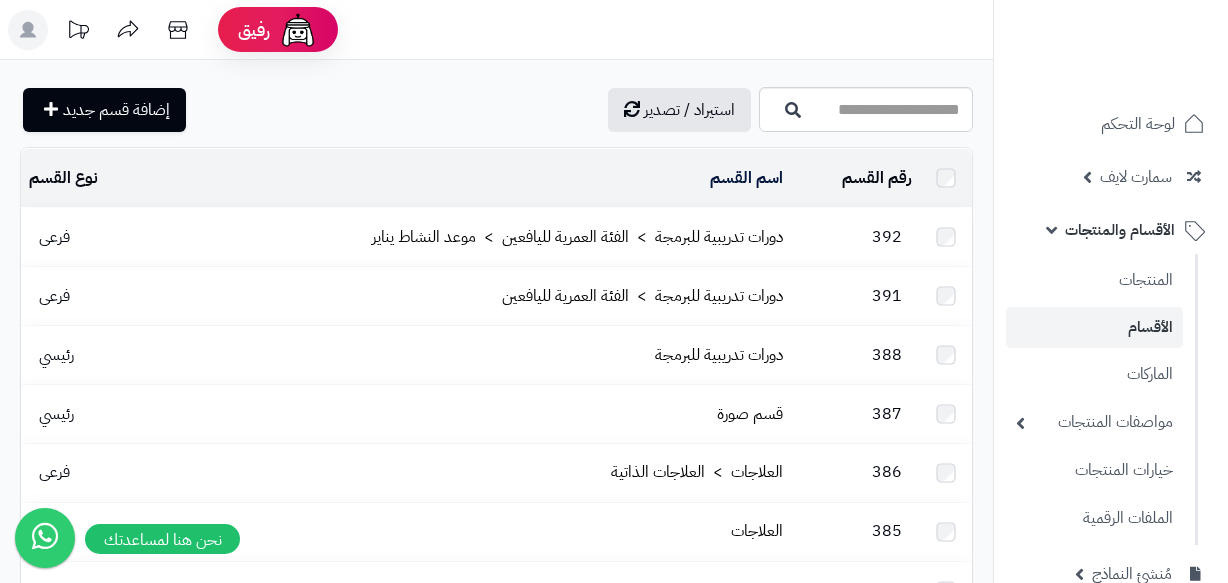 scroll, scrollTop: 0, scrollLeft: 0, axis: both 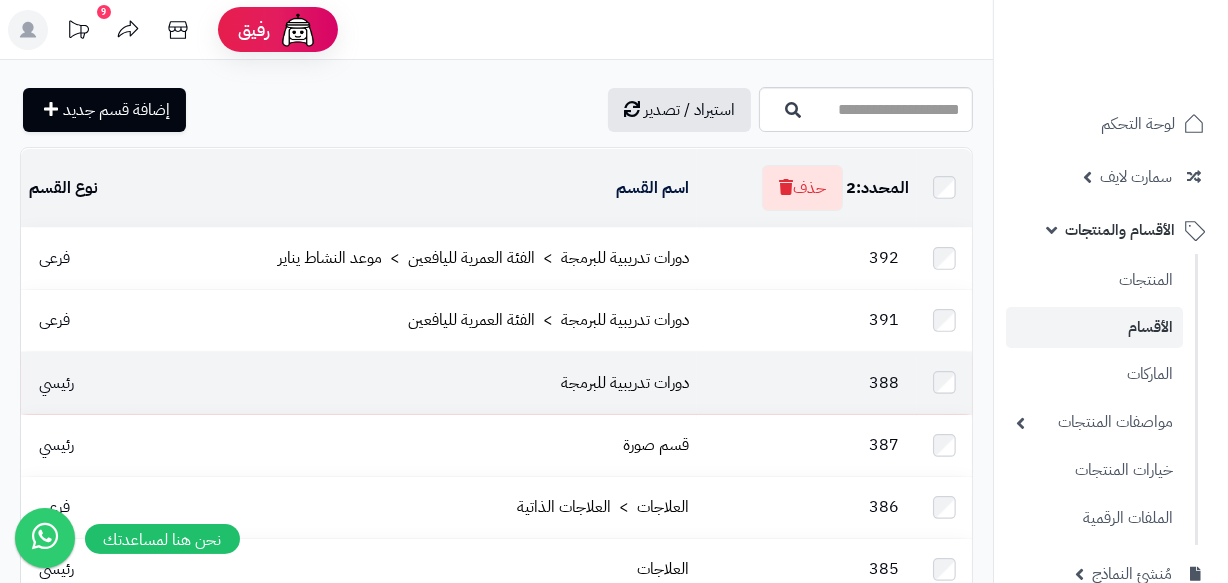 click at bounding box center [944, 382] 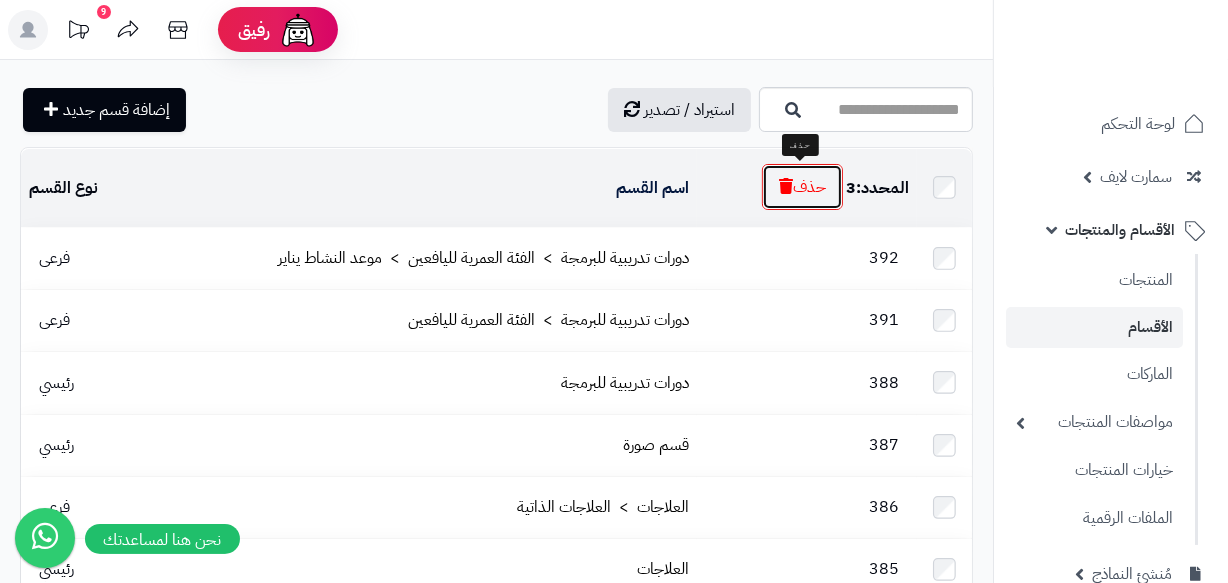 click on "حذف" at bounding box center (802, 187) 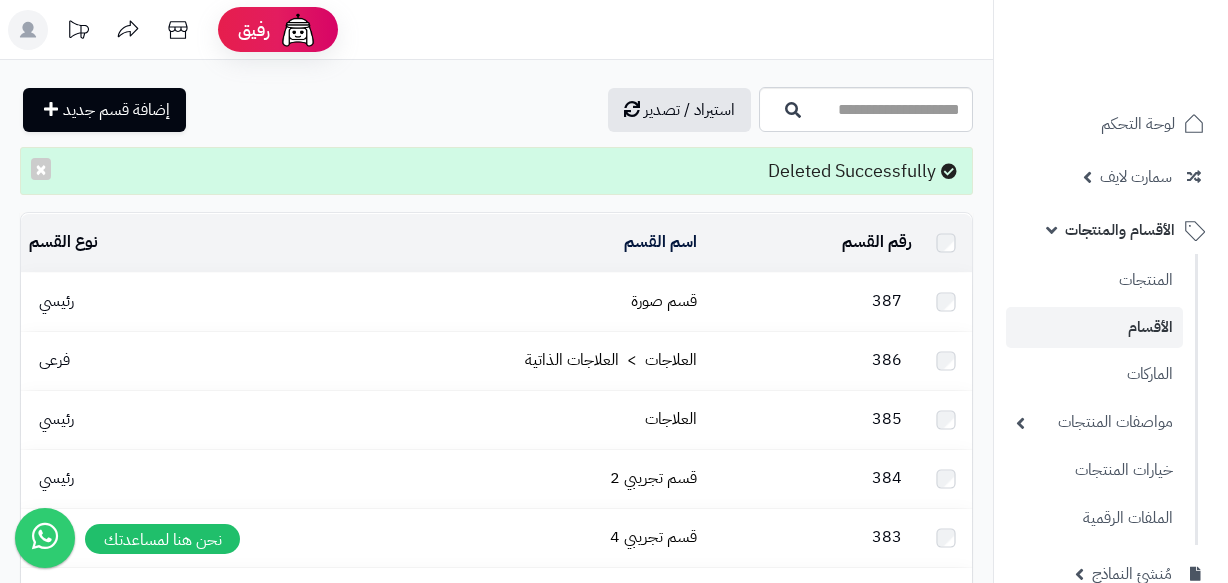 scroll, scrollTop: 0, scrollLeft: 0, axis: both 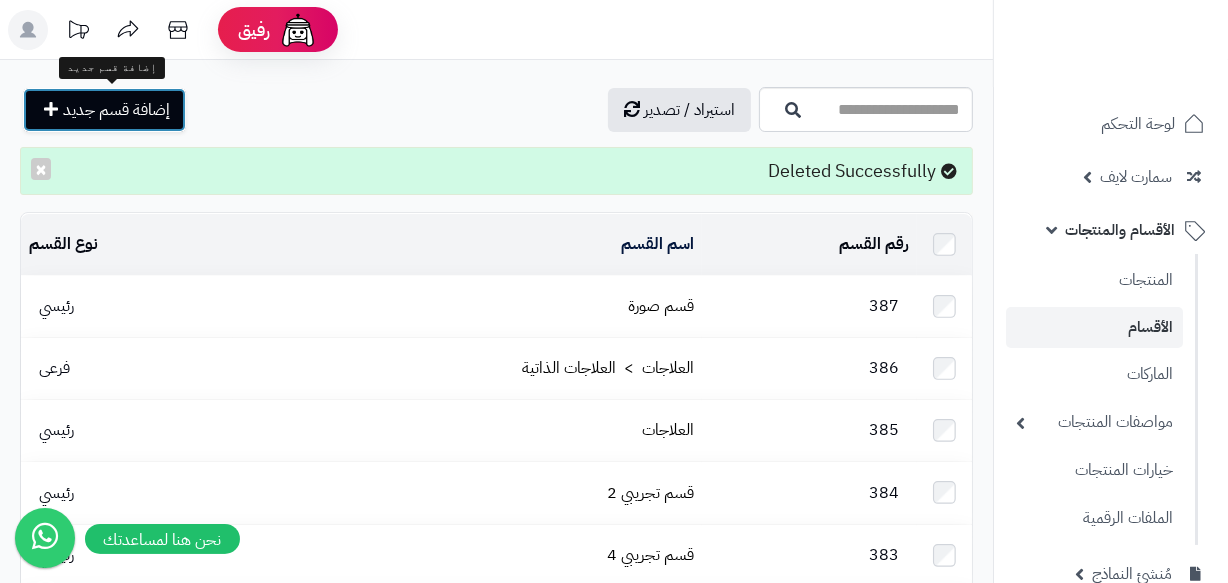 click on "إضافة قسم جديد" at bounding box center (104, 110) 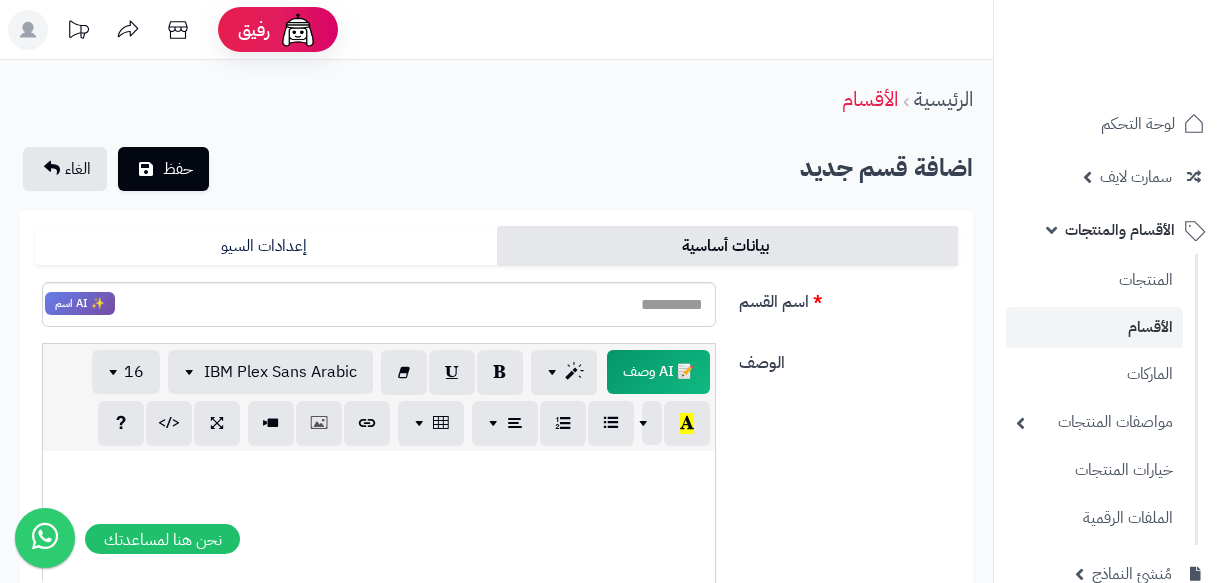 scroll, scrollTop: 379, scrollLeft: 0, axis: vertical 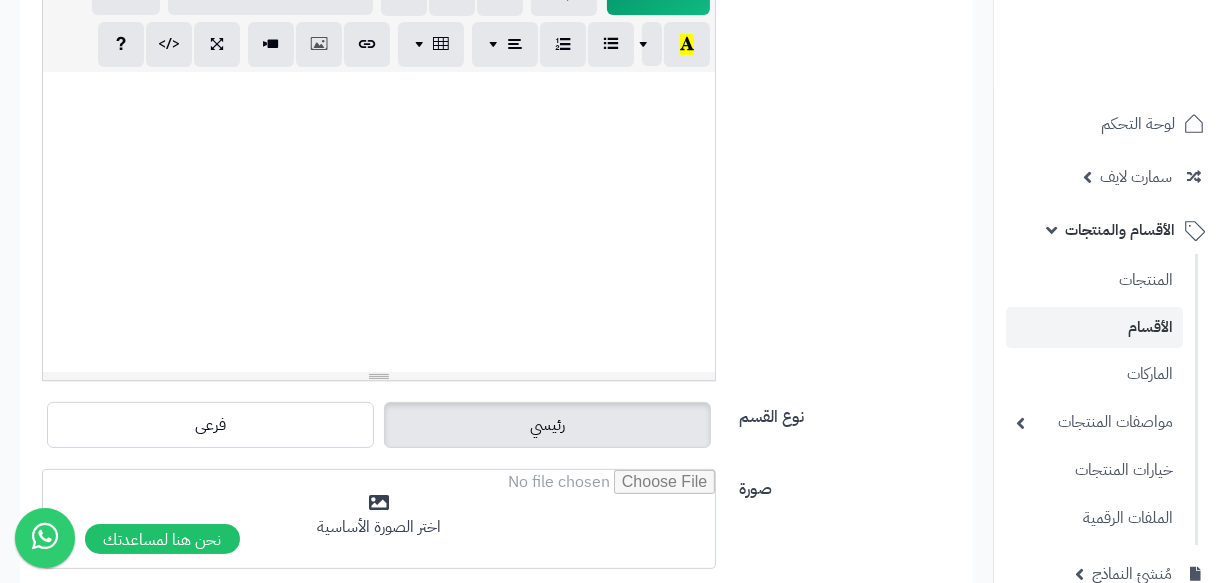 click at bounding box center (379, 222) 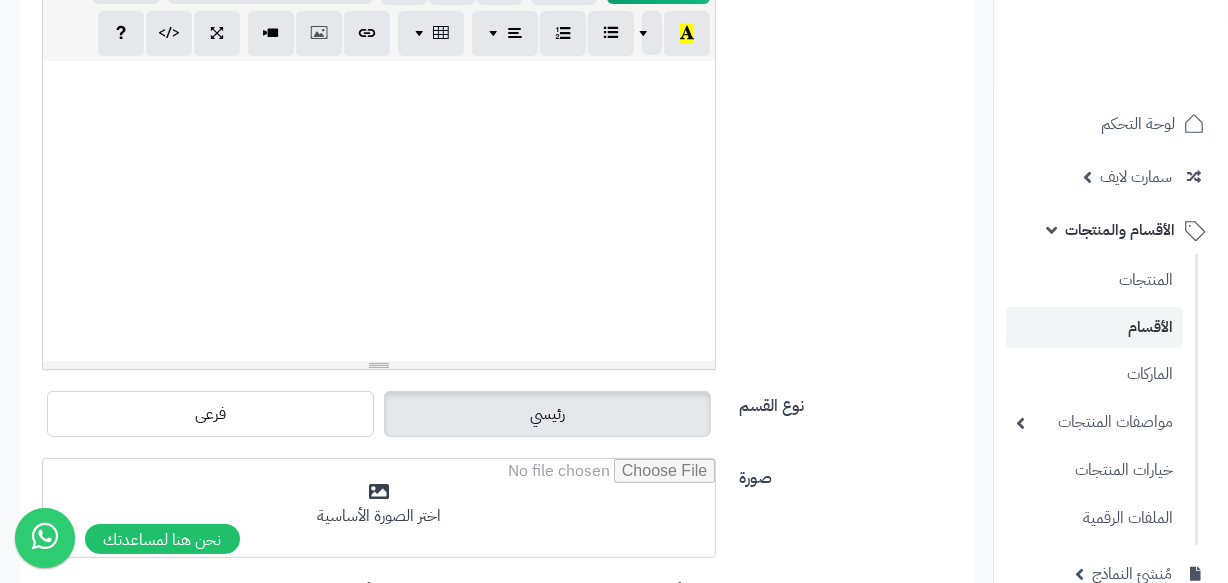 scroll, scrollTop: 26, scrollLeft: 0, axis: vertical 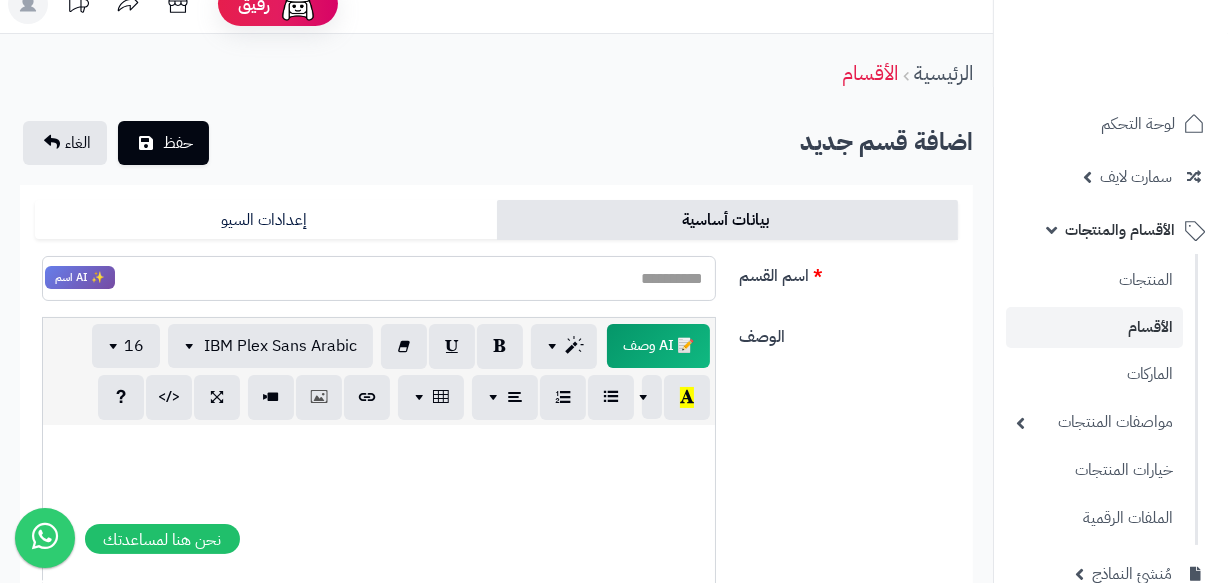 click on "اسم القسم" at bounding box center (379, 278) 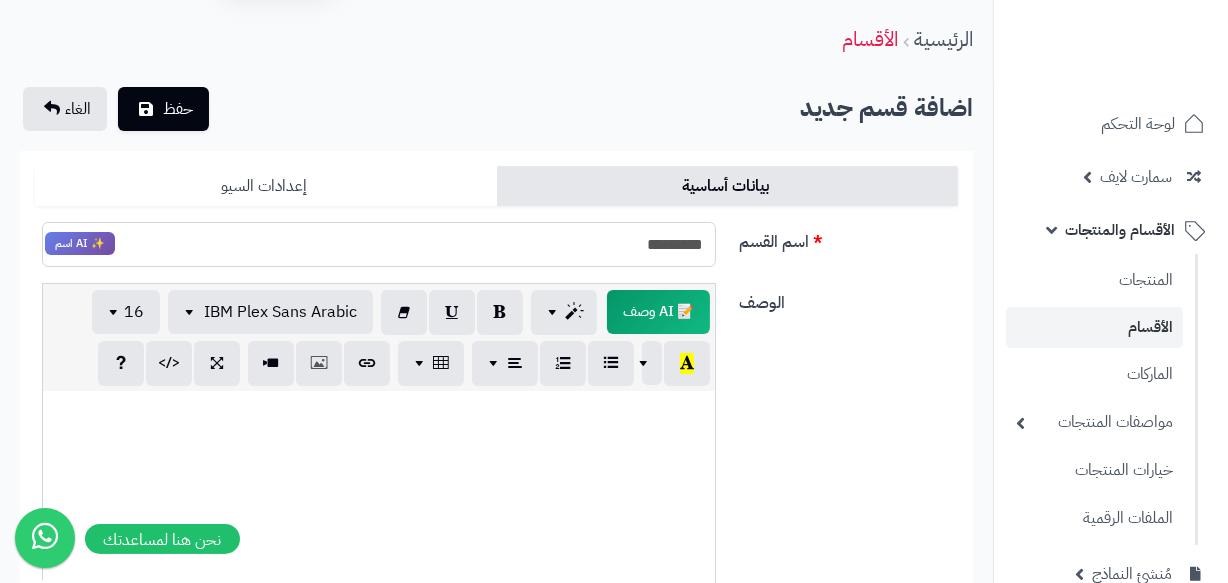 scroll, scrollTop: 0, scrollLeft: 0, axis: both 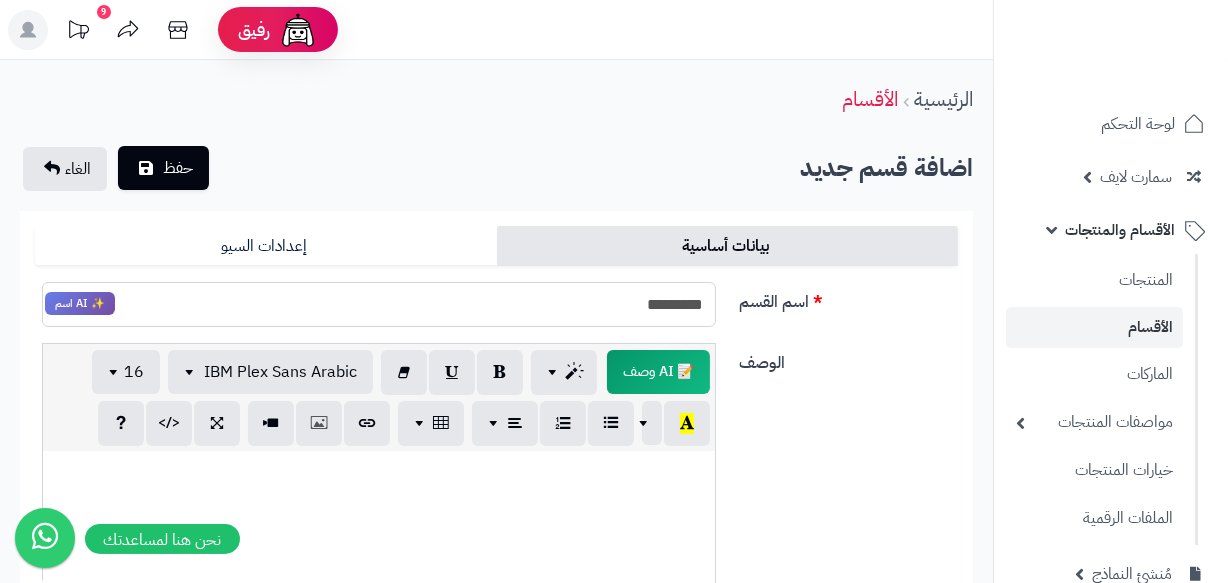 type on "*********" 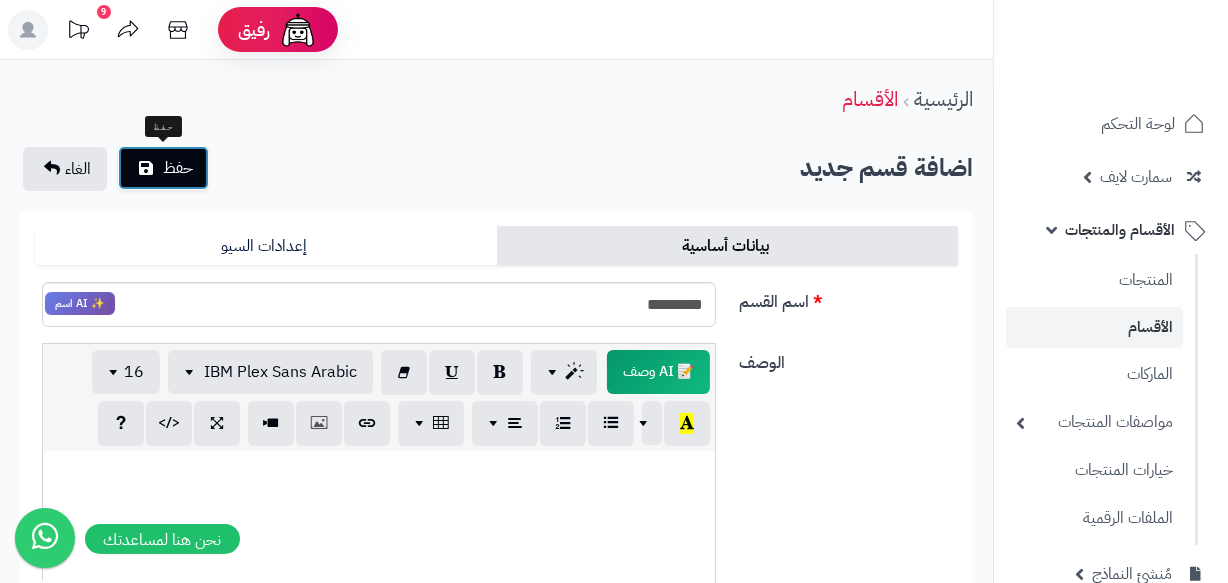 click on "حفظ" at bounding box center [163, 168] 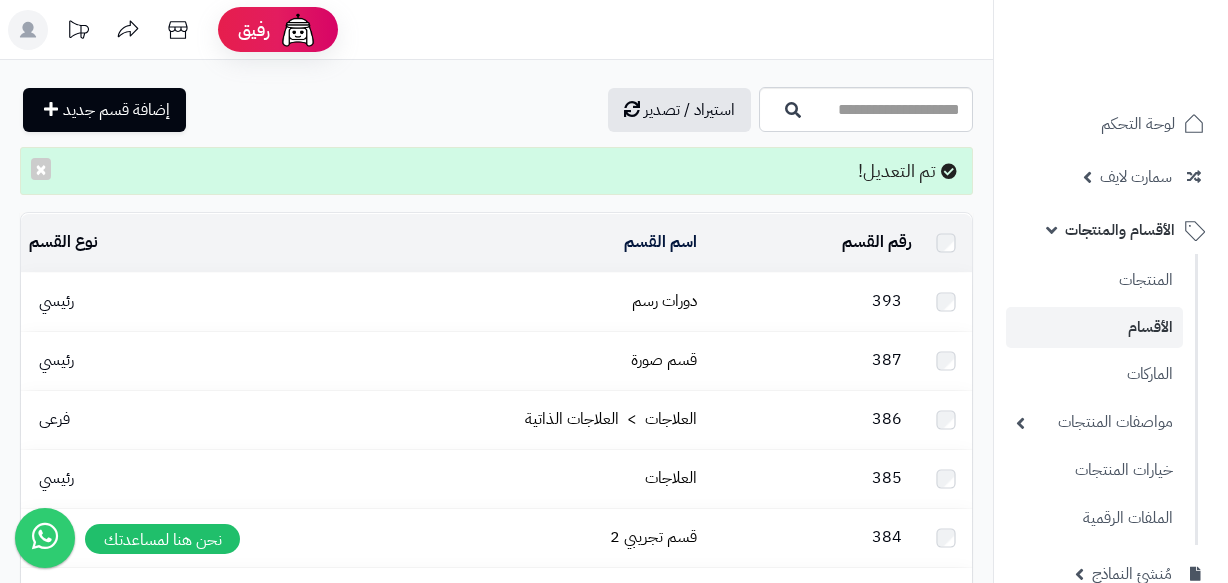 scroll, scrollTop: 0, scrollLeft: 0, axis: both 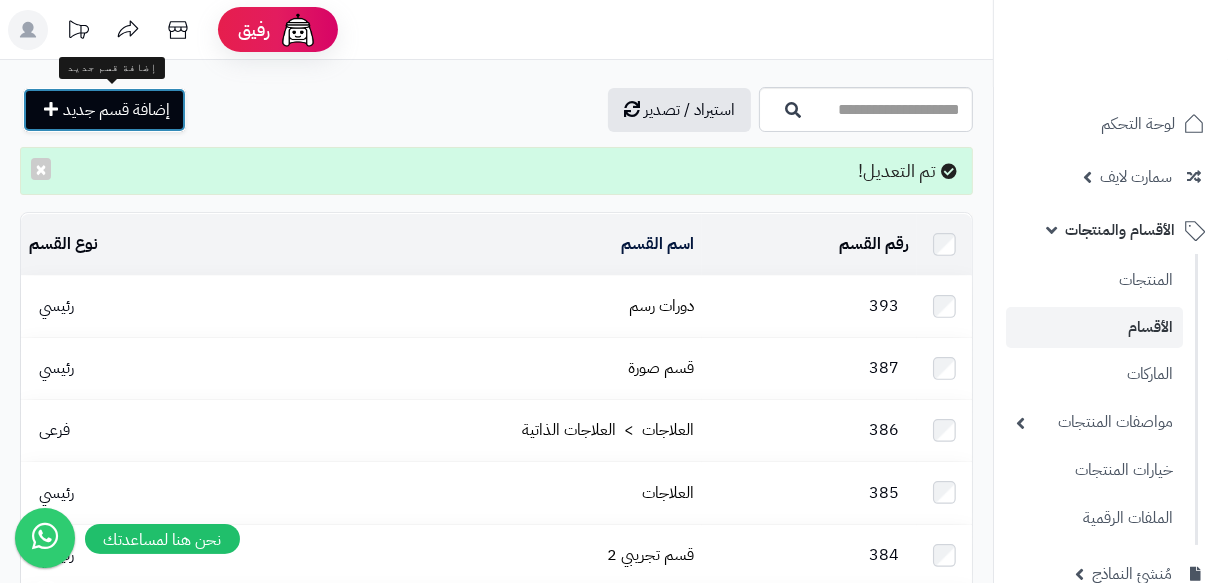 click on "إضافة قسم جديد" at bounding box center (104, 110) 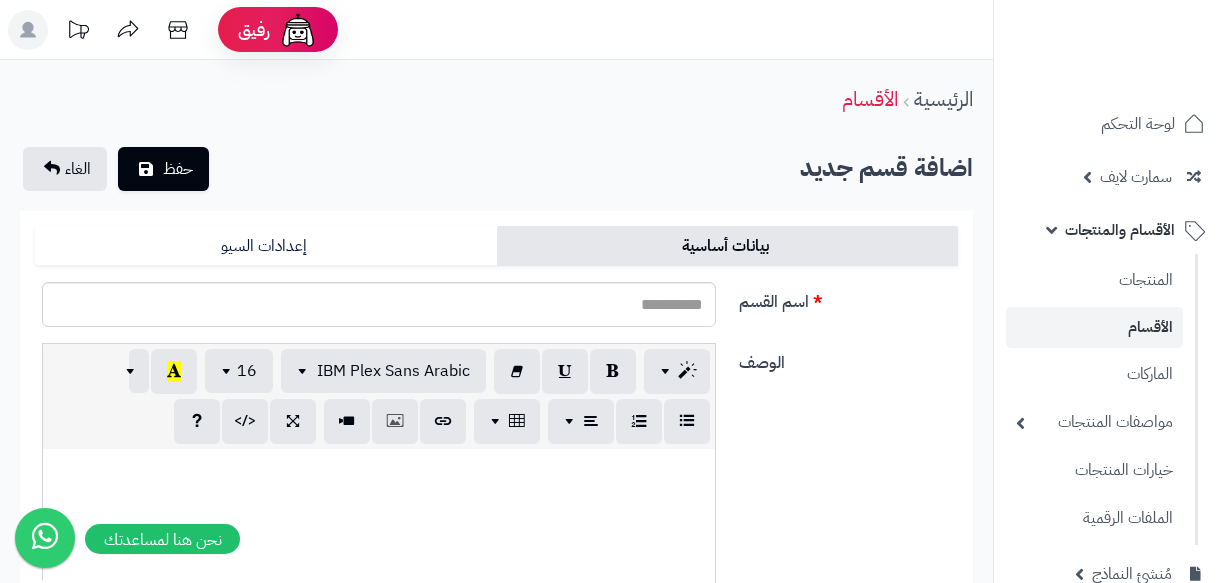 scroll, scrollTop: 0, scrollLeft: 0, axis: both 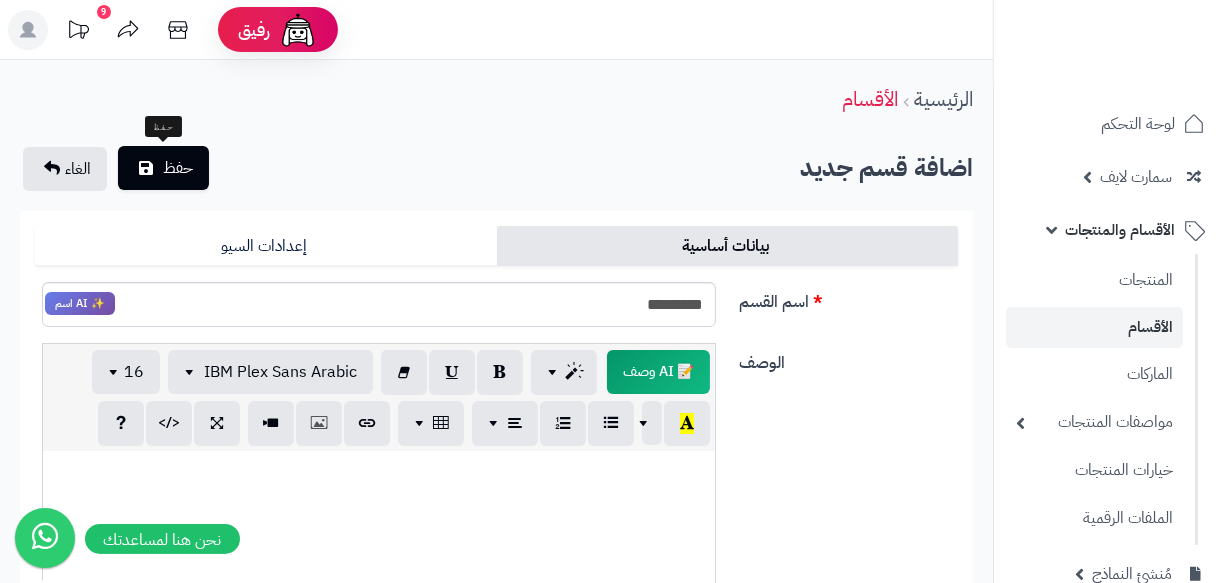 type on "*********" 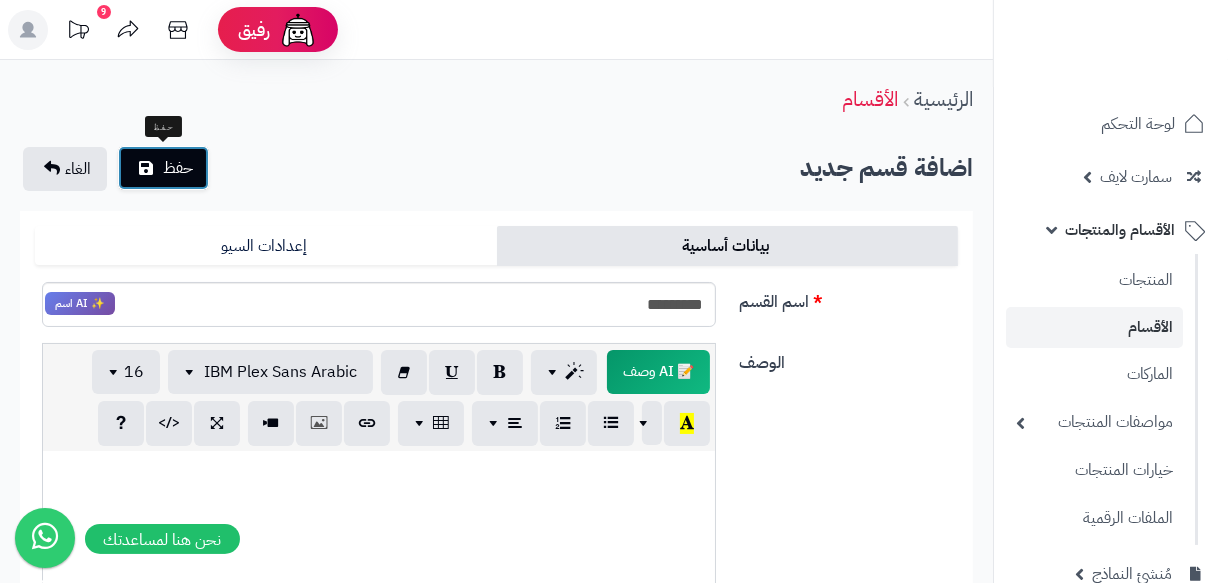 click on "حفظ" at bounding box center [163, 168] 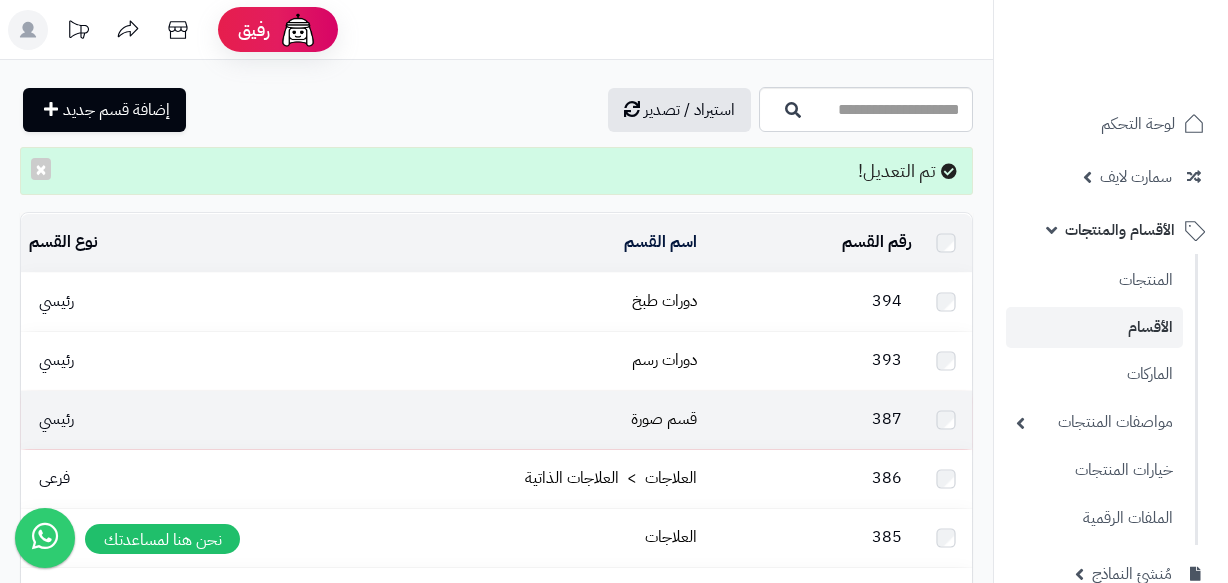 scroll, scrollTop: 0, scrollLeft: 0, axis: both 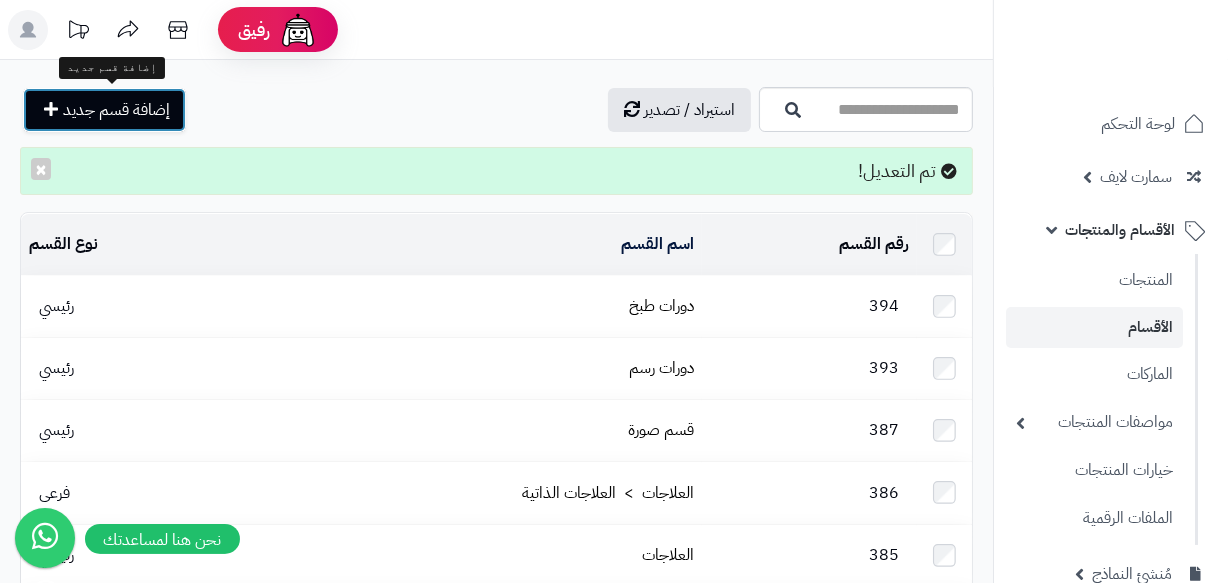 click on "إضافة قسم جديد" at bounding box center (116, 110) 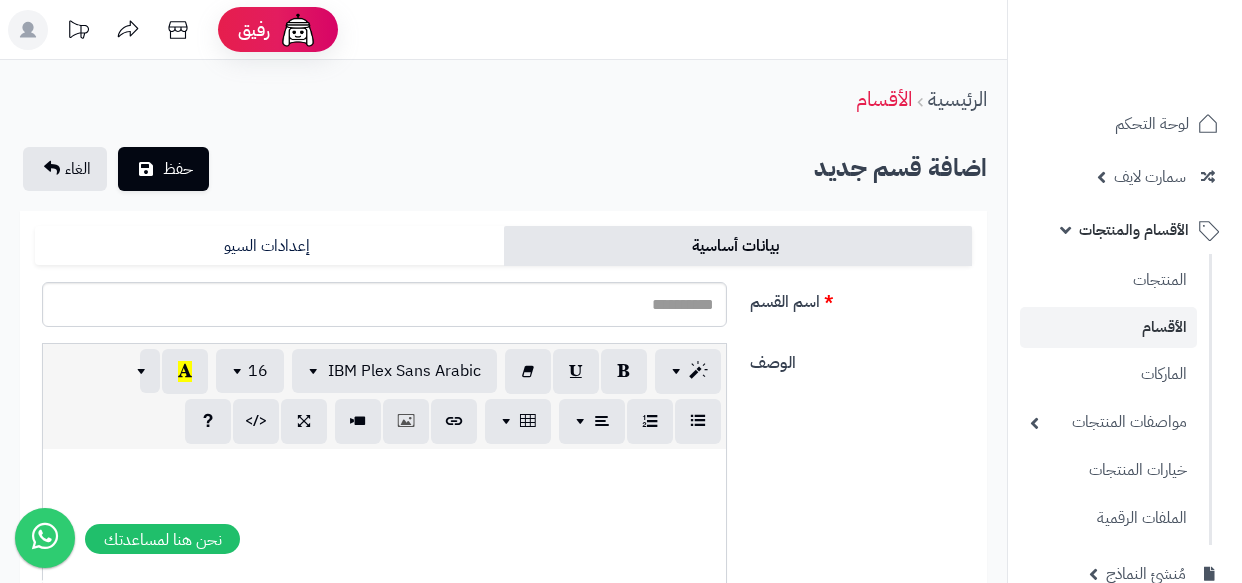 click on "اسم القسم" at bounding box center [384, 304] 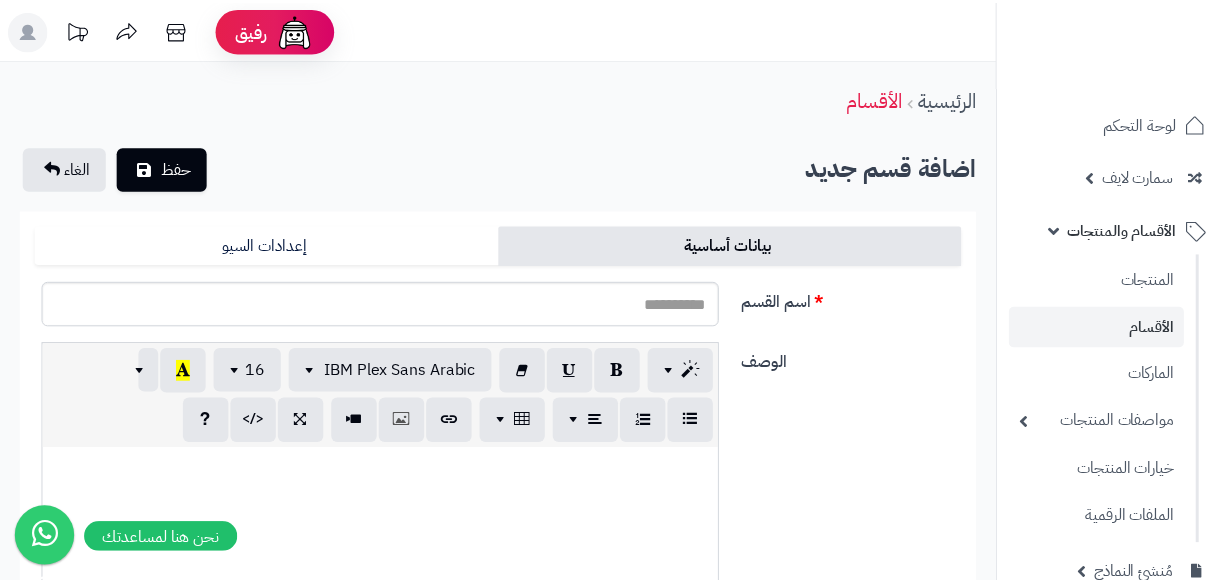 scroll, scrollTop: 0, scrollLeft: 0, axis: both 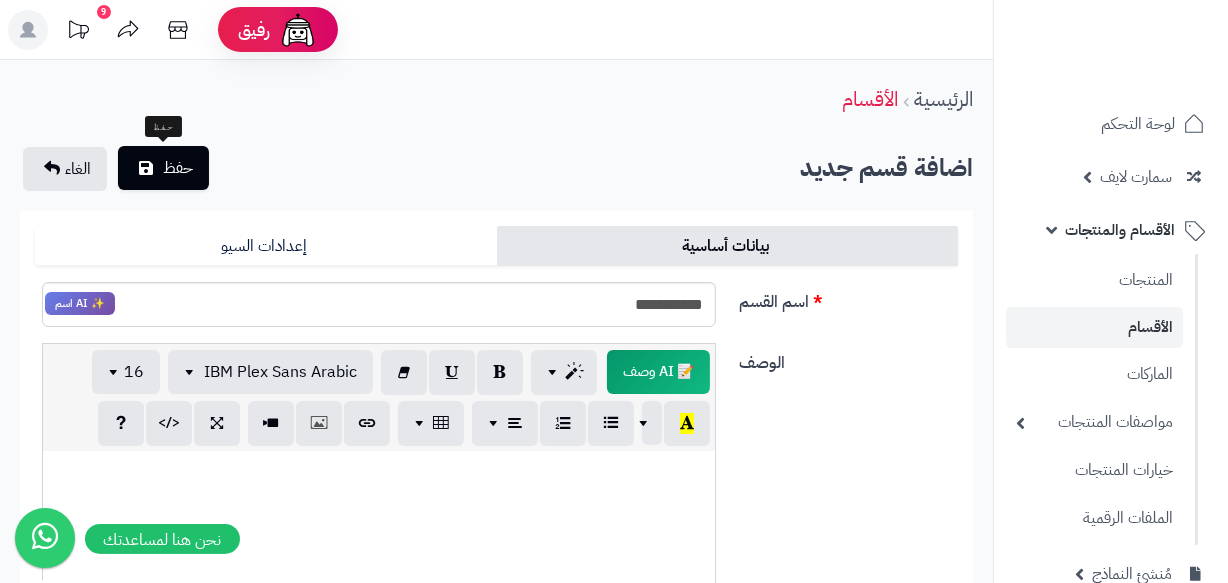 type on "**********" 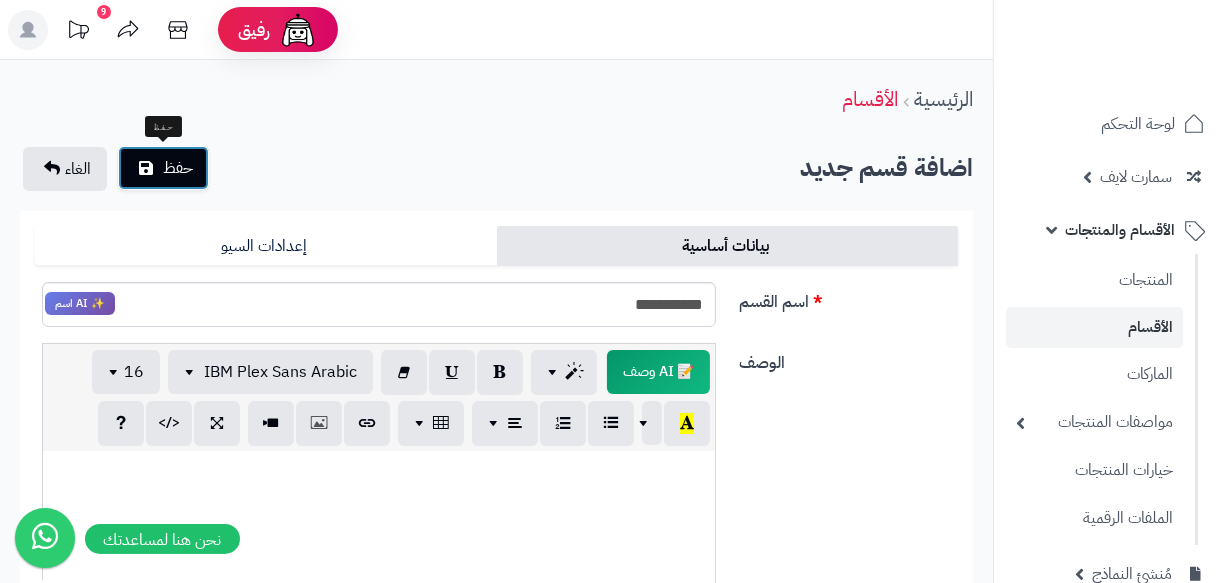 click on "حفظ" at bounding box center [178, 168] 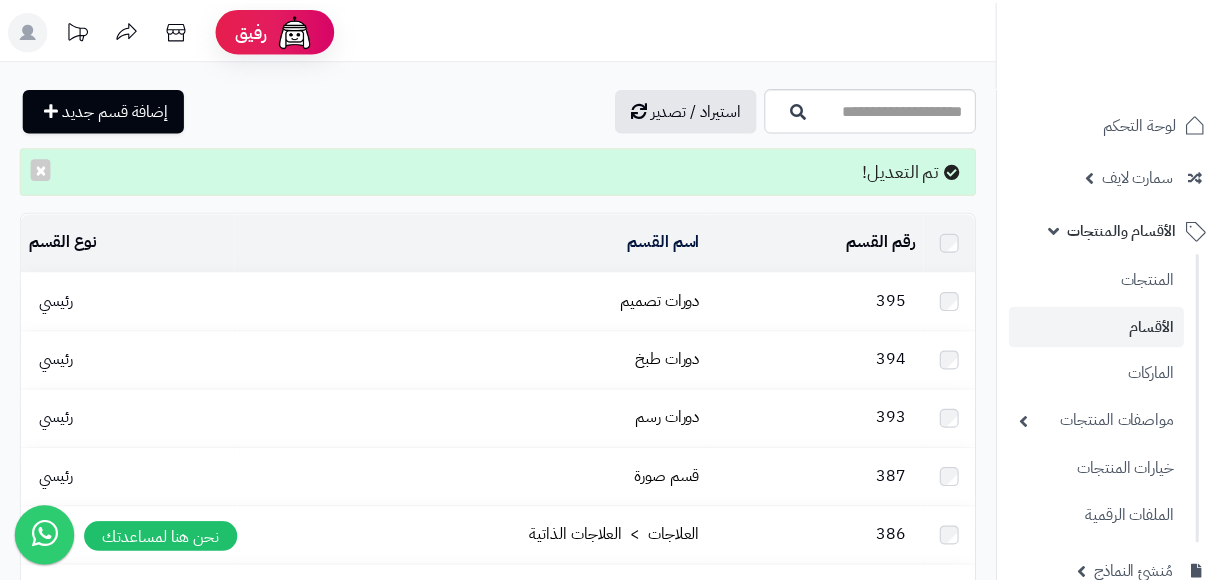 scroll, scrollTop: 0, scrollLeft: 0, axis: both 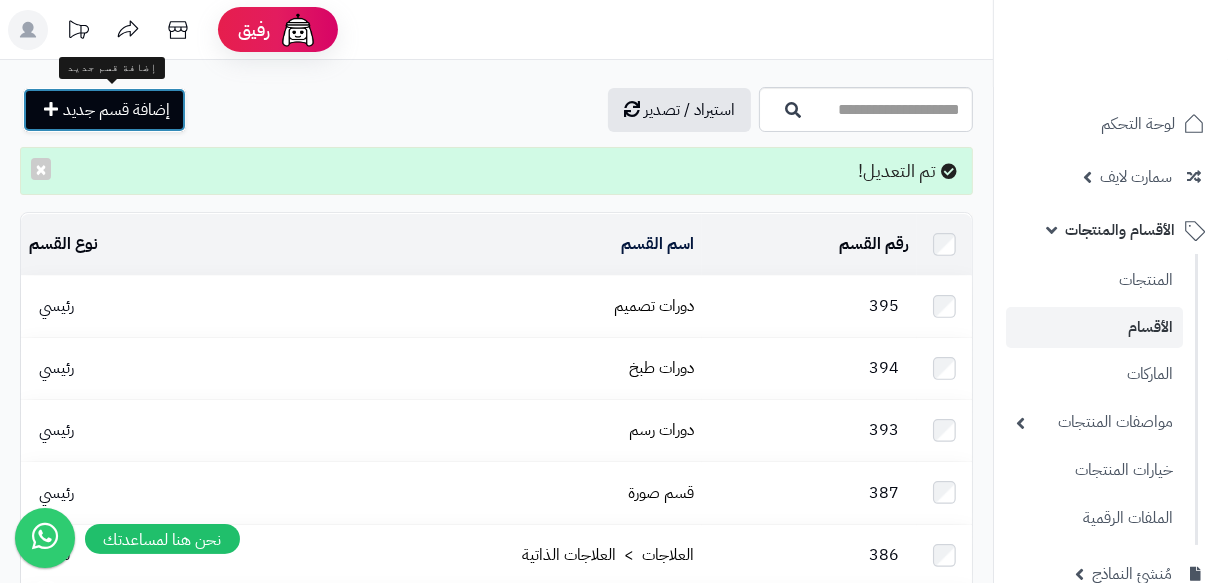 click on "إضافة قسم جديد" at bounding box center (116, 110) 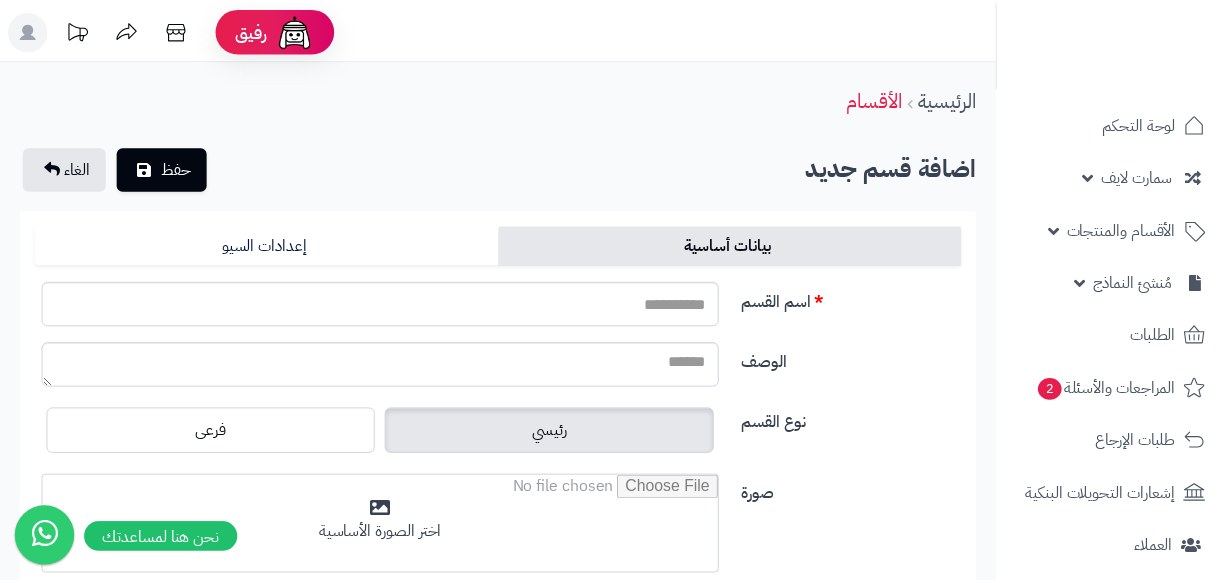 scroll, scrollTop: 0, scrollLeft: 0, axis: both 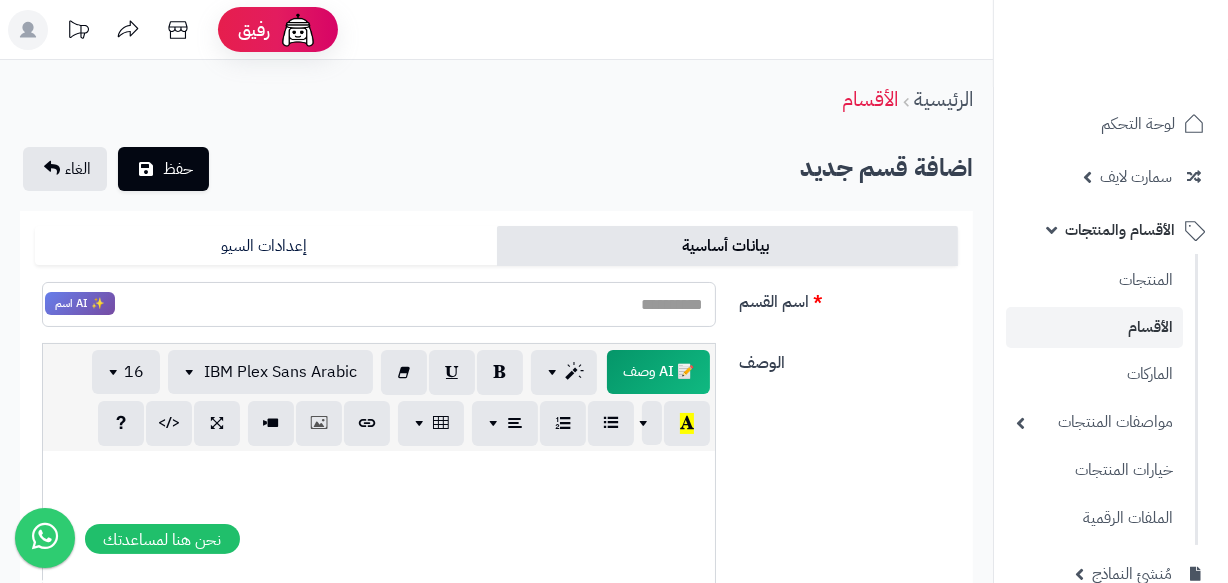click on "اسم القسم" at bounding box center [379, 304] 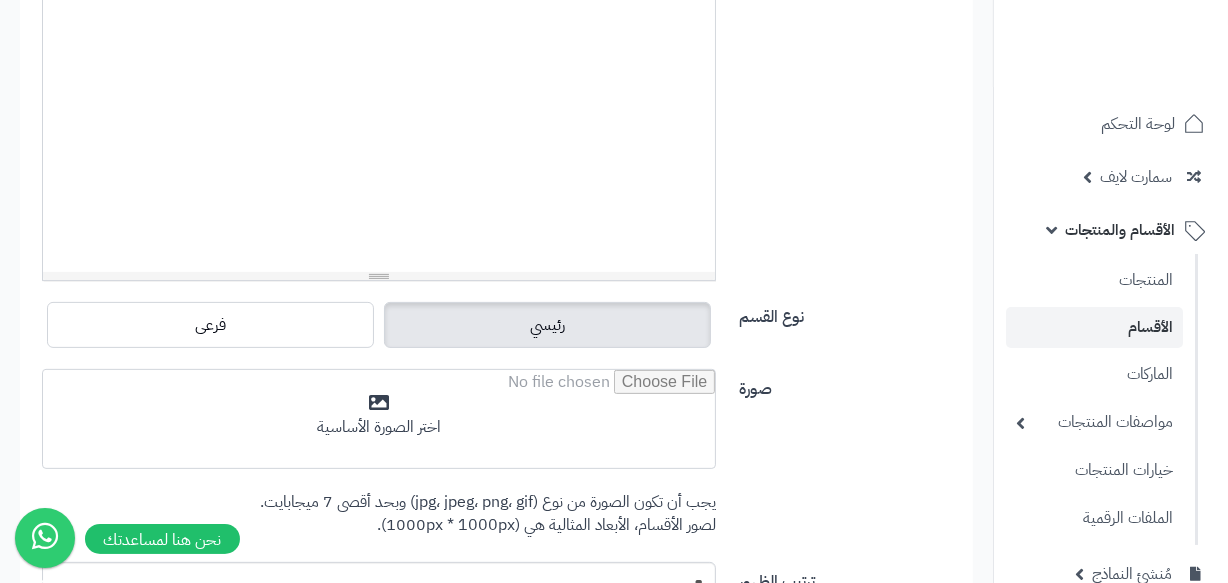 scroll, scrollTop: 636, scrollLeft: 0, axis: vertical 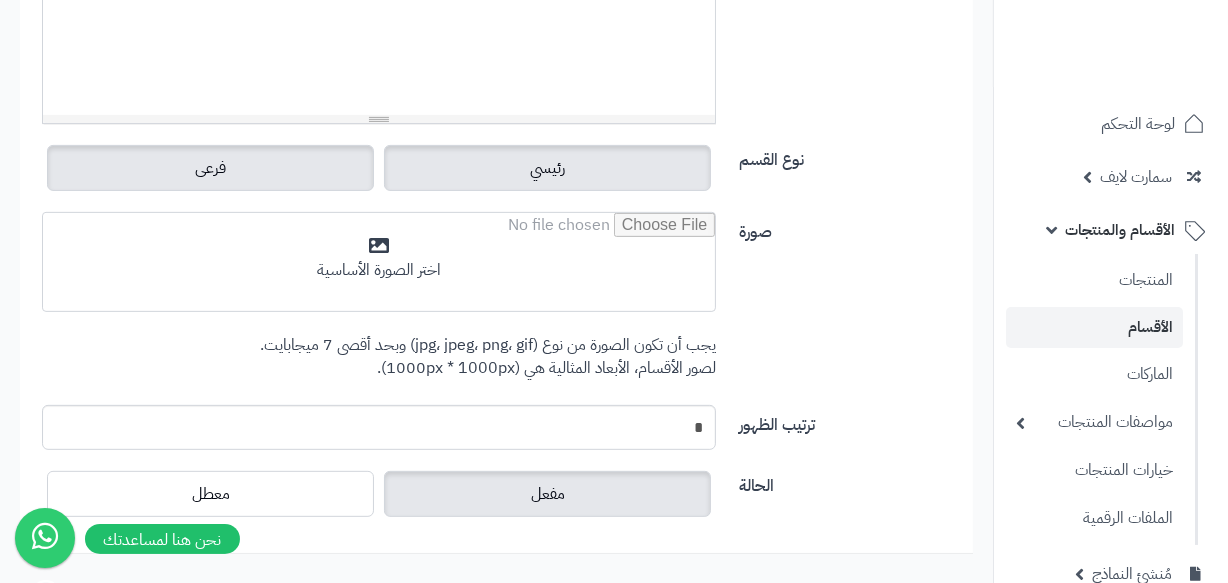 type on "*****" 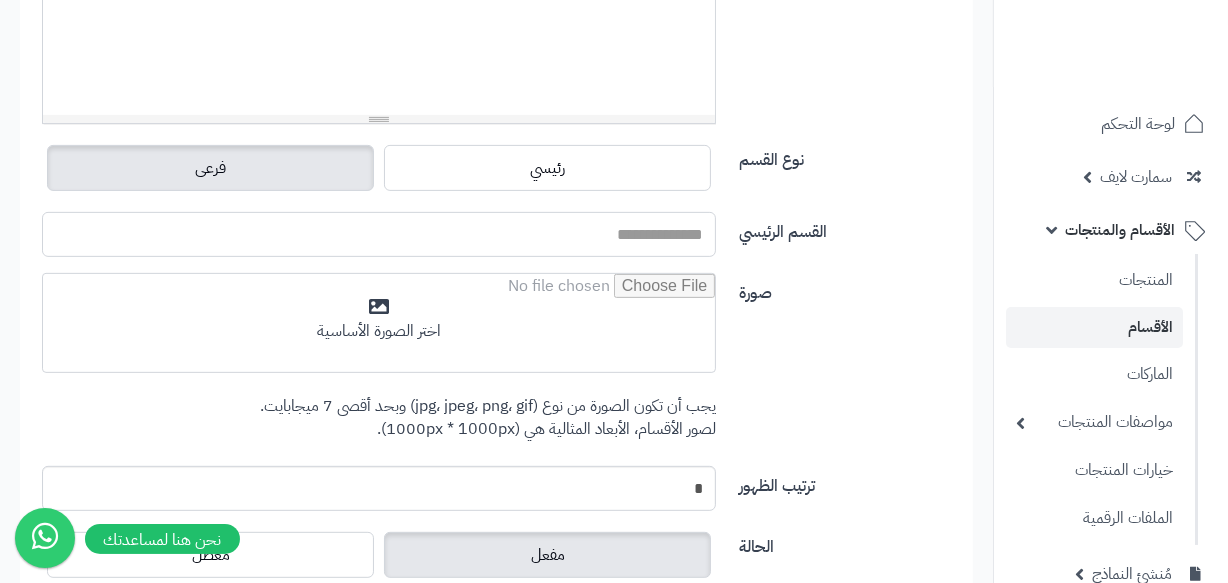 click on "القسم الرئيسي" at bounding box center [379, 234] 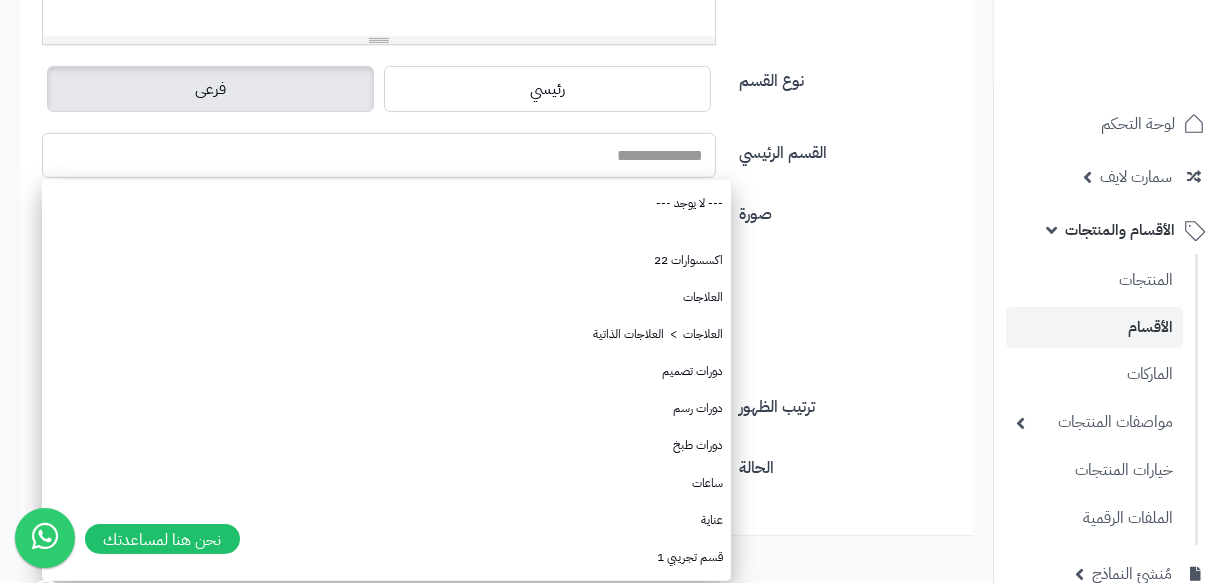 scroll, scrollTop: 818, scrollLeft: 0, axis: vertical 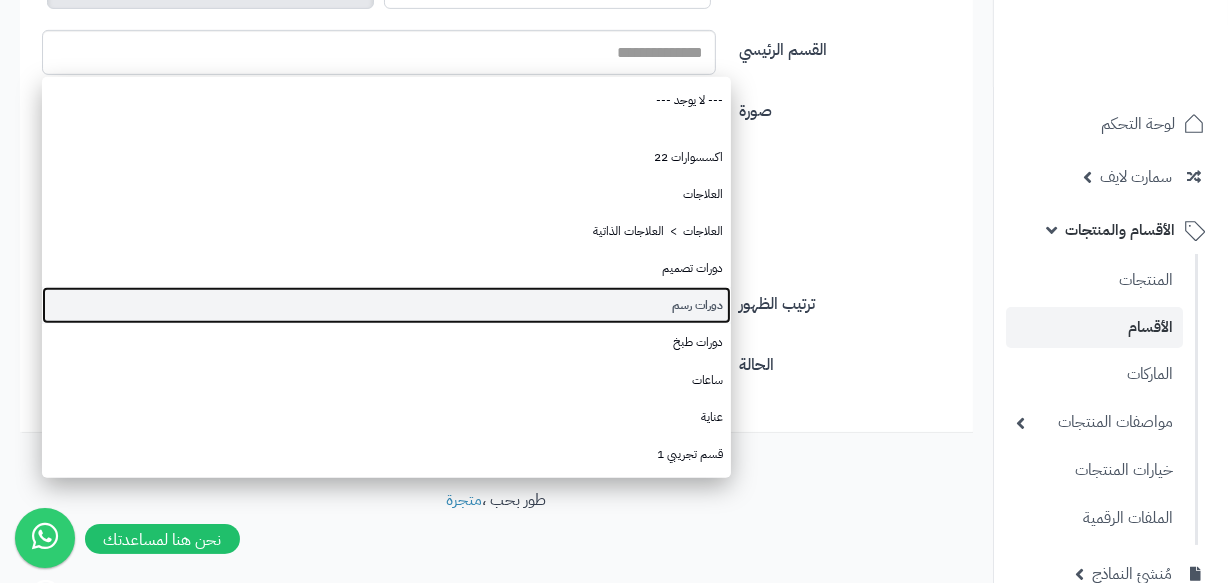 click on "دورات رسم" at bounding box center (386, 305) 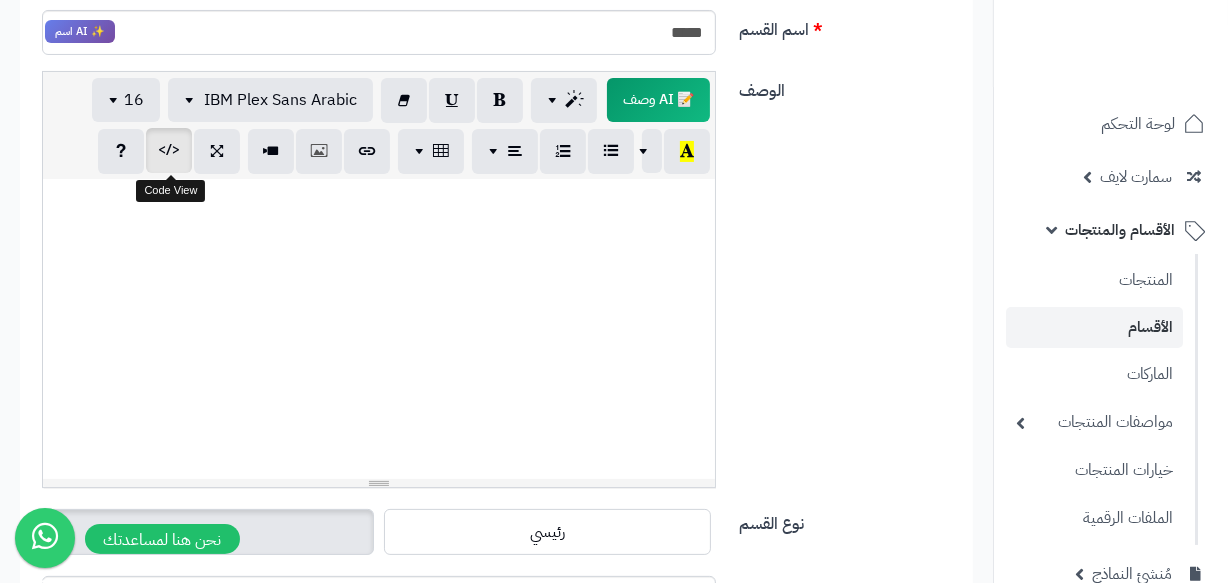 scroll, scrollTop: 0, scrollLeft: 0, axis: both 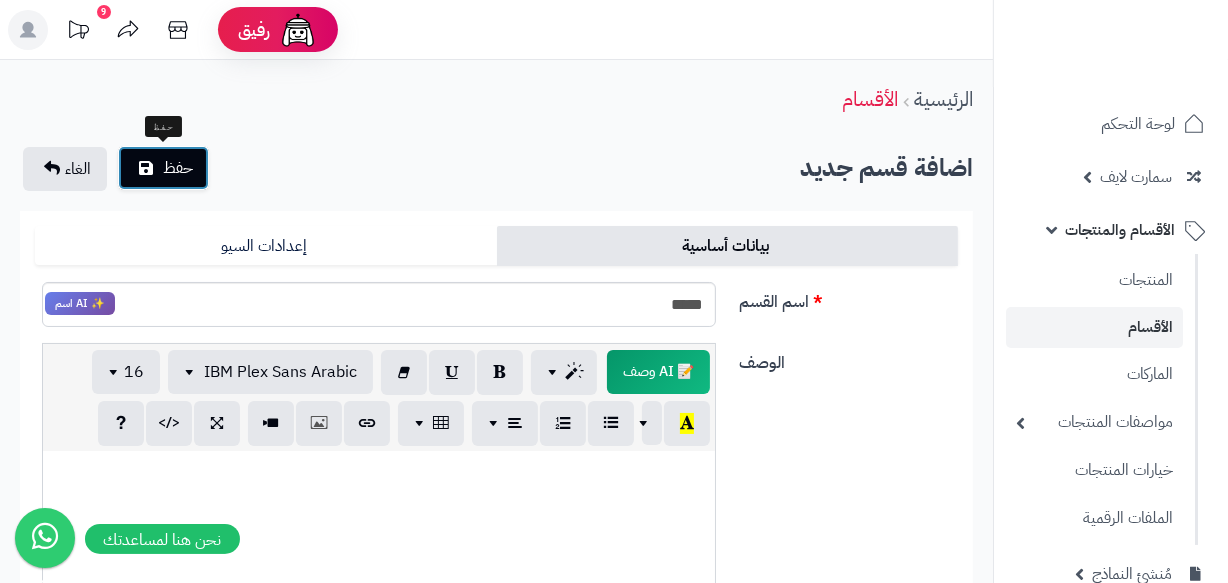 click on "حفظ" at bounding box center [163, 168] 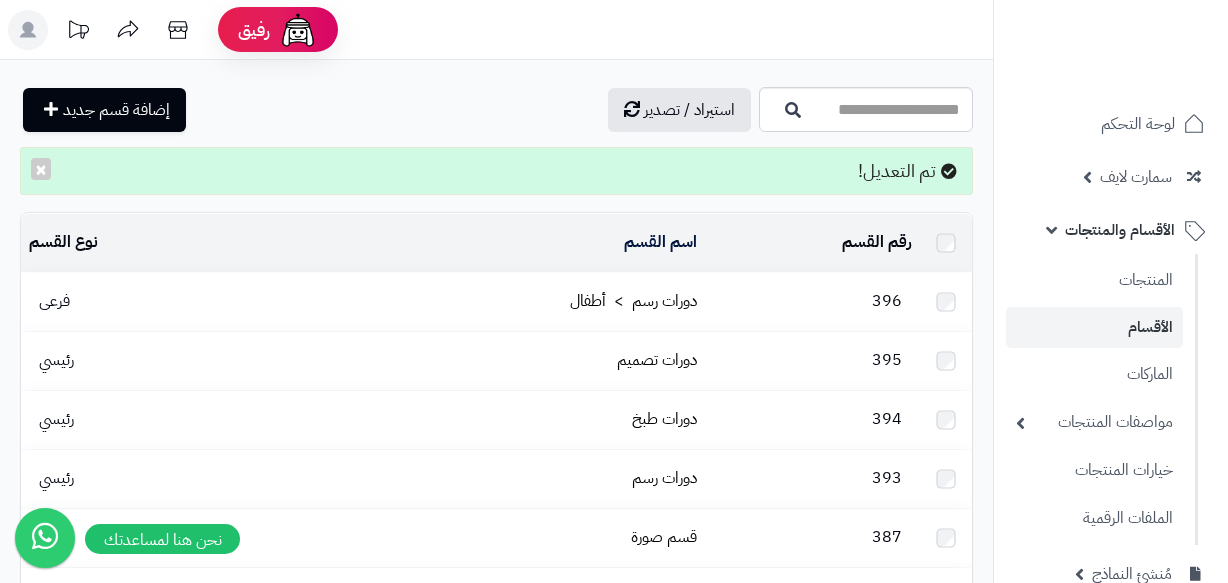 scroll, scrollTop: 0, scrollLeft: 0, axis: both 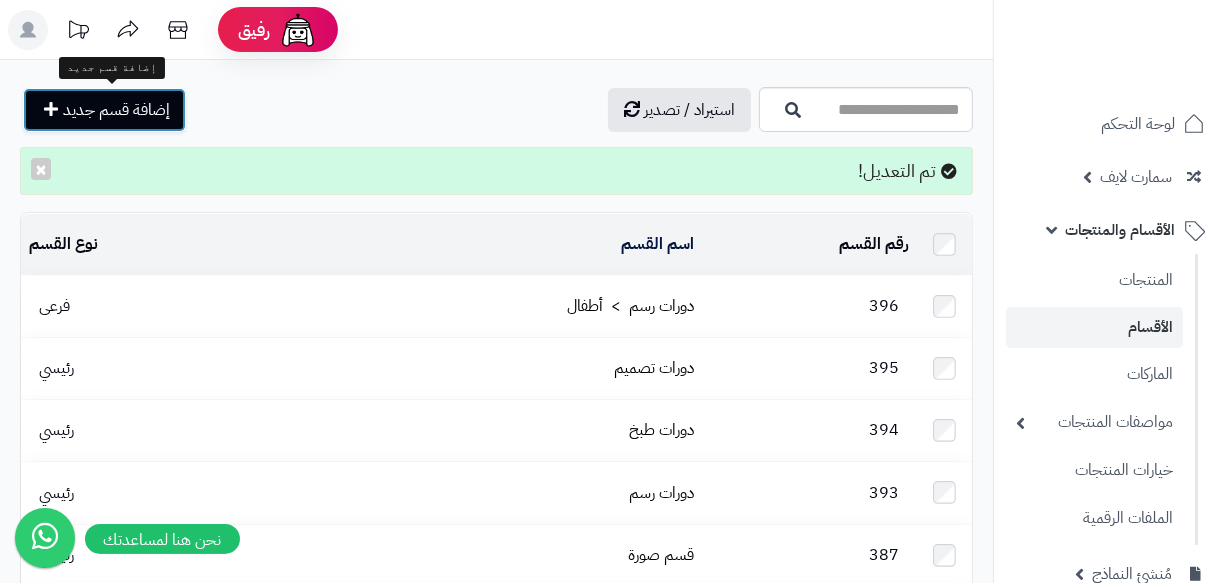 click on "إضافة قسم جديد" at bounding box center [104, 110] 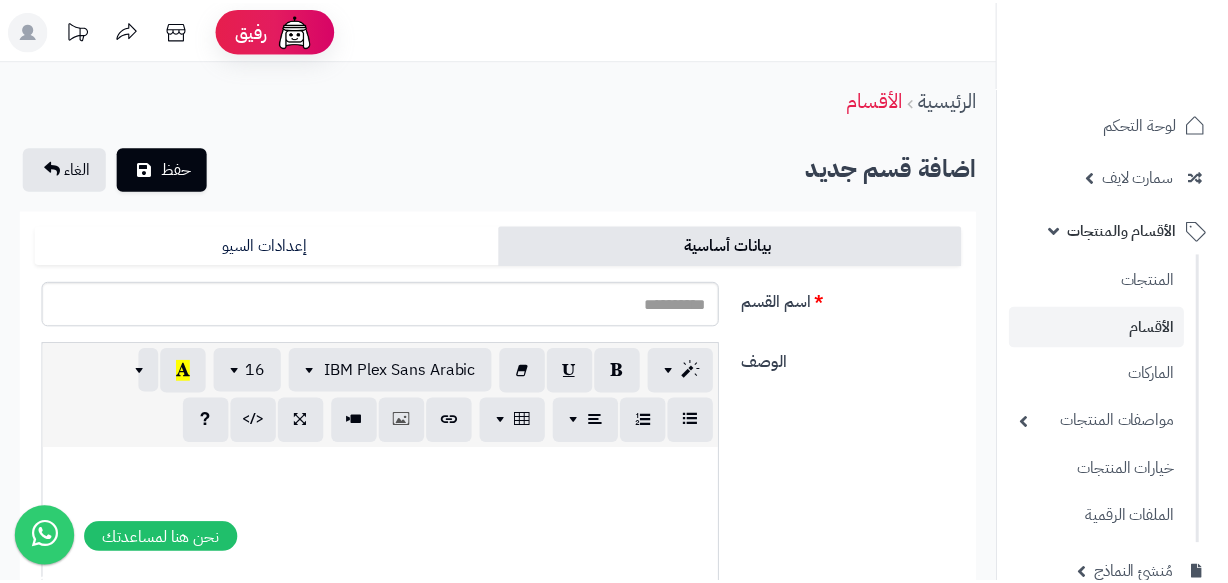 scroll, scrollTop: 0, scrollLeft: 0, axis: both 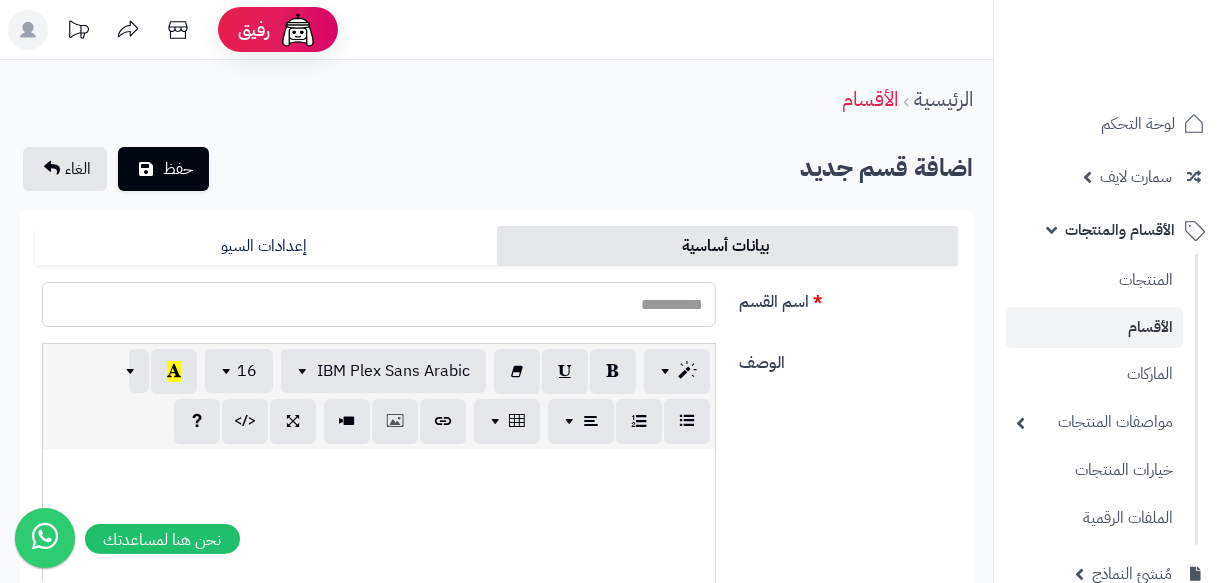 click on "اسم القسم" at bounding box center (379, 304) 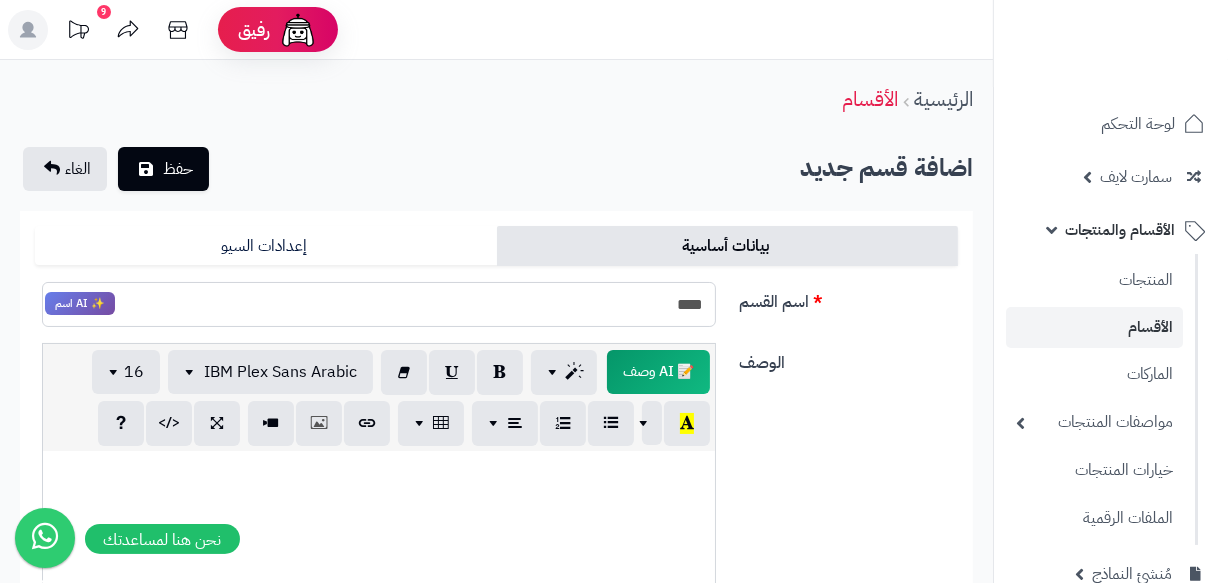drag, startPoint x: 699, startPoint y: 310, endPoint x: 710, endPoint y: 311, distance: 11.045361 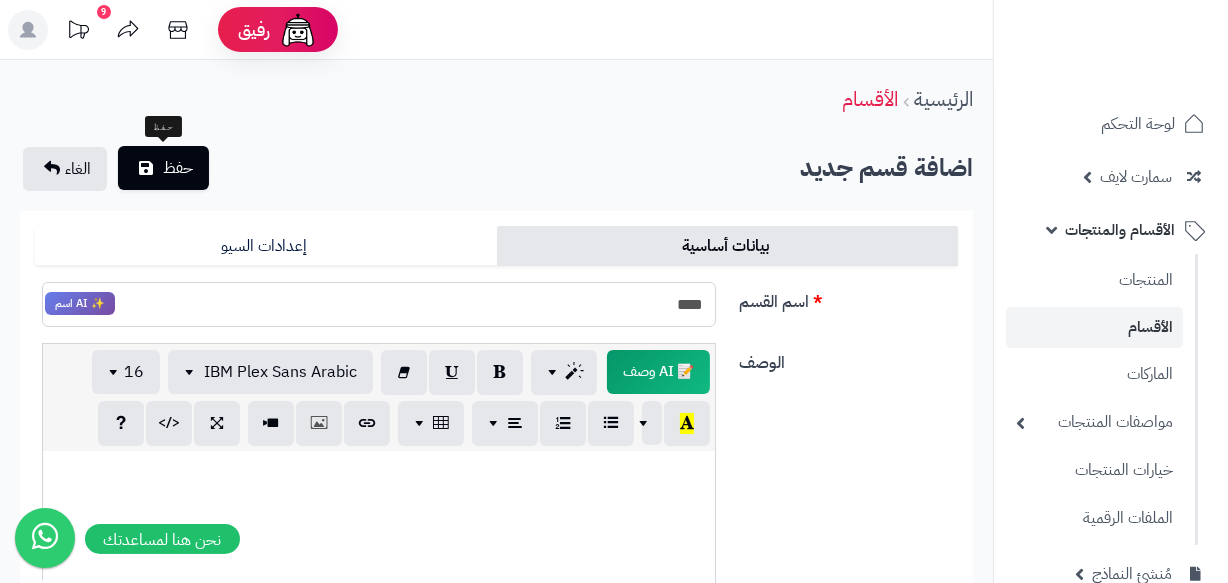 type on "***" 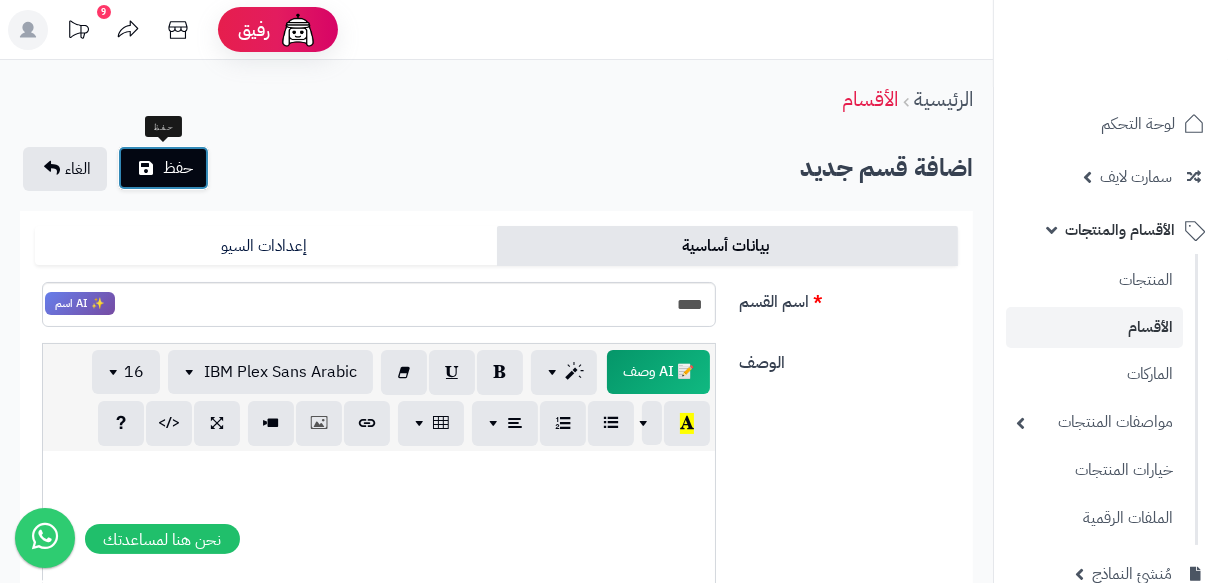 click on "حفظ" at bounding box center [163, 168] 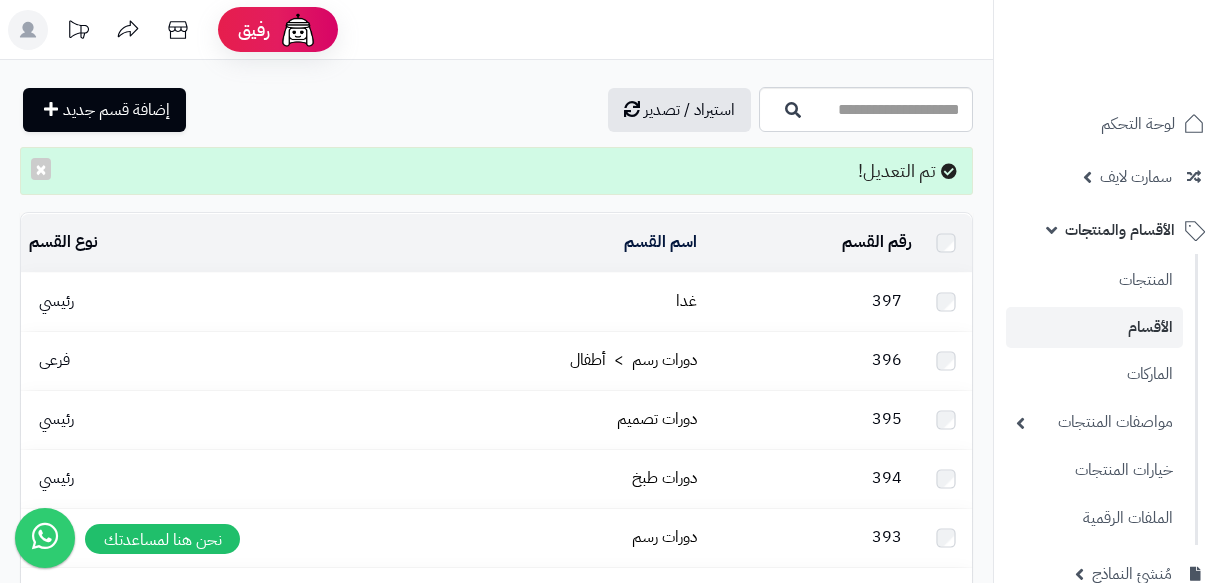 scroll, scrollTop: 0, scrollLeft: 0, axis: both 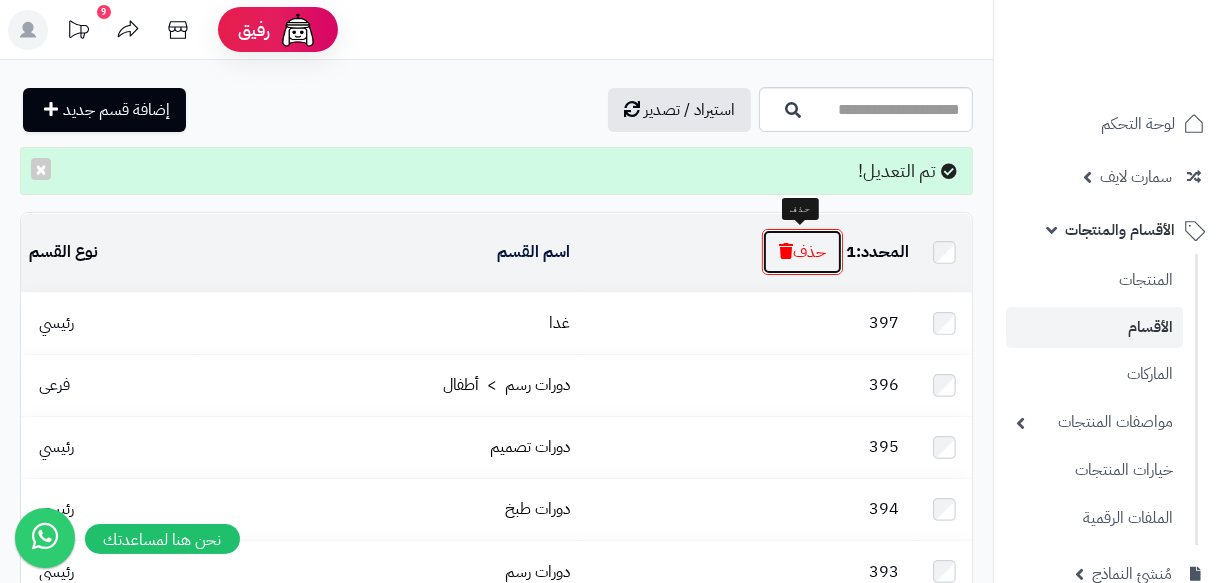 click on "حذف" at bounding box center (802, 252) 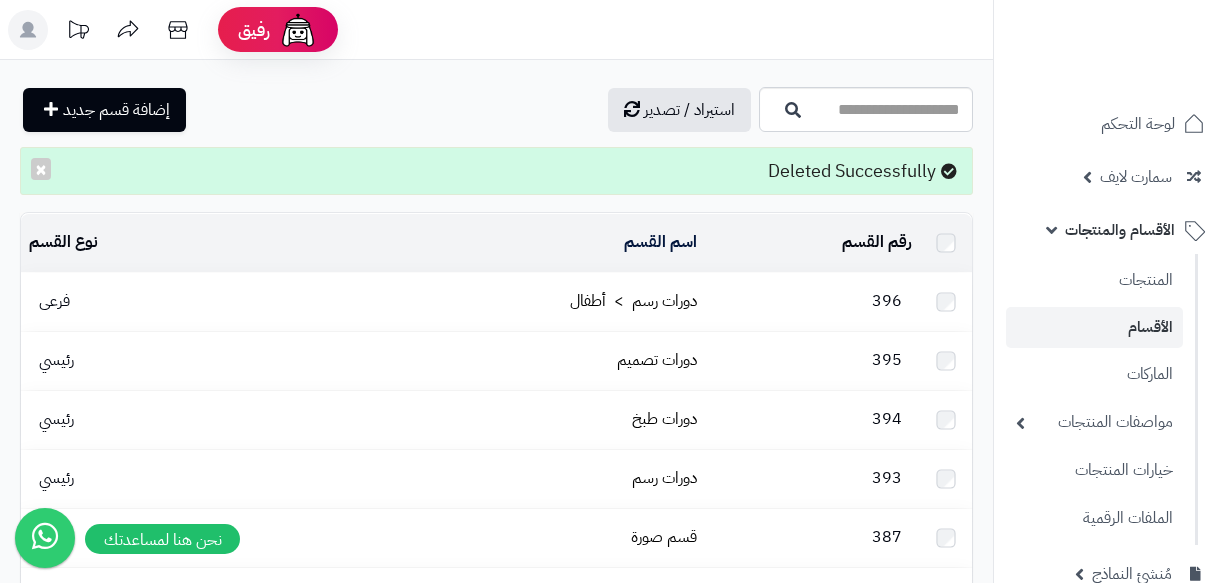 scroll, scrollTop: 0, scrollLeft: 0, axis: both 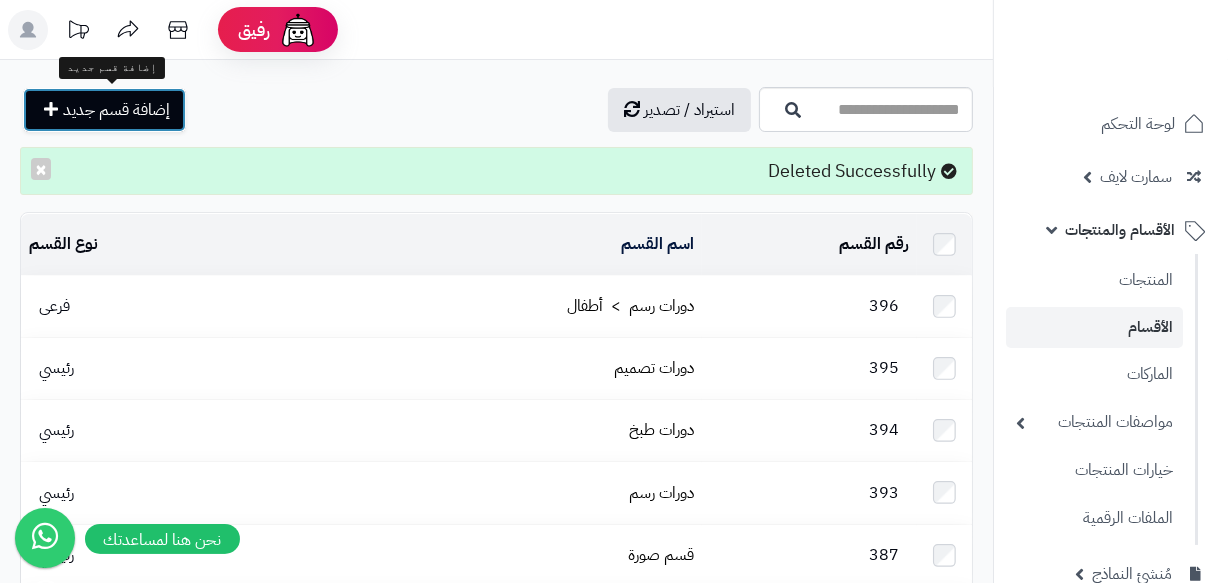 click on "إضافة قسم جديد" at bounding box center (116, 110) 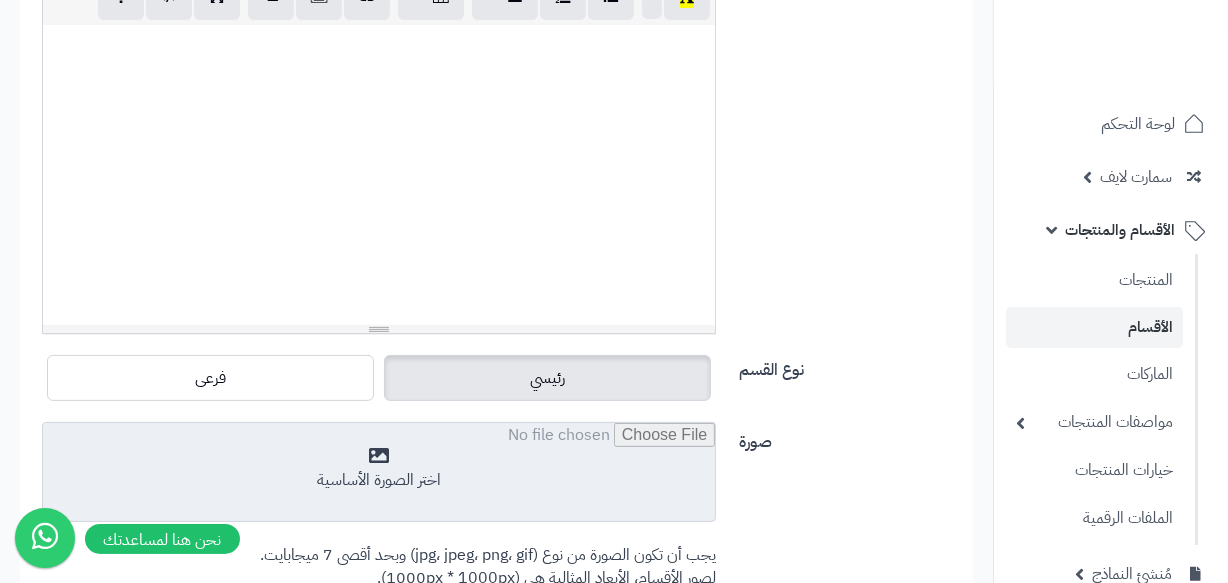 scroll, scrollTop: 761, scrollLeft: 0, axis: vertical 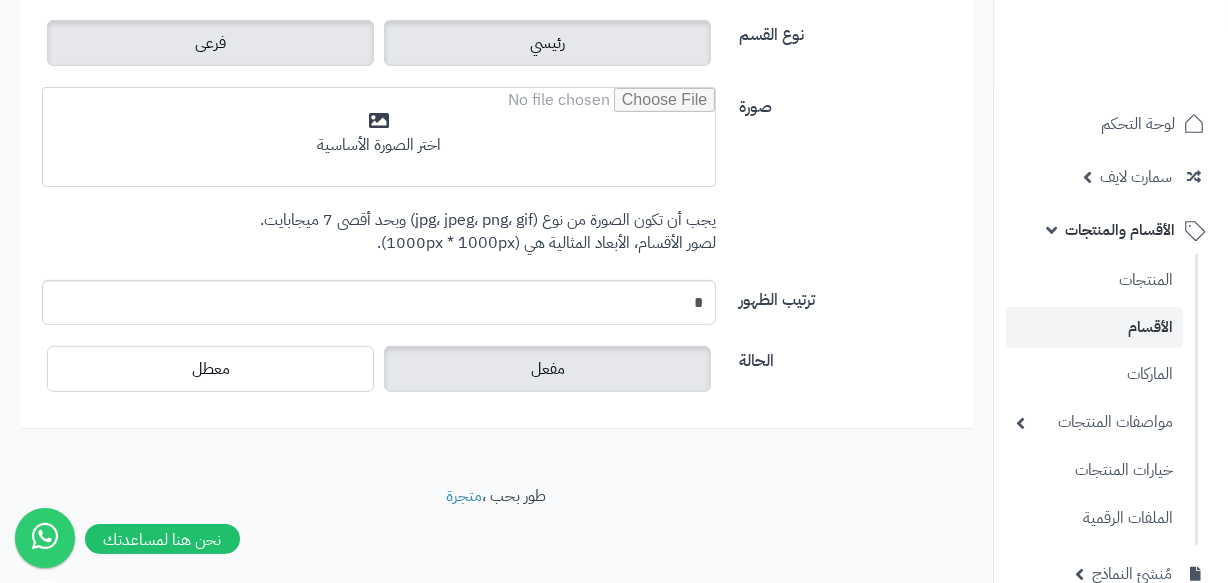 type on "*****" 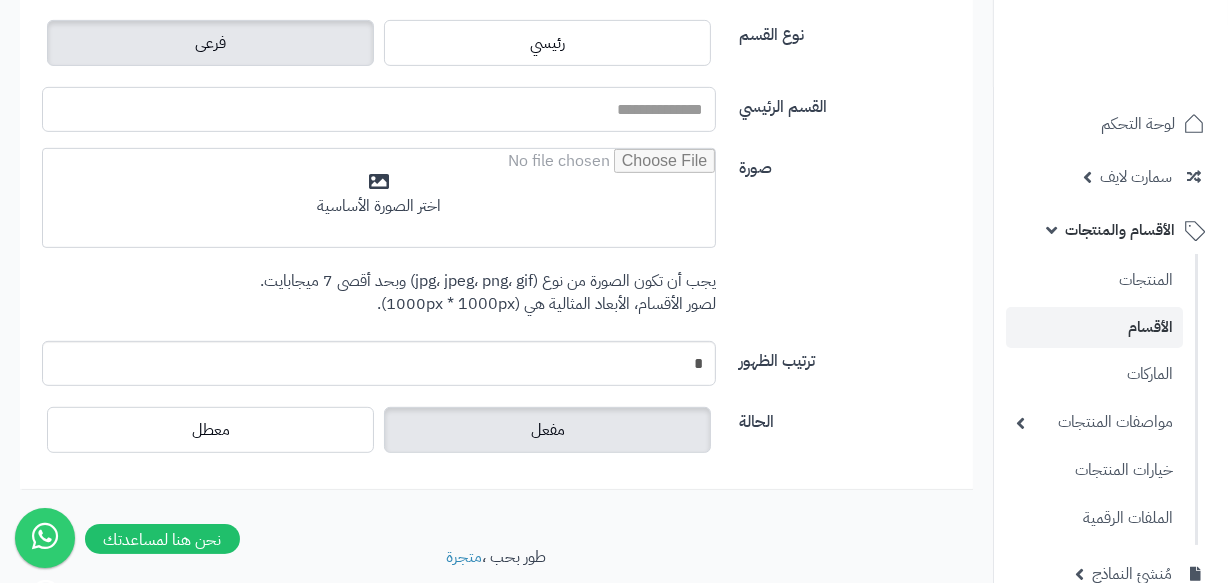 click on "القسم الرئيسي" at bounding box center (379, 109) 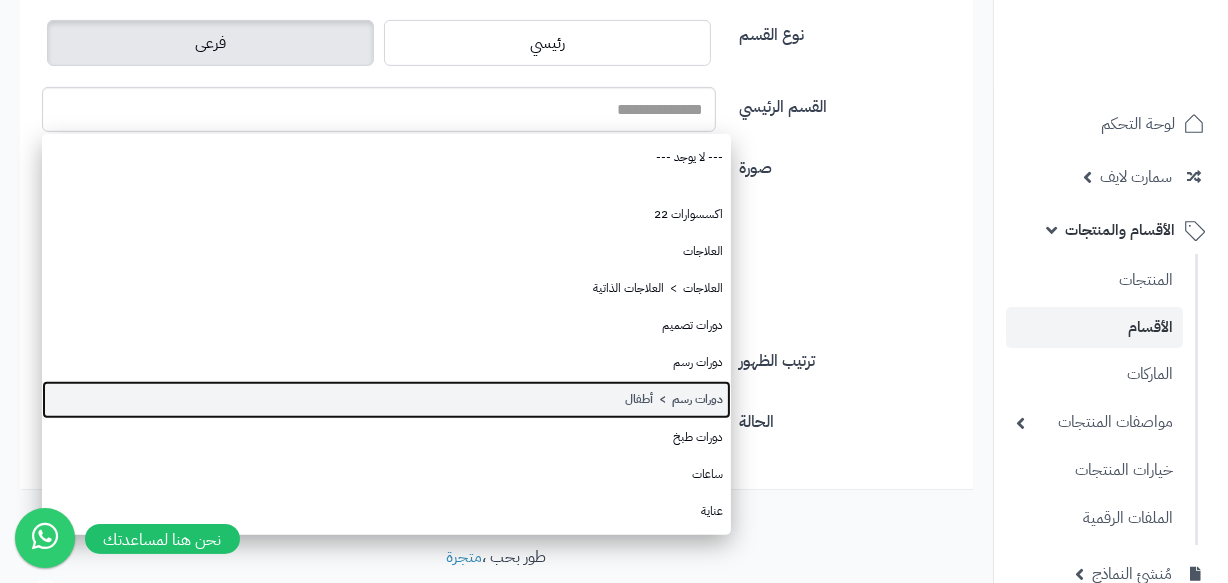 click on "دورات رسم  >  أطفال" at bounding box center [386, 399] 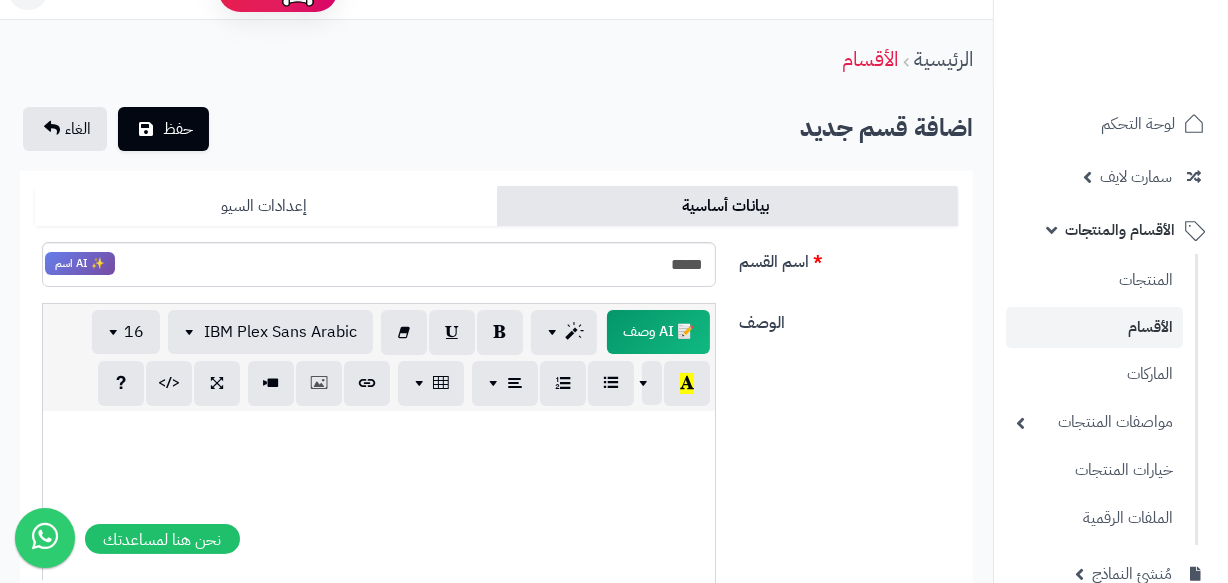 scroll, scrollTop: 0, scrollLeft: 0, axis: both 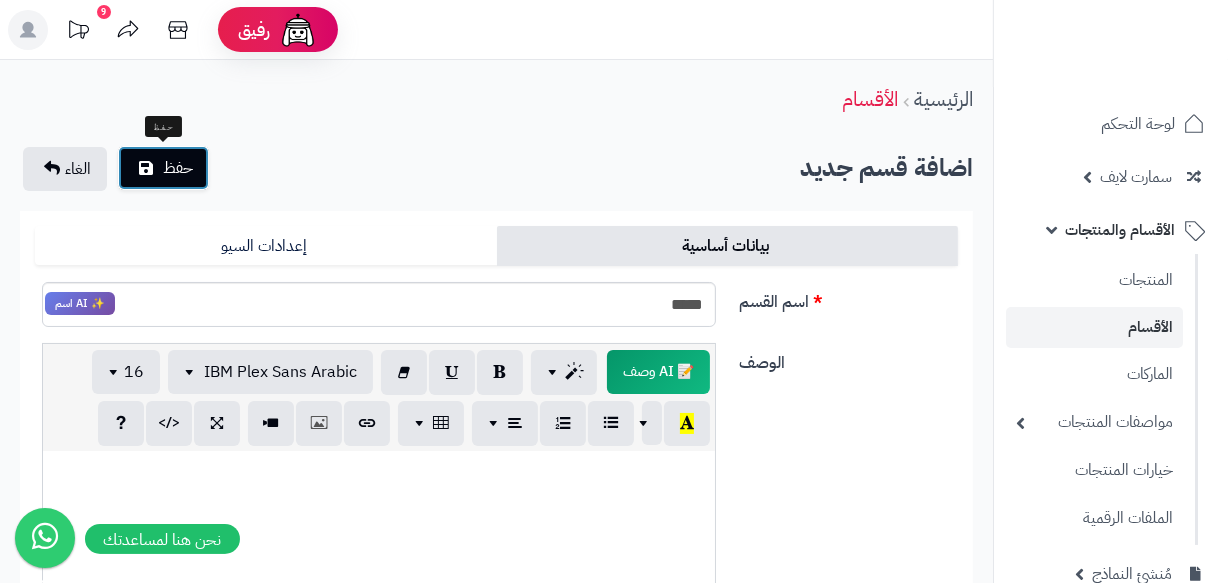 click on "حفظ" at bounding box center [178, 168] 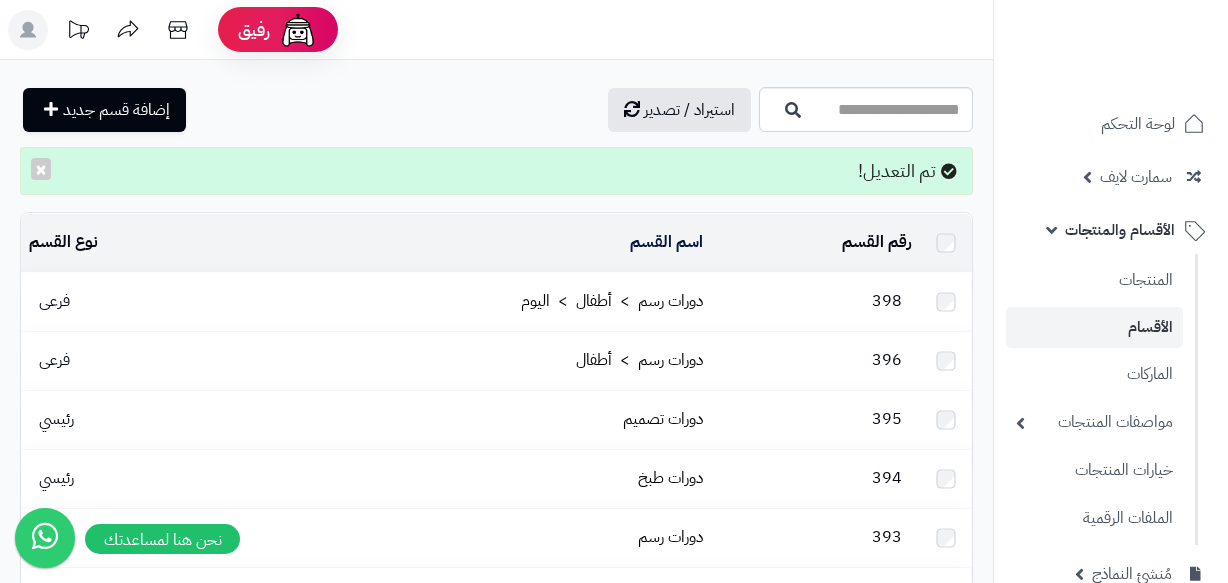 scroll, scrollTop: 0, scrollLeft: 0, axis: both 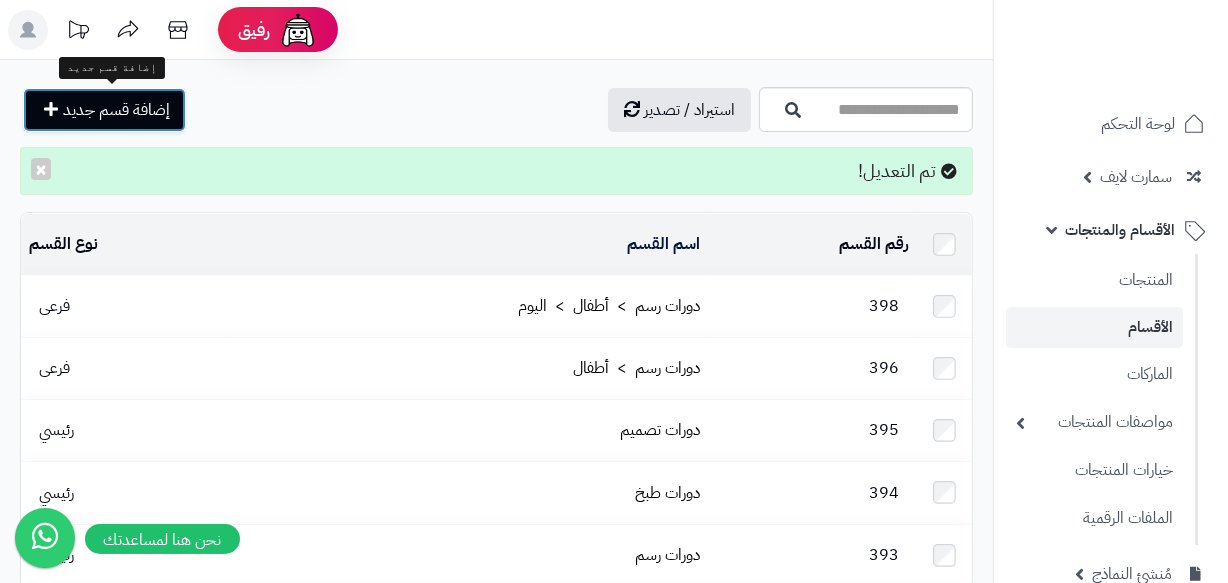 click on "إضافة قسم جديد" at bounding box center (104, 110) 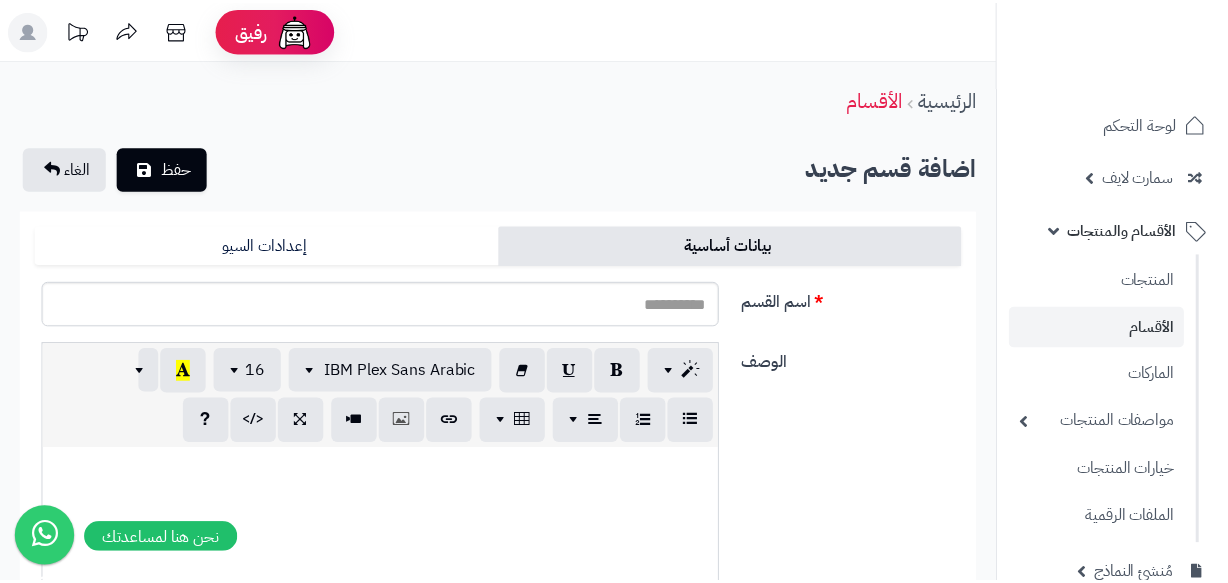 scroll, scrollTop: 0, scrollLeft: 0, axis: both 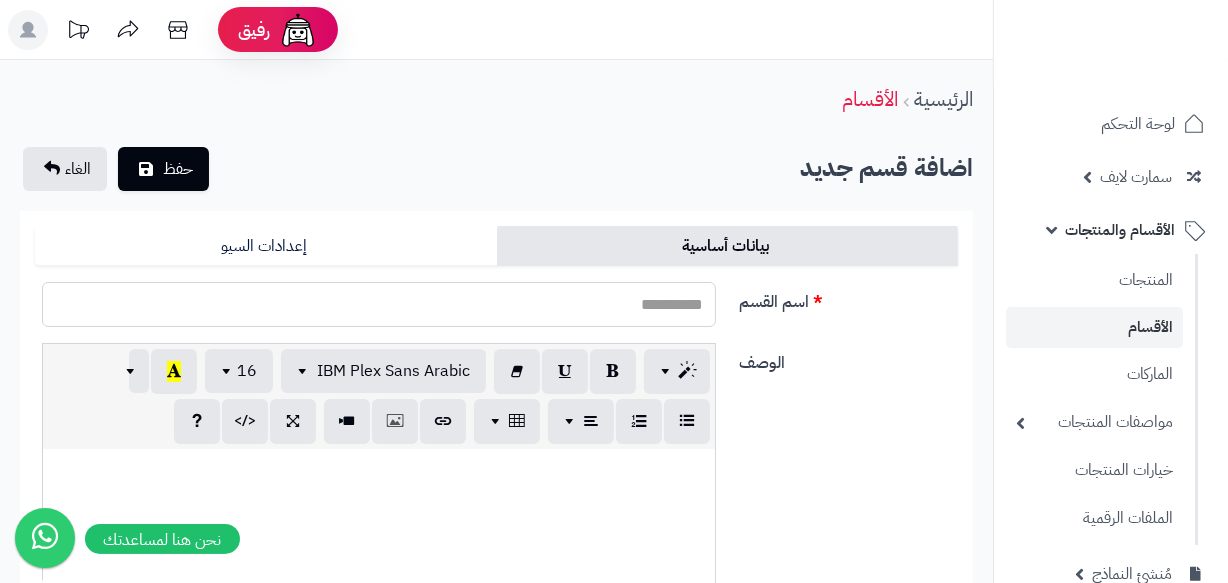 click on "اسم القسم" at bounding box center (379, 304) 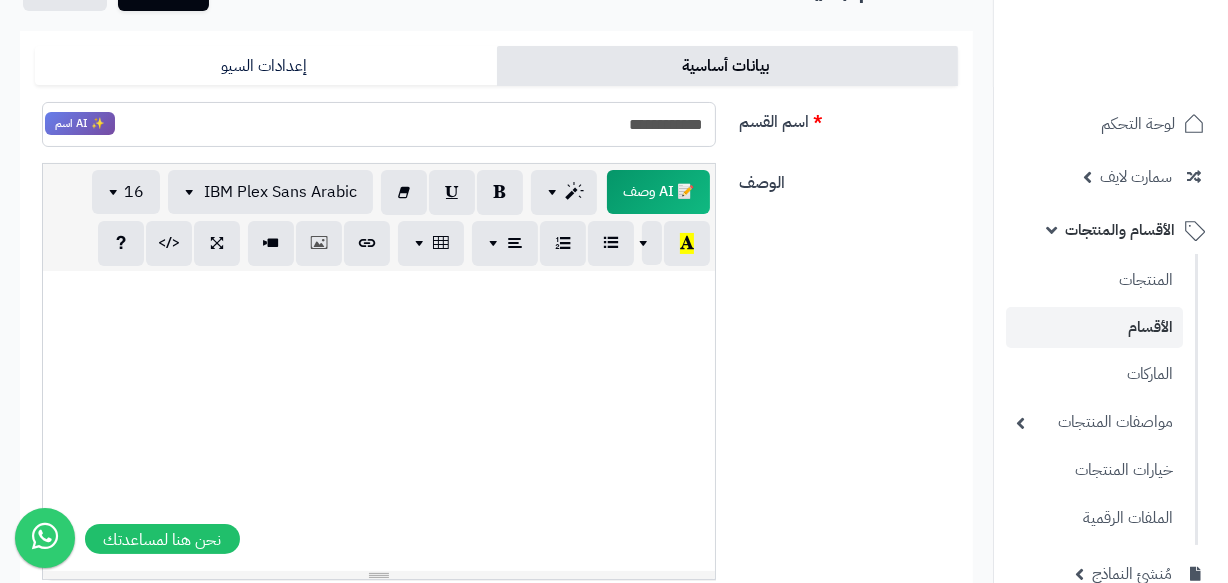 scroll, scrollTop: 181, scrollLeft: 0, axis: vertical 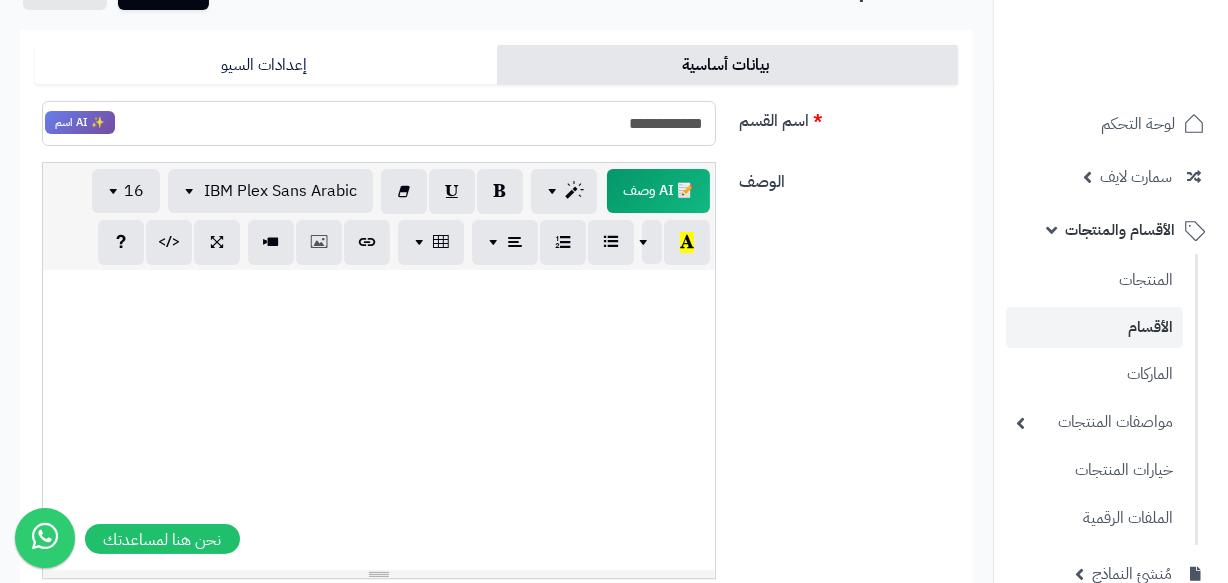 click on "**********" at bounding box center (379, 123) 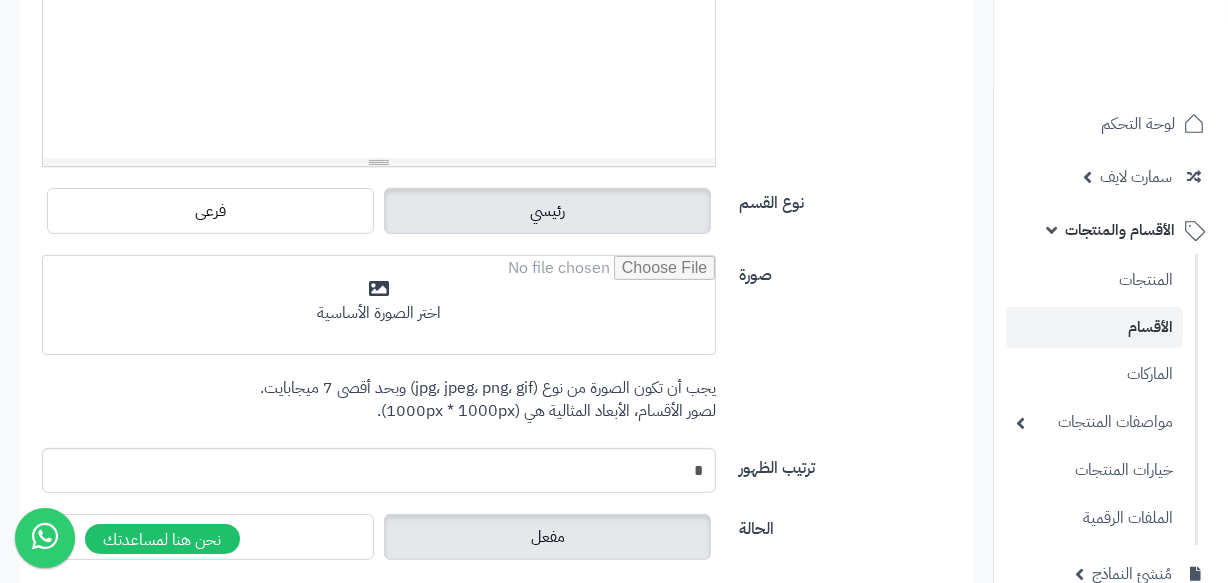 scroll, scrollTop: 636, scrollLeft: 0, axis: vertical 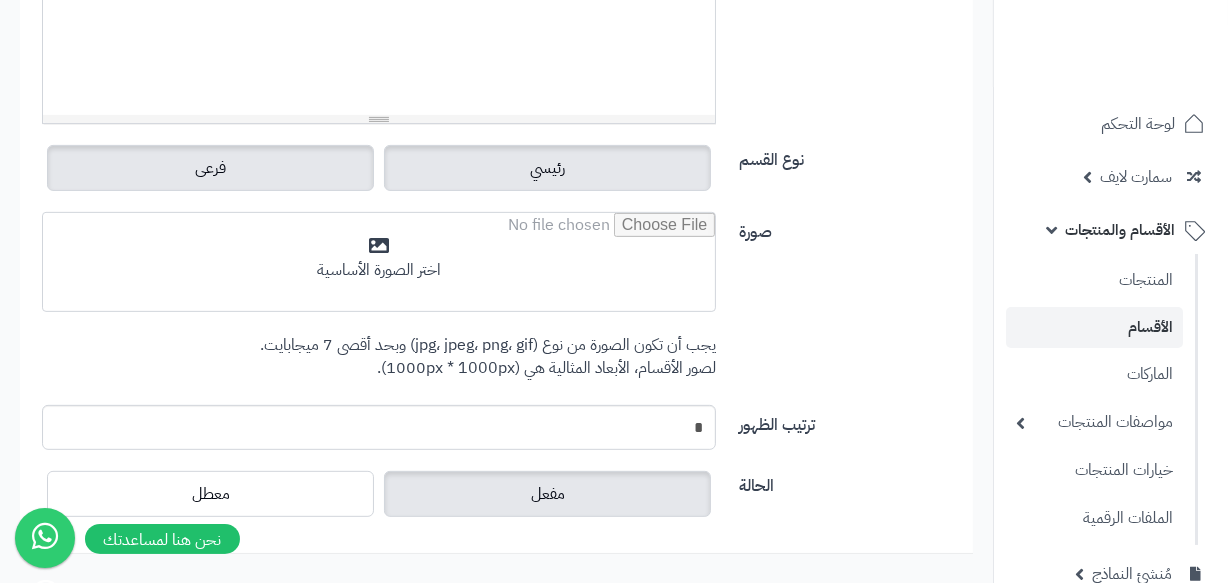 type on "**********" 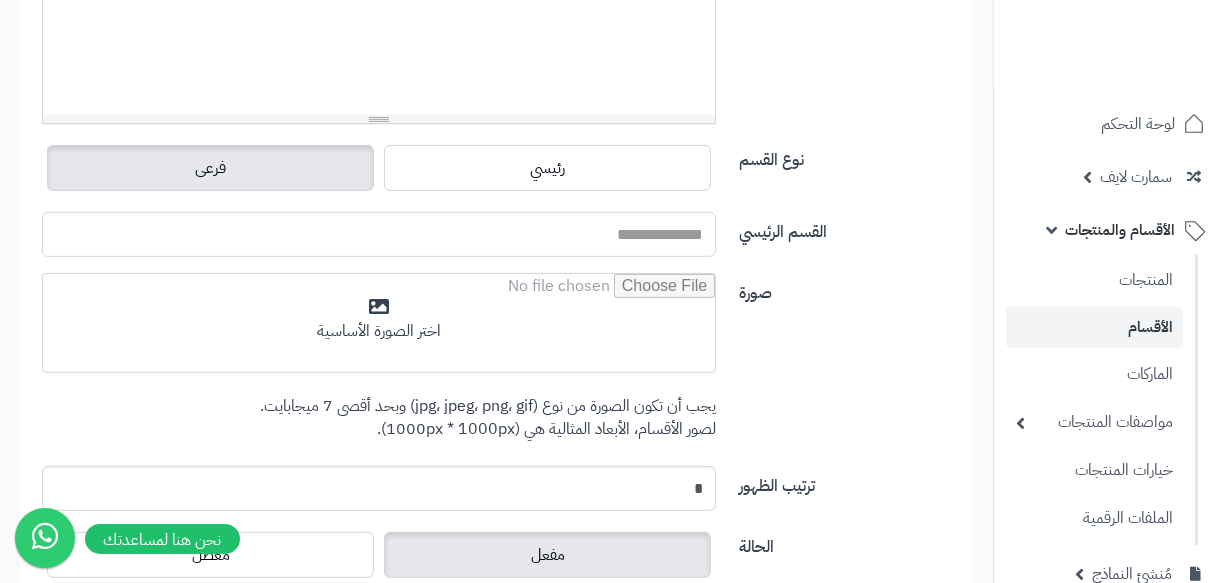 click on "القسم الرئيسي" at bounding box center [379, 234] 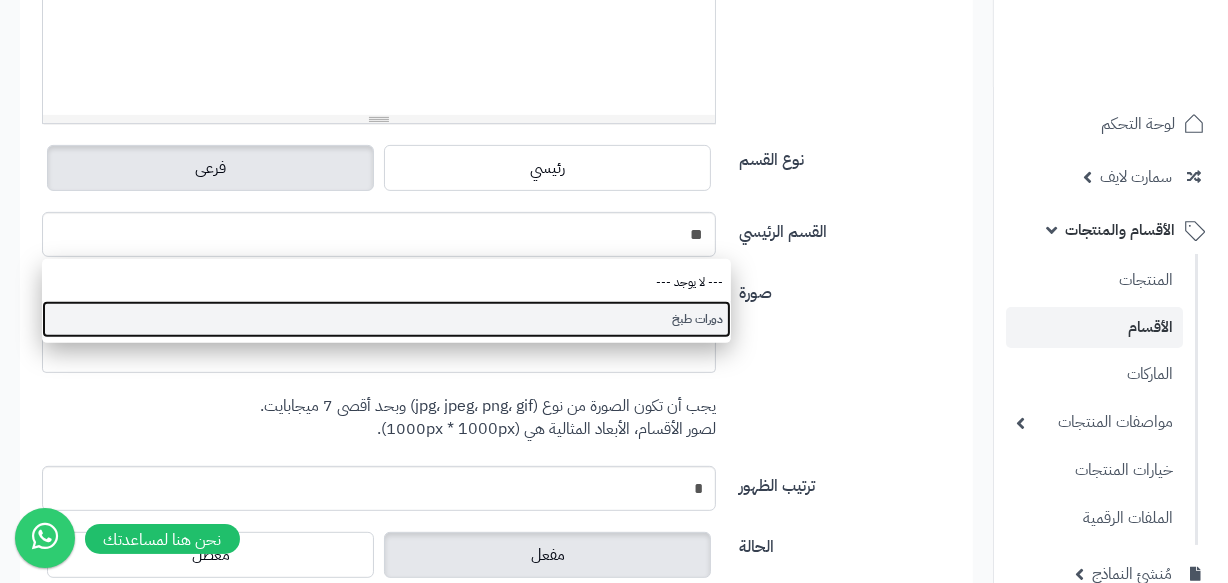 click on "دورات طبخ" at bounding box center [386, 319] 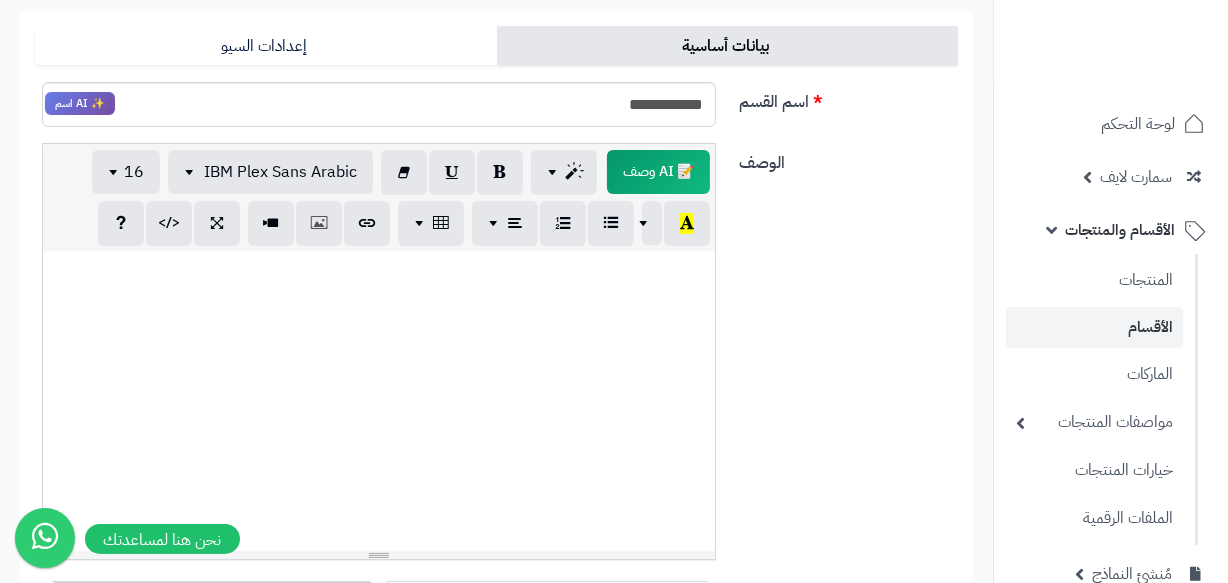 scroll, scrollTop: 90, scrollLeft: 0, axis: vertical 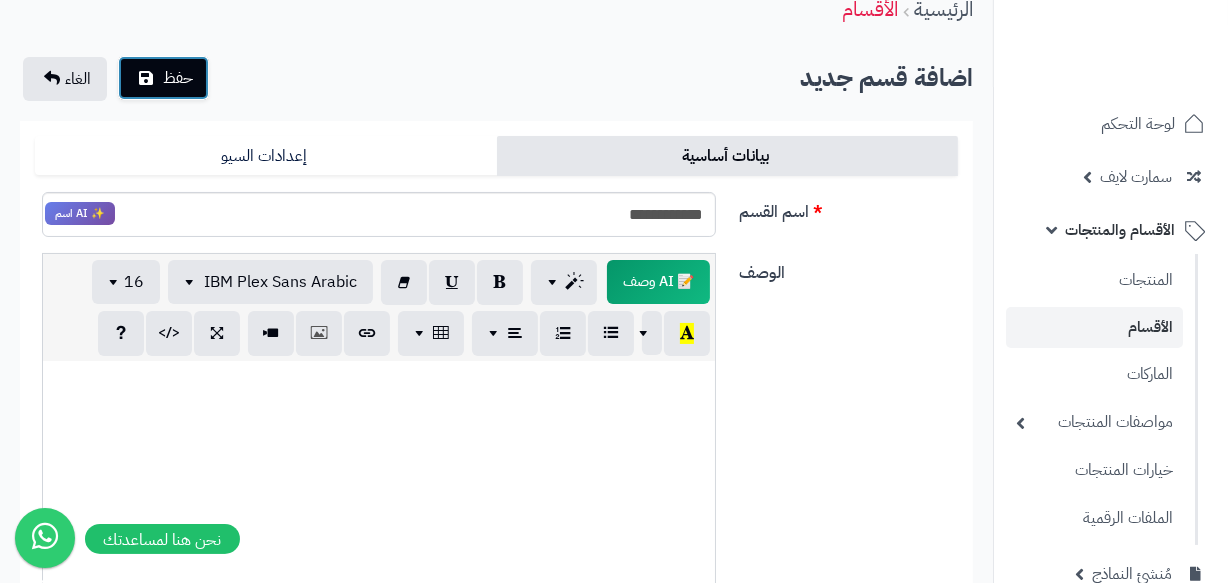 click on "حفظ" at bounding box center [163, 78] 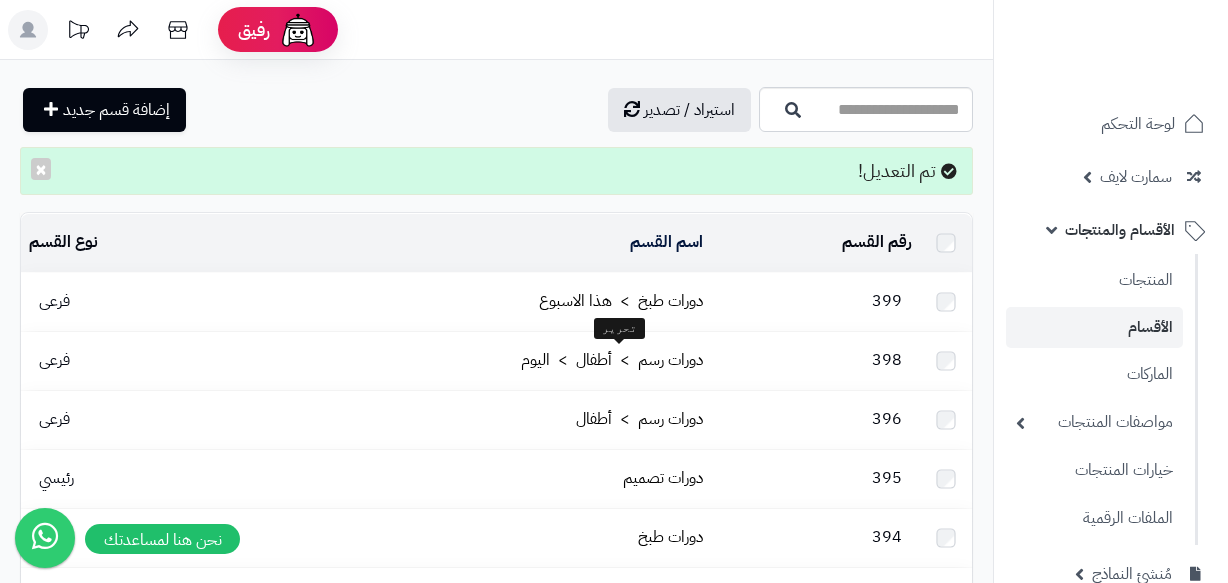 scroll, scrollTop: 0, scrollLeft: 0, axis: both 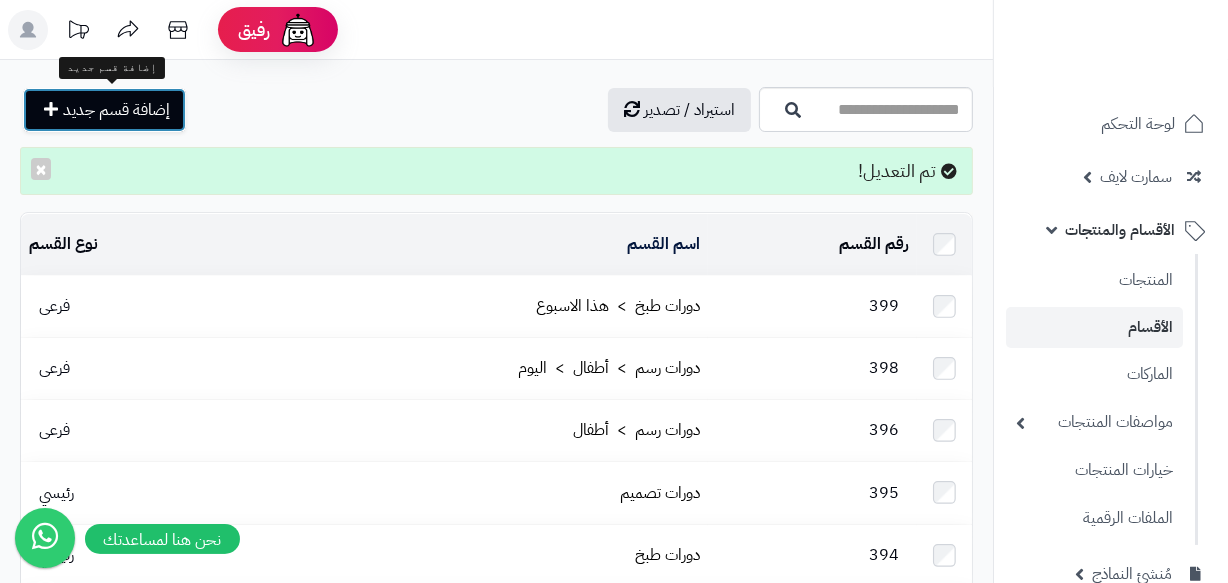 click on "إضافة قسم جديد" at bounding box center (116, 110) 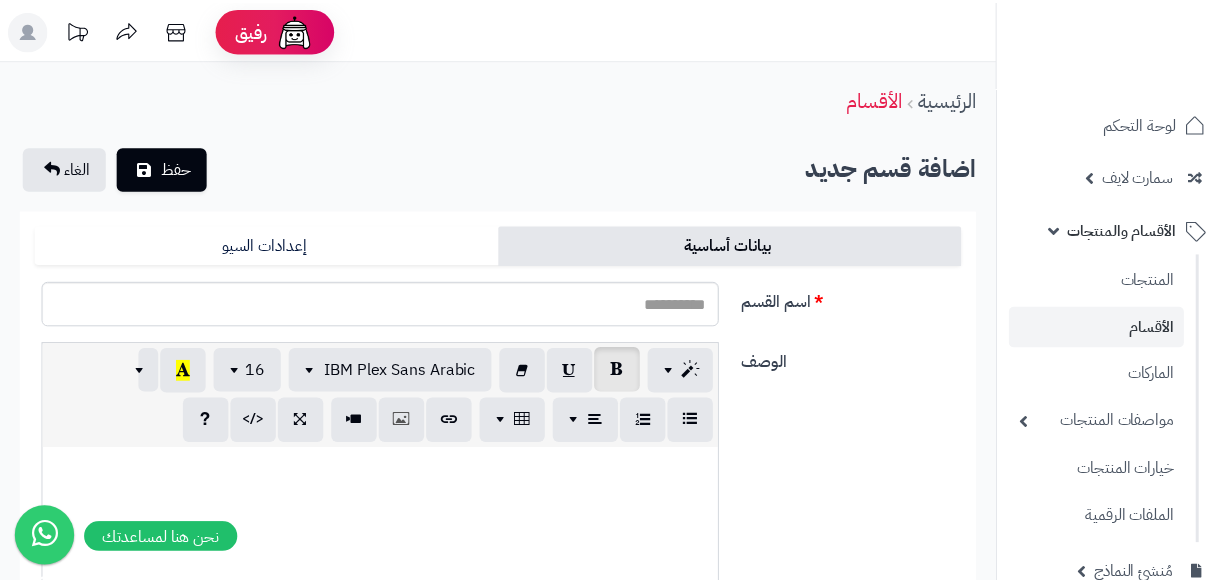 scroll, scrollTop: 0, scrollLeft: 0, axis: both 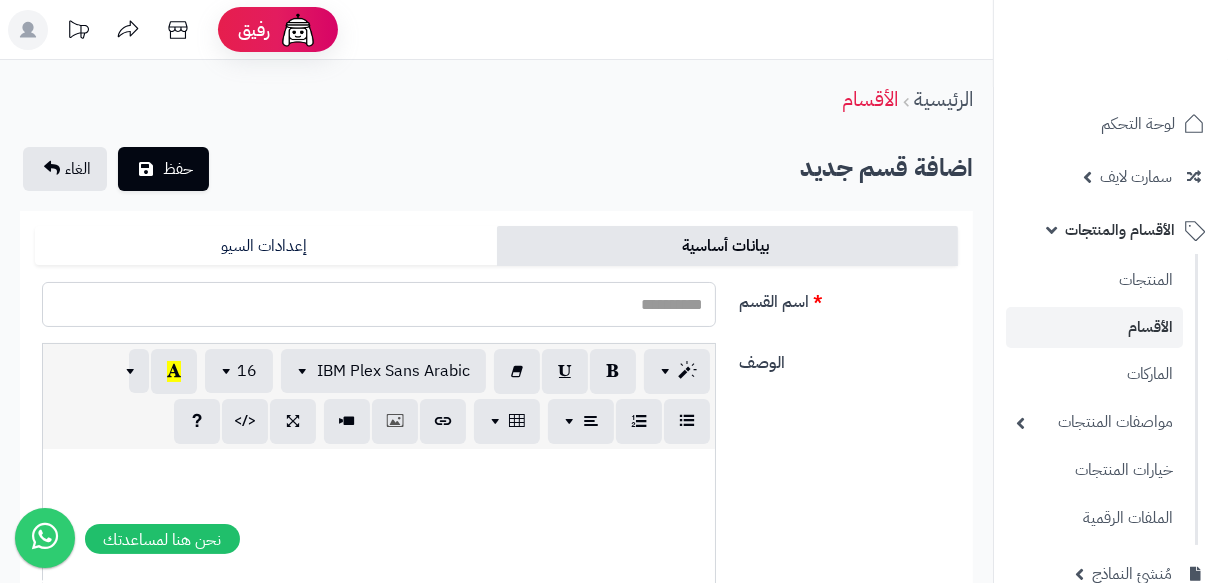 click on "اسم القسم" at bounding box center (379, 304) 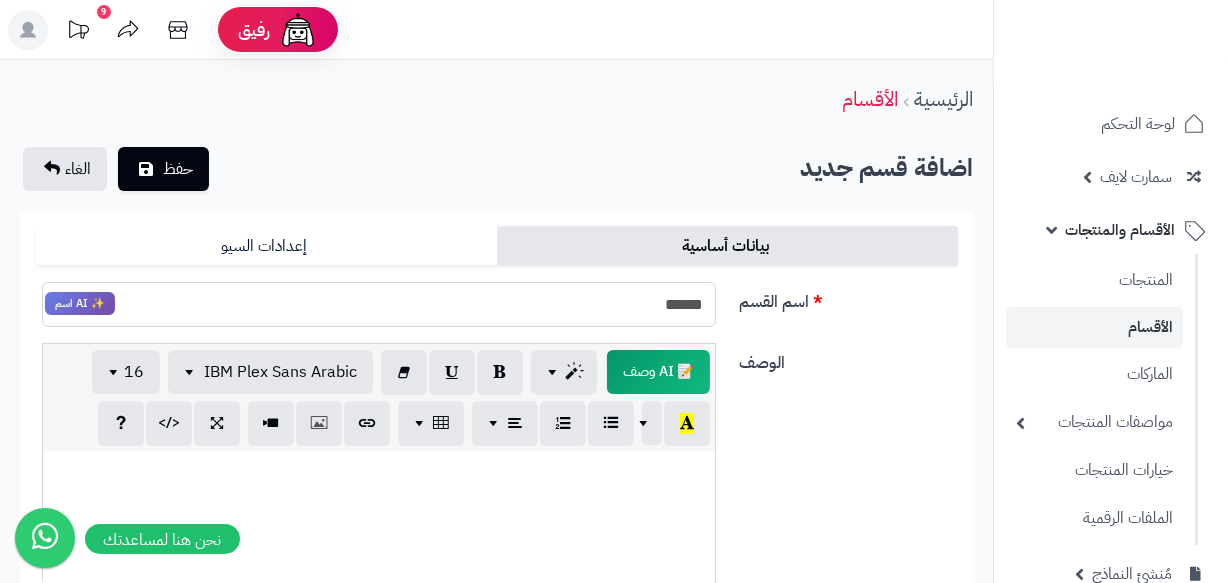 click on "******" at bounding box center [379, 304] 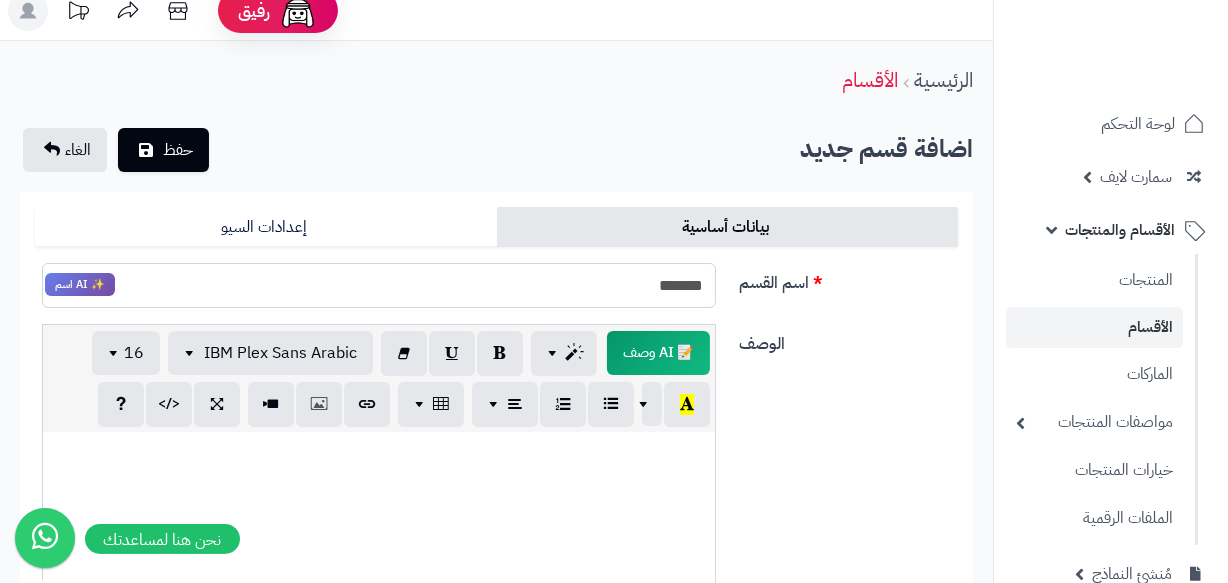 scroll, scrollTop: 0, scrollLeft: 0, axis: both 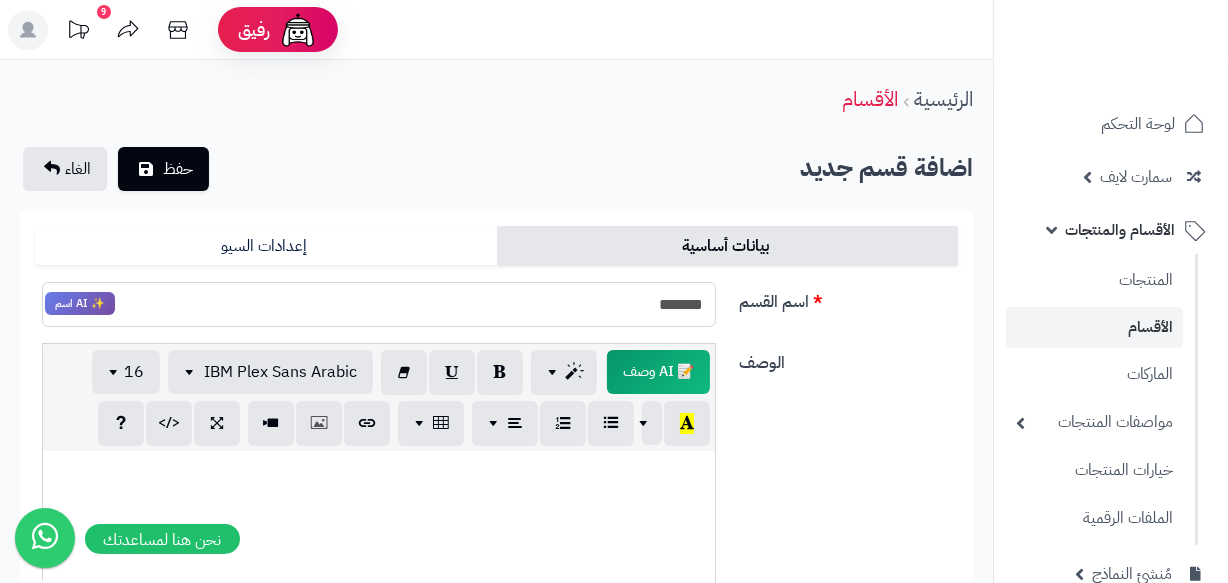 drag, startPoint x: 570, startPoint y: 316, endPoint x: 716, endPoint y: 320, distance: 146.05478 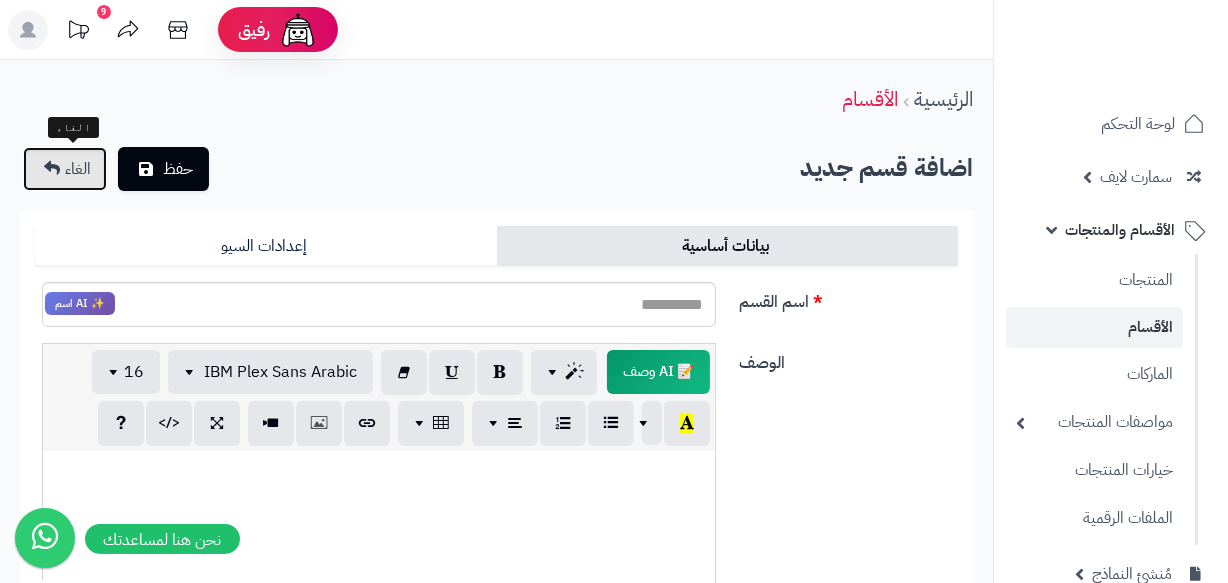 click on "الغاء" at bounding box center (78, 169) 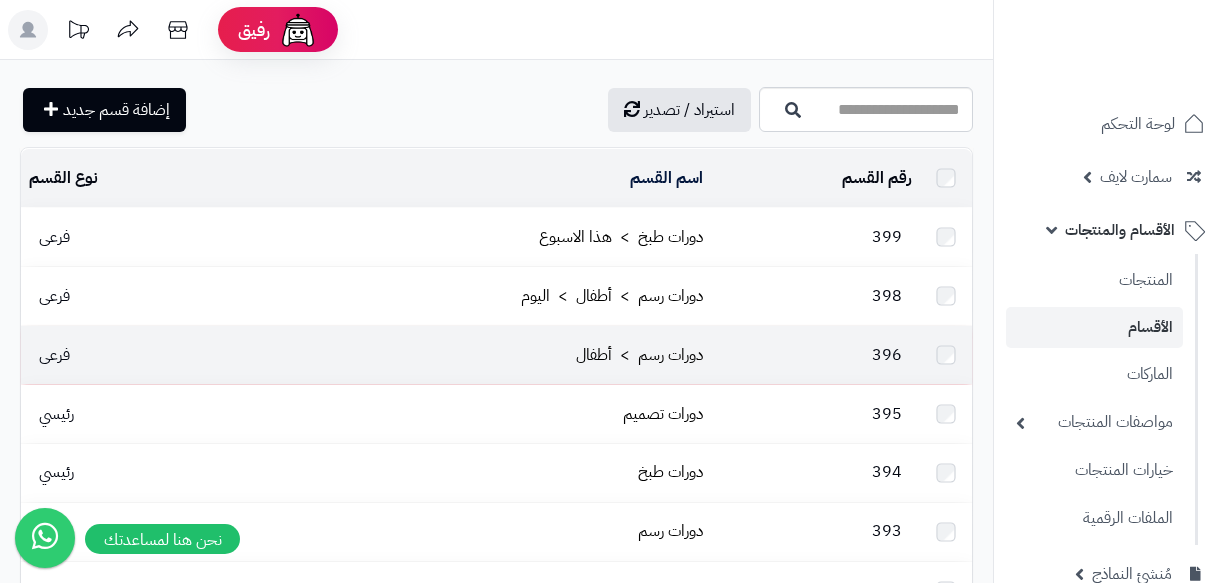 scroll, scrollTop: 0, scrollLeft: 0, axis: both 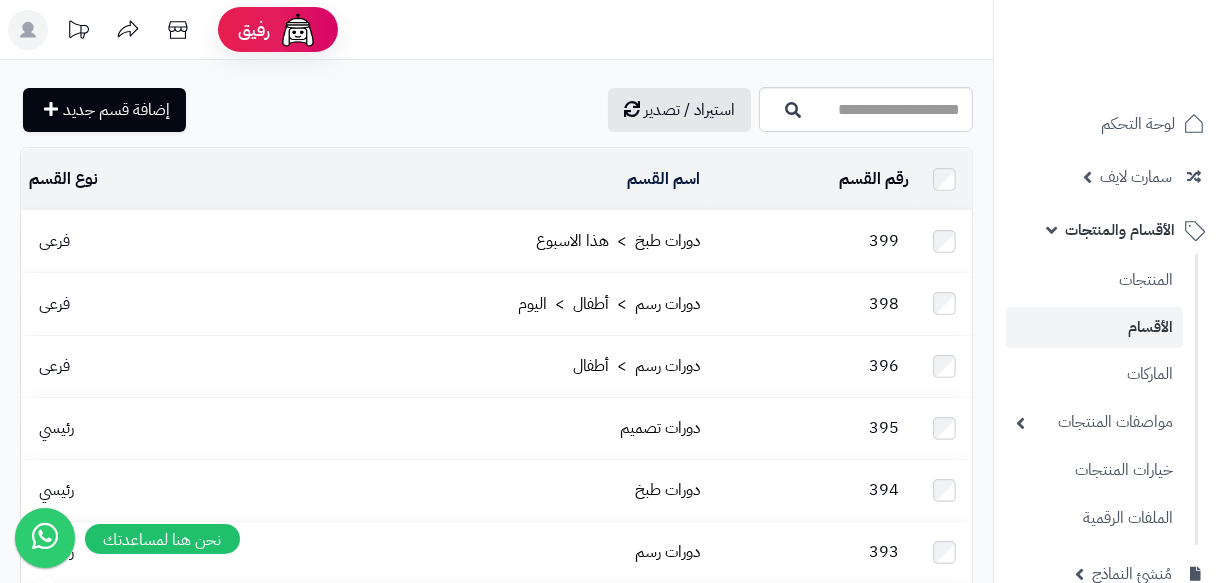 click at bounding box center [944, 241] 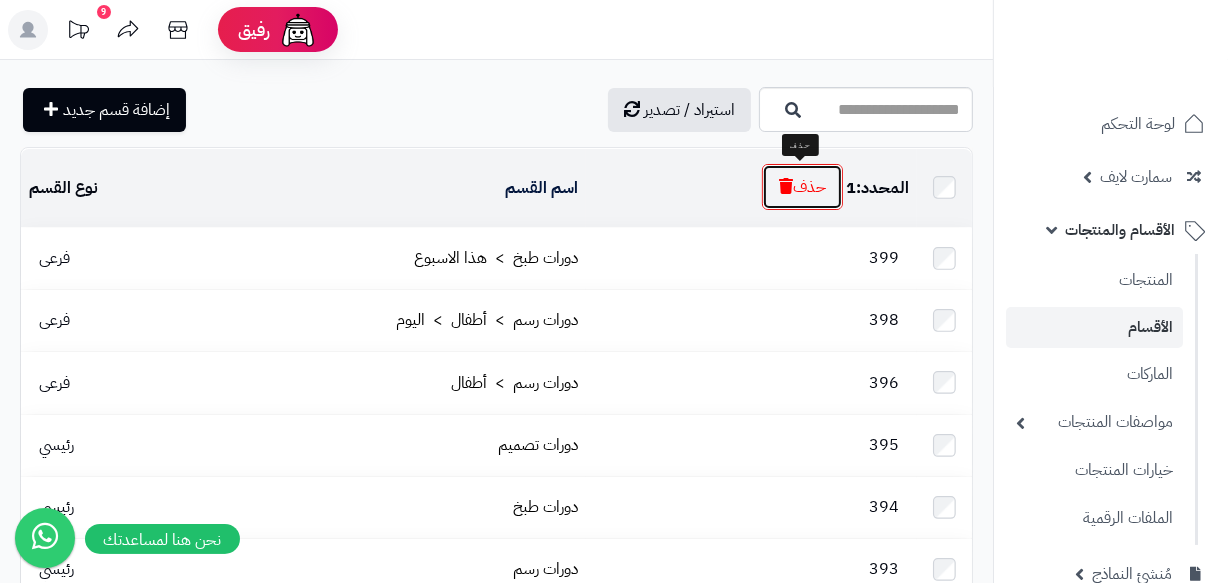 click on "حذف" at bounding box center (802, 187) 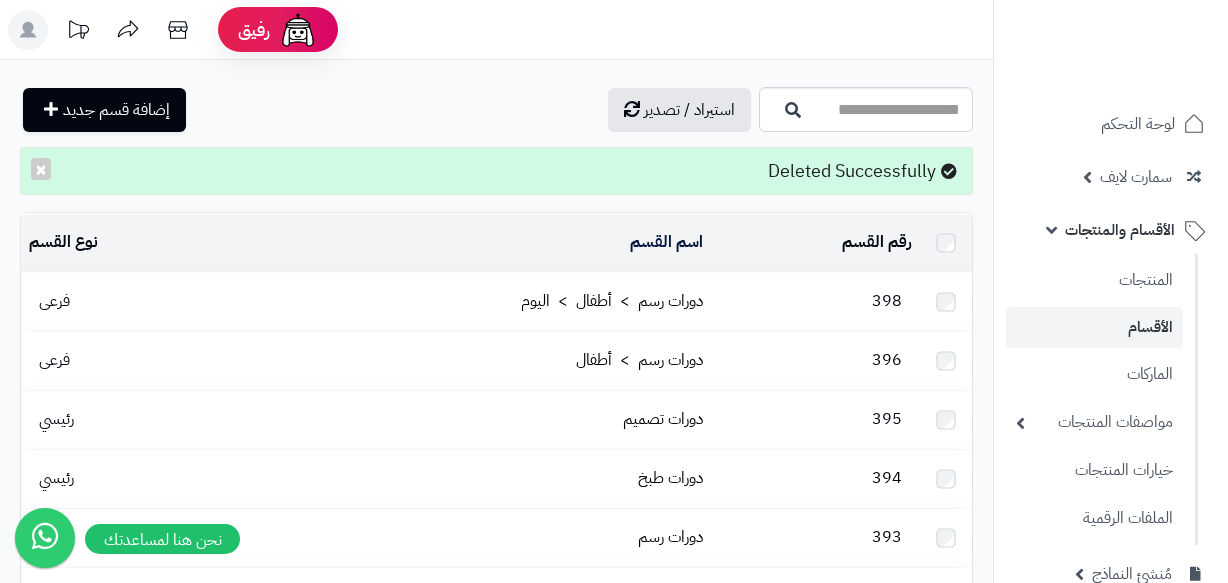 scroll, scrollTop: 0, scrollLeft: 0, axis: both 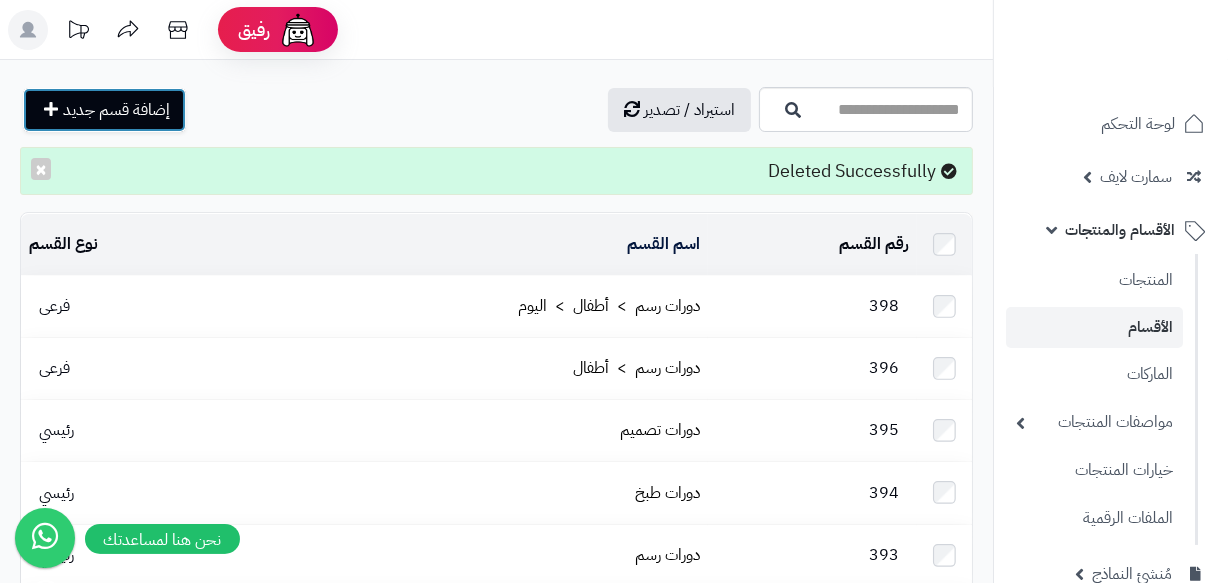 click on "إضافة قسم جديد" at bounding box center [116, 110] 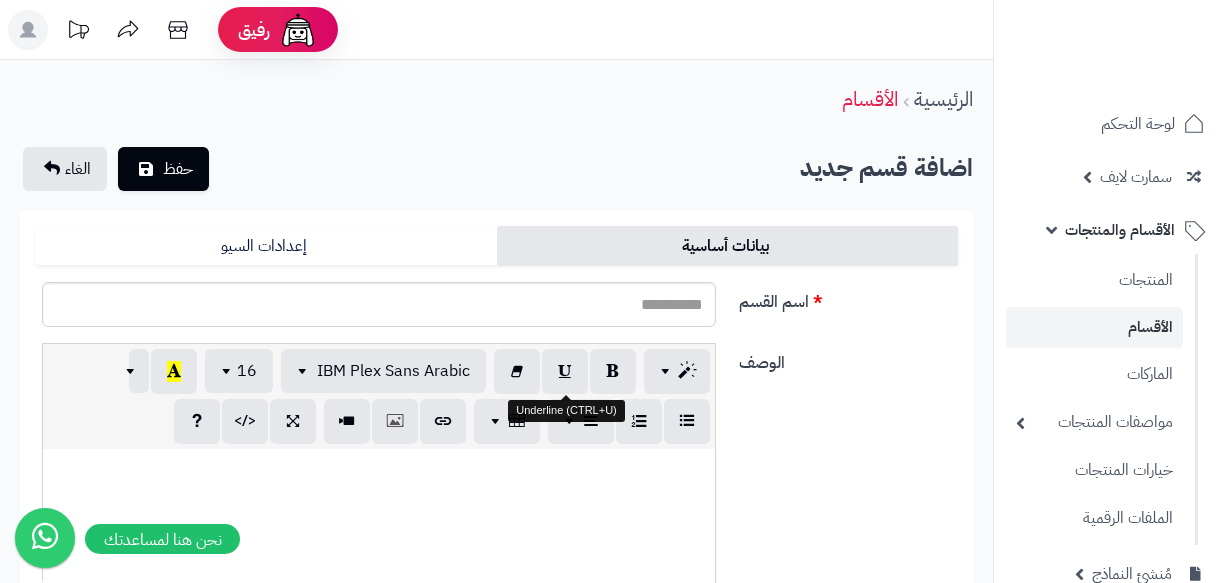 scroll, scrollTop: 0, scrollLeft: 0, axis: both 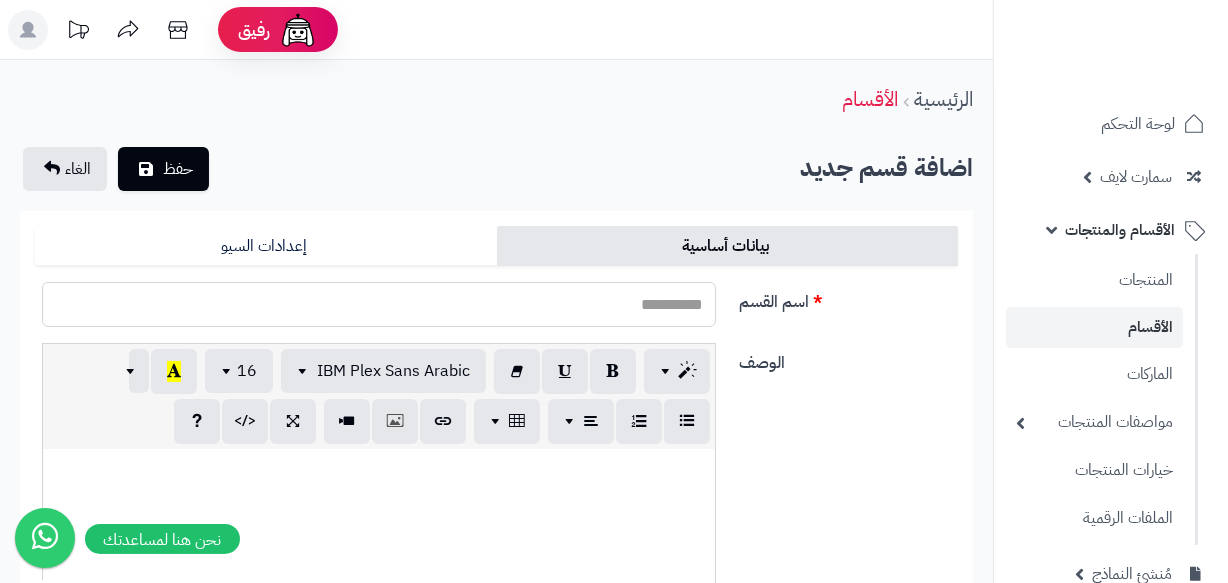 click on "اسم القسم" at bounding box center (379, 304) 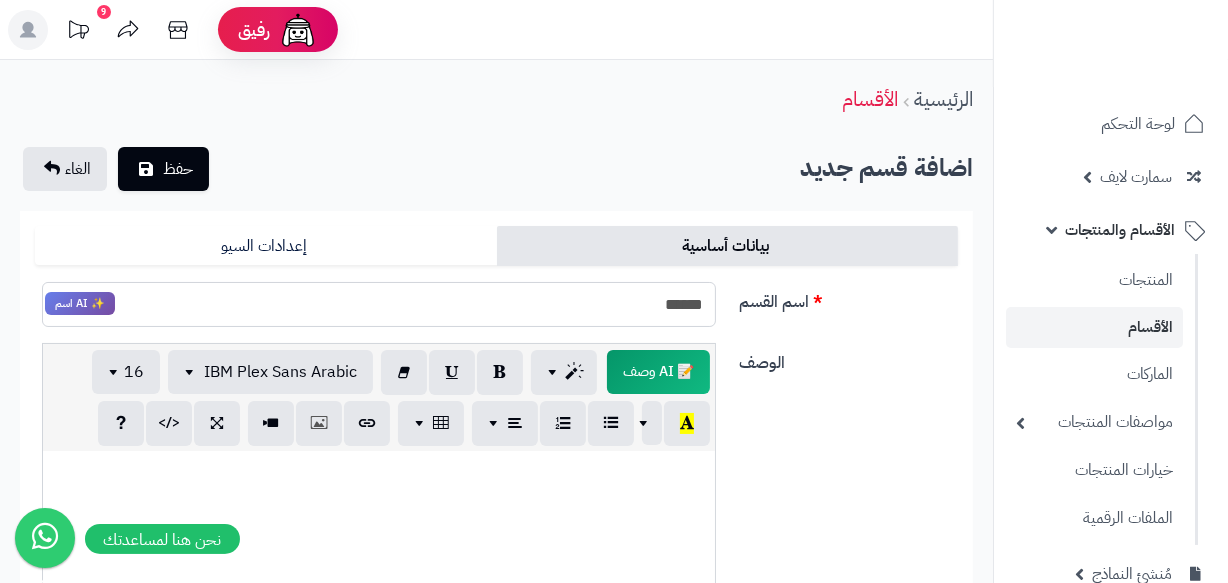 click on "******" at bounding box center (379, 304) 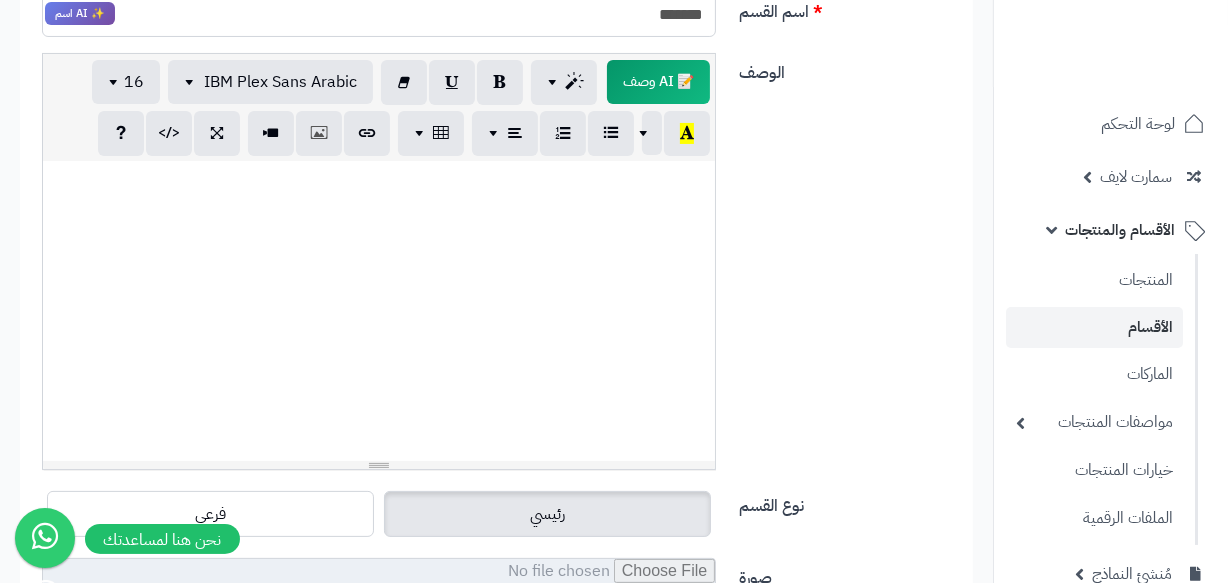 scroll, scrollTop: 454, scrollLeft: 0, axis: vertical 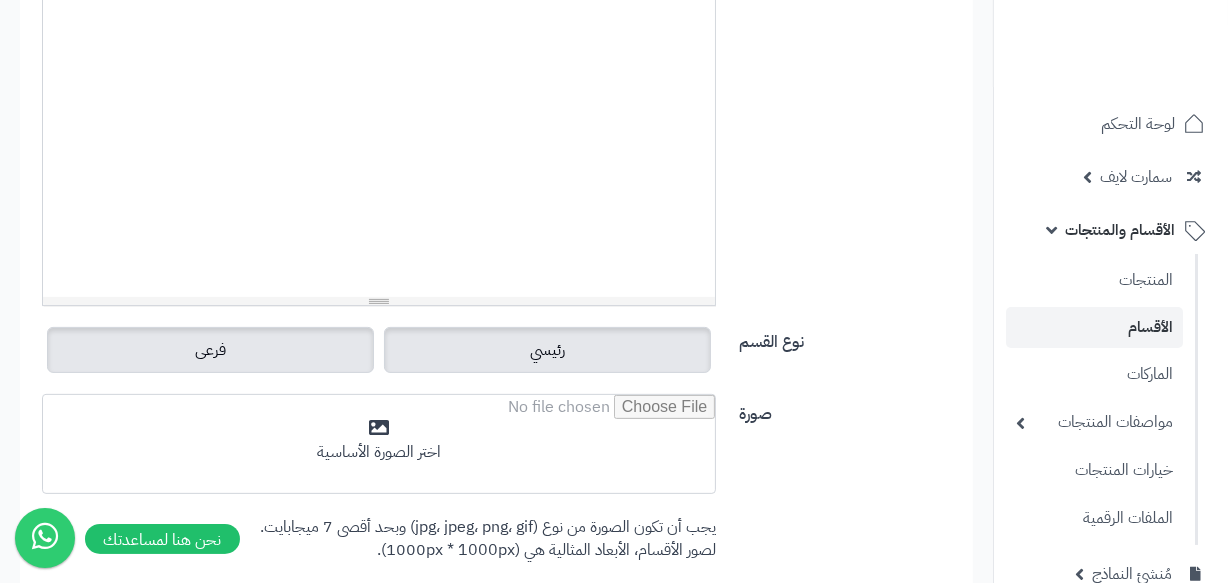 type on "*******" 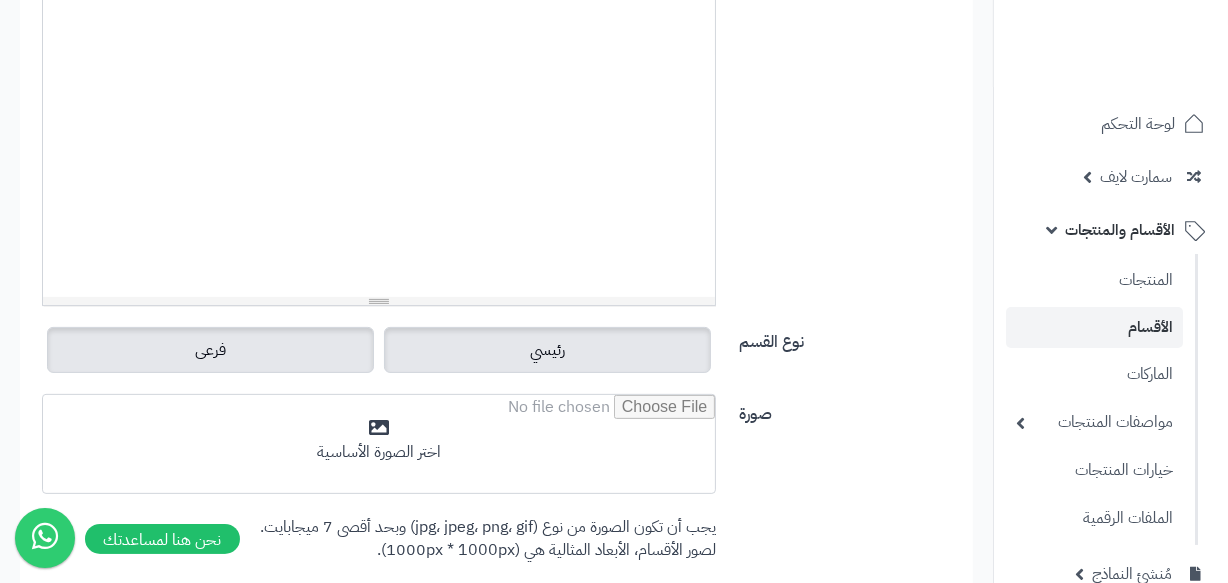click on "فرعى" at bounding box center [210, 350] 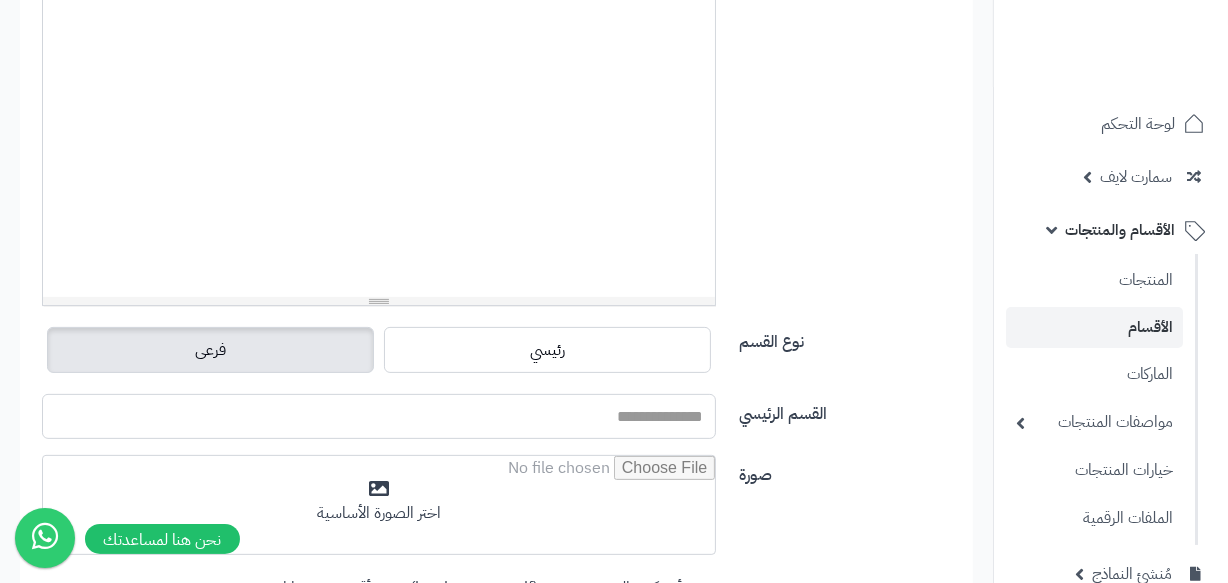 click on "القسم الرئيسي" at bounding box center [379, 416] 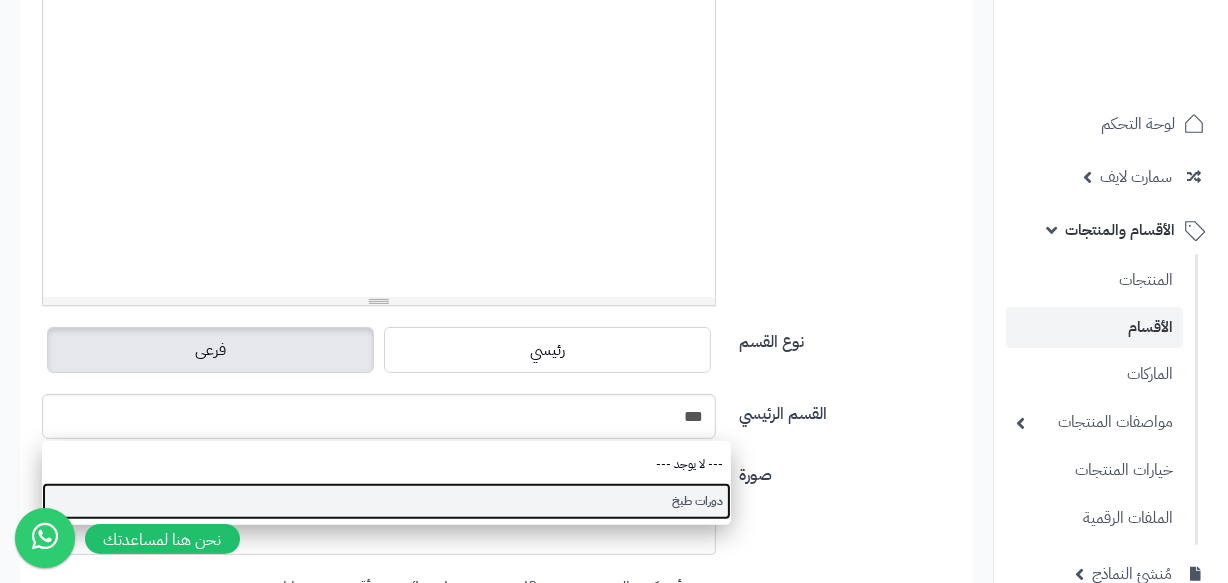 click on "دورات طبخ" at bounding box center (386, 501) 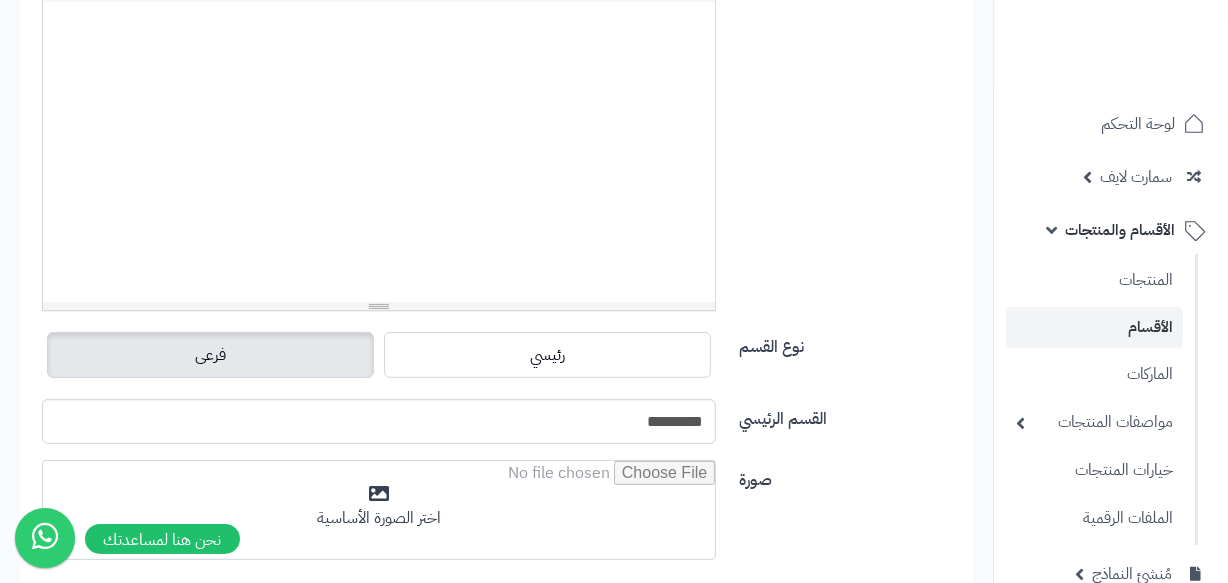 scroll, scrollTop: 0, scrollLeft: 0, axis: both 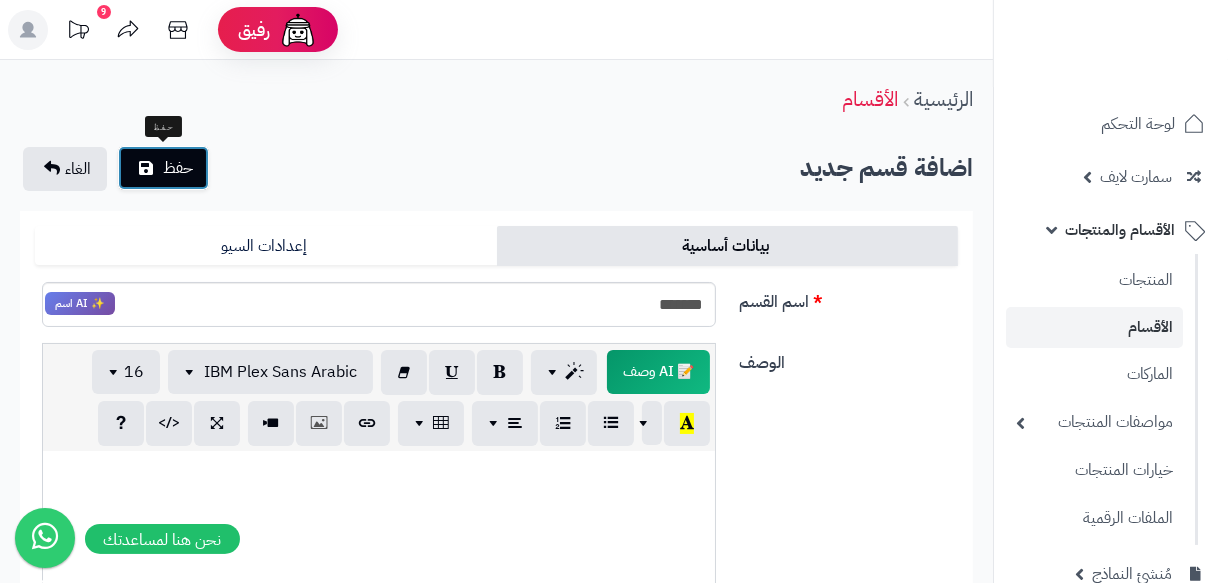 click on "حفظ" at bounding box center [178, 168] 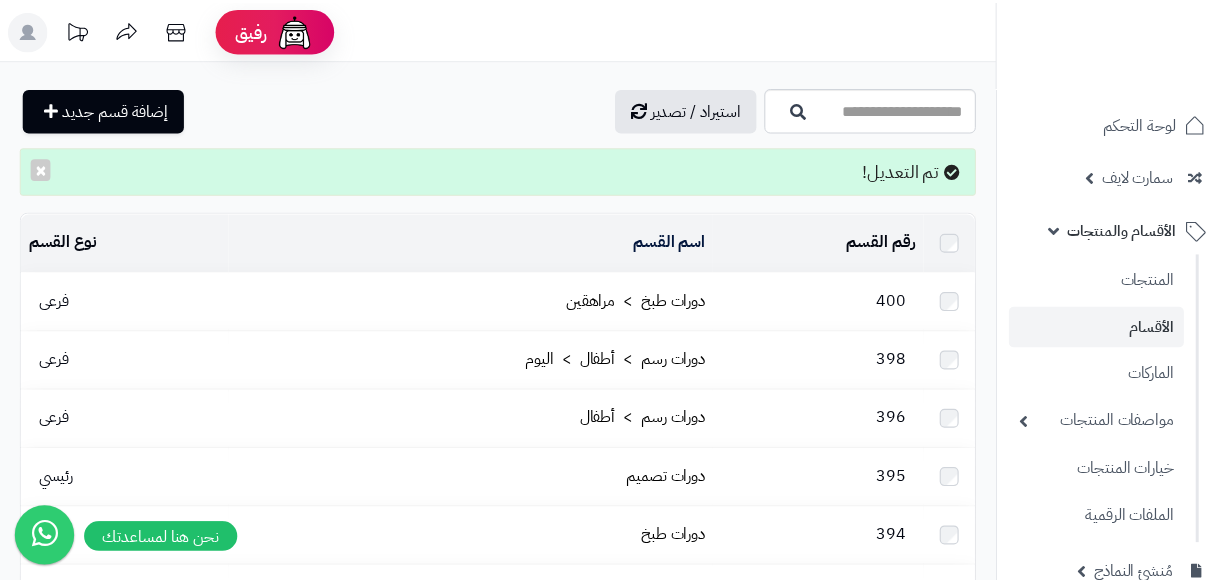 scroll, scrollTop: 0, scrollLeft: 0, axis: both 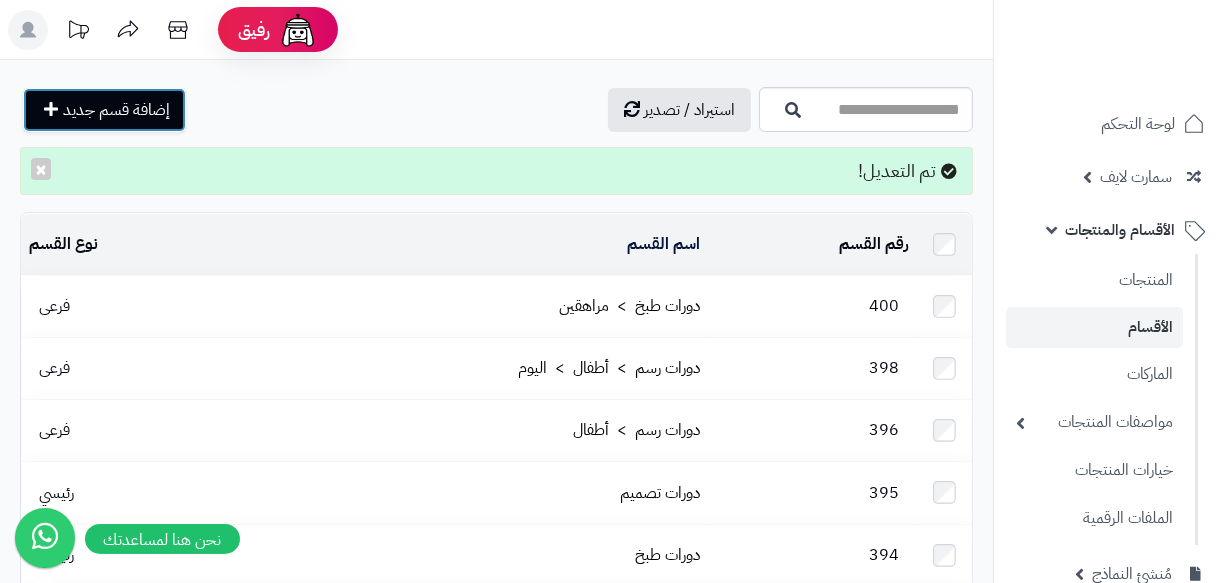 click on "إضافة قسم جديد" at bounding box center (104, 110) 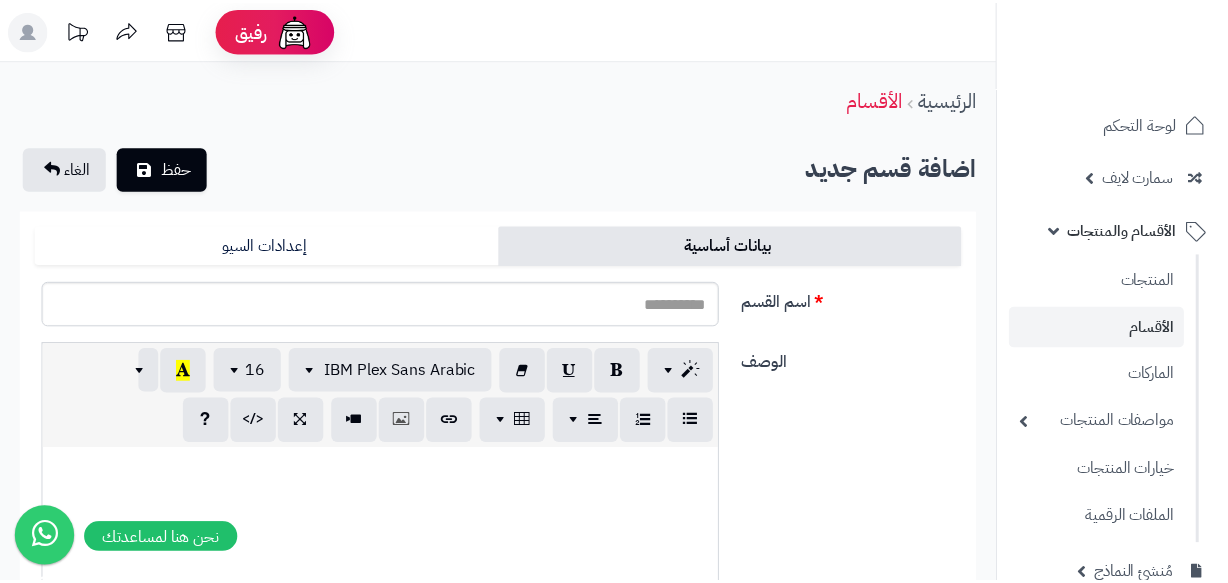 scroll, scrollTop: 0, scrollLeft: 0, axis: both 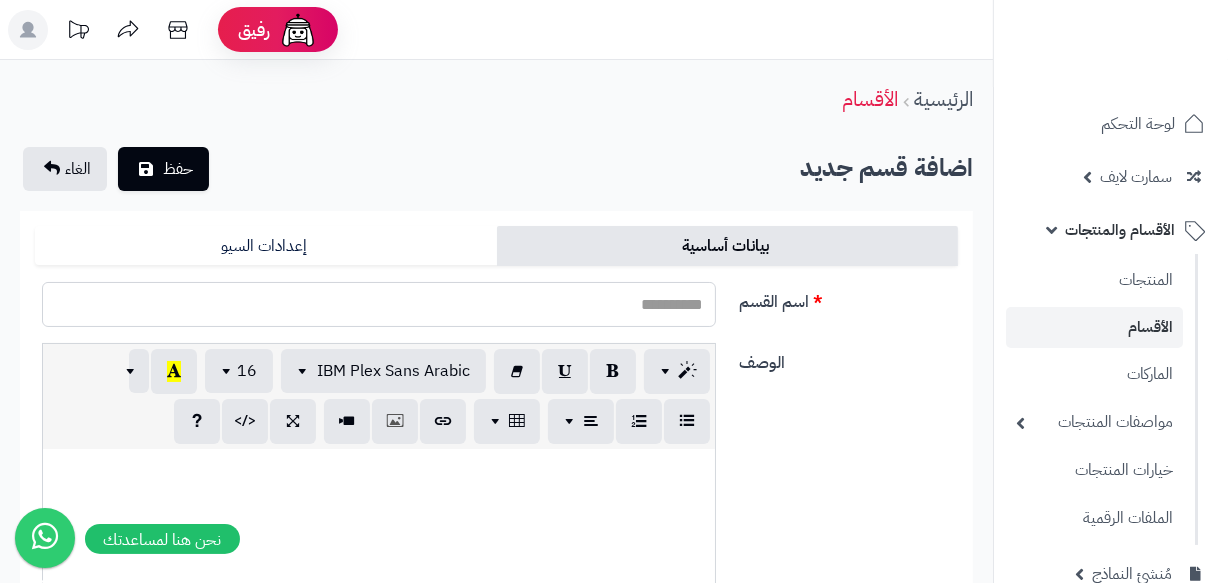 click on "اسم القسم" at bounding box center (379, 304) 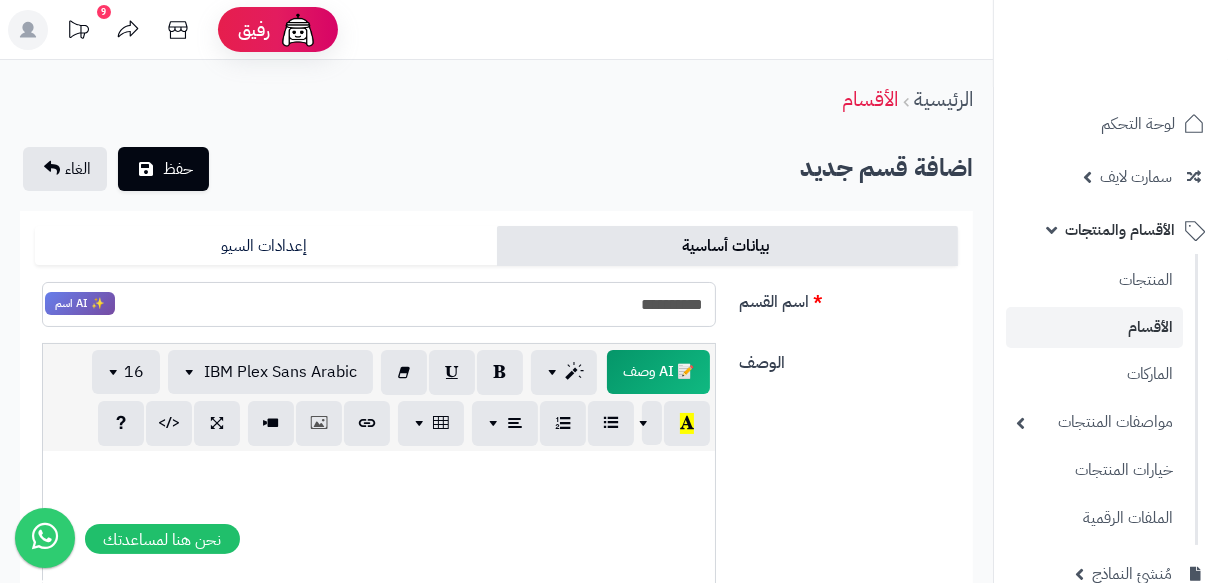 click on "**********" at bounding box center [379, 304] 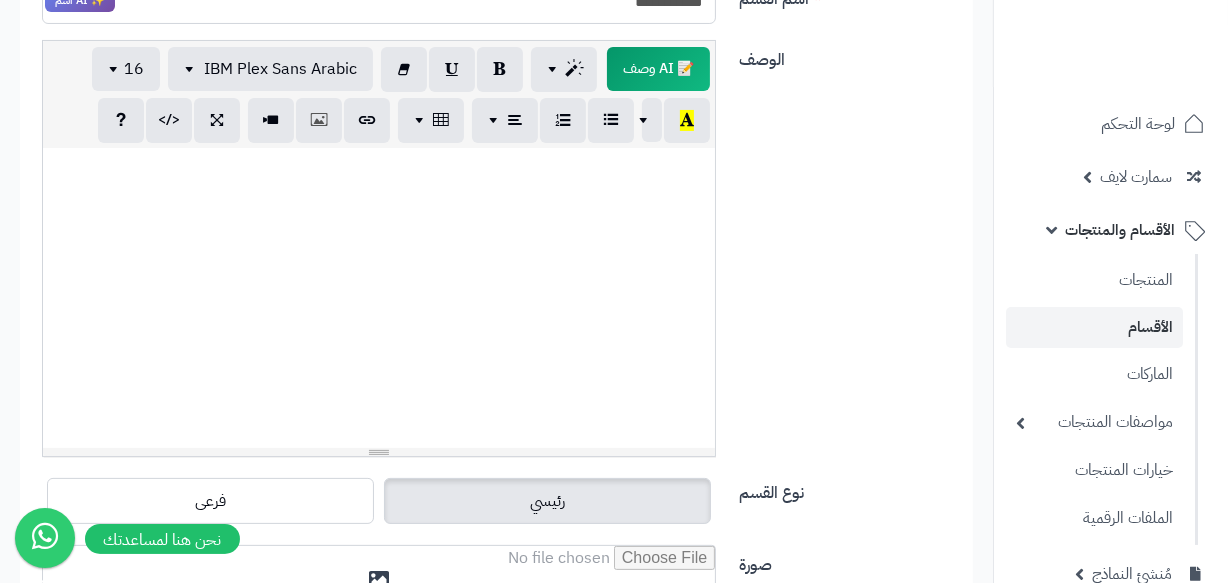 scroll, scrollTop: 454, scrollLeft: 0, axis: vertical 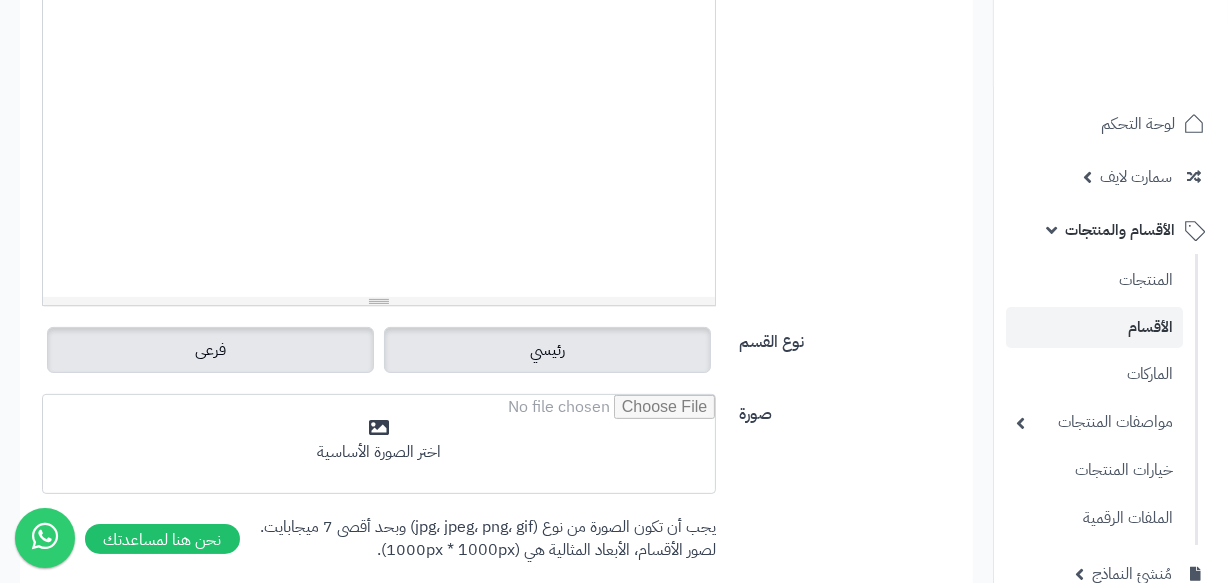 type on "**********" 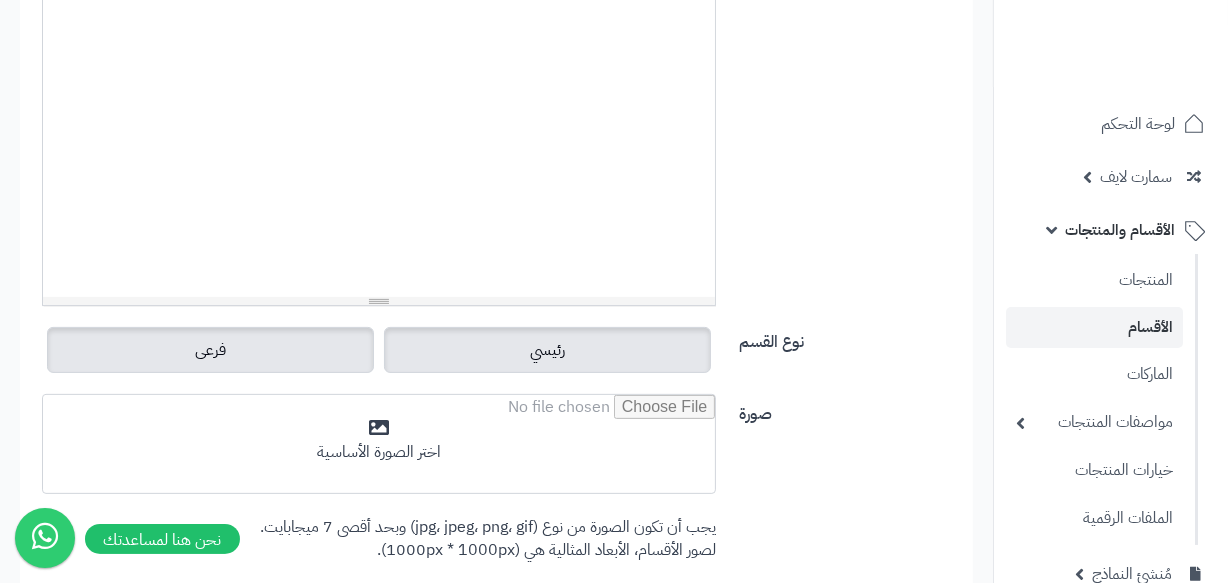 click on "فرعى" at bounding box center [210, 350] 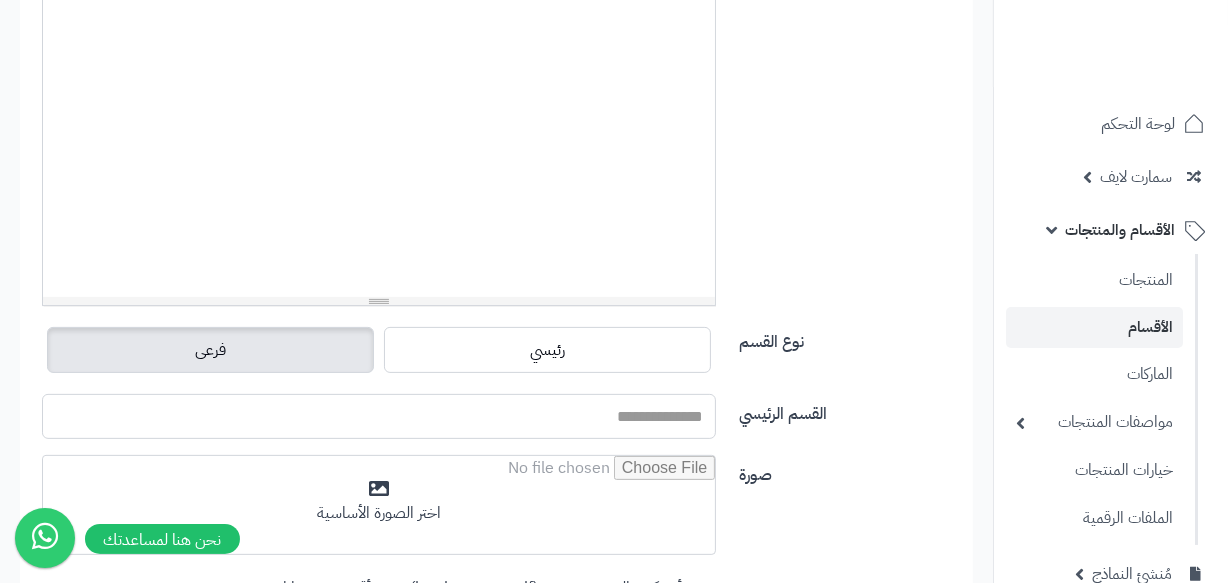 click on "القسم الرئيسي" at bounding box center (379, 416) 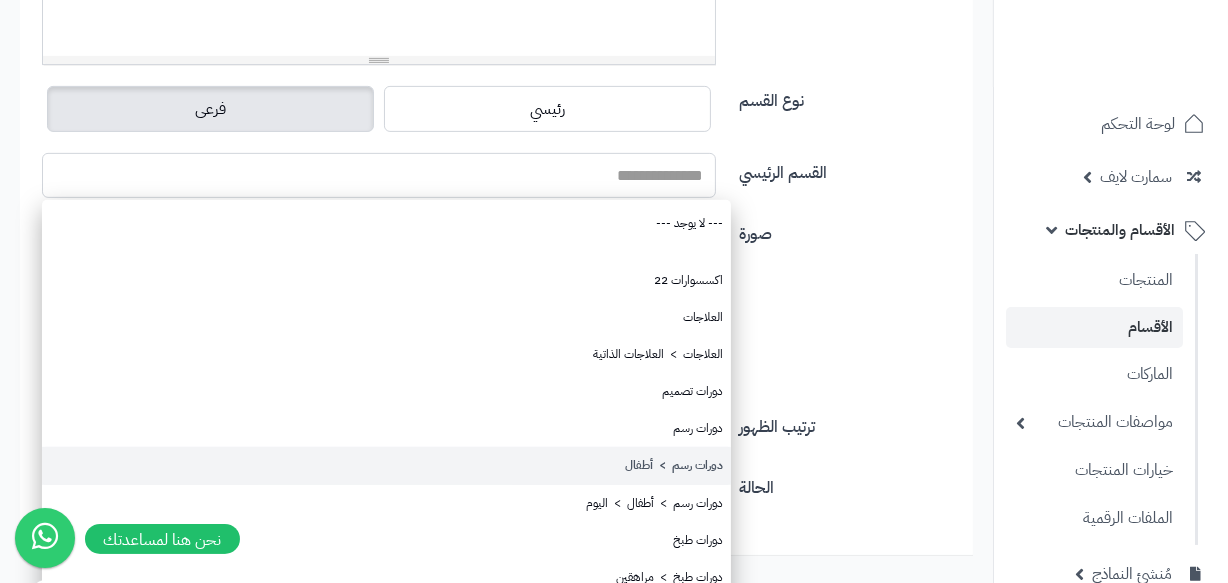 scroll, scrollTop: 727, scrollLeft: 0, axis: vertical 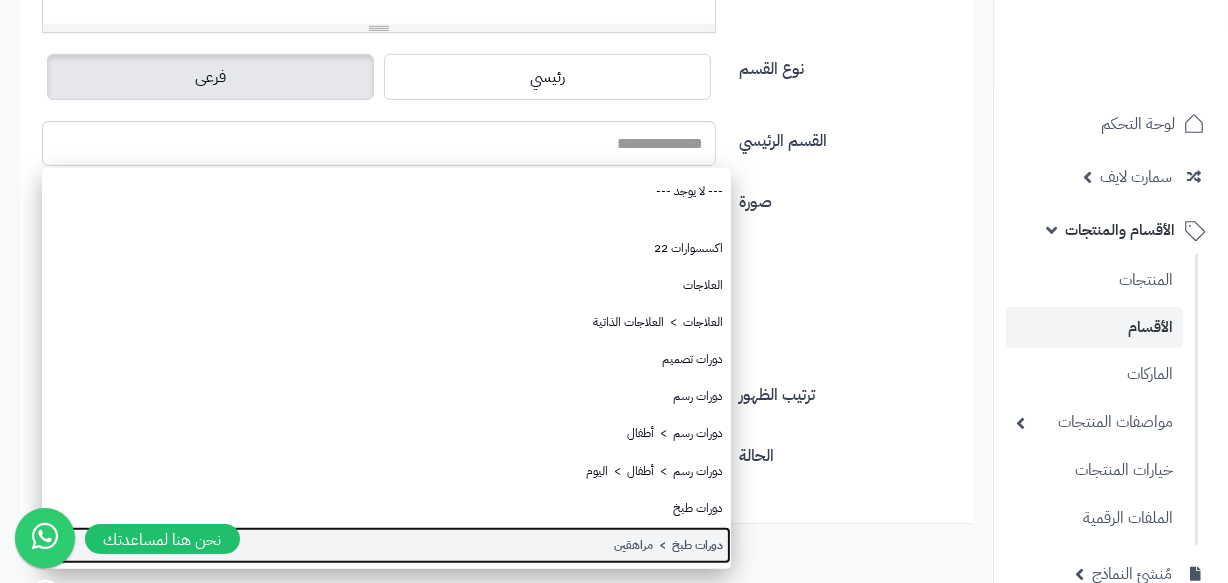 click on "دورات طبخ  >  مراهقين" at bounding box center [386, 545] 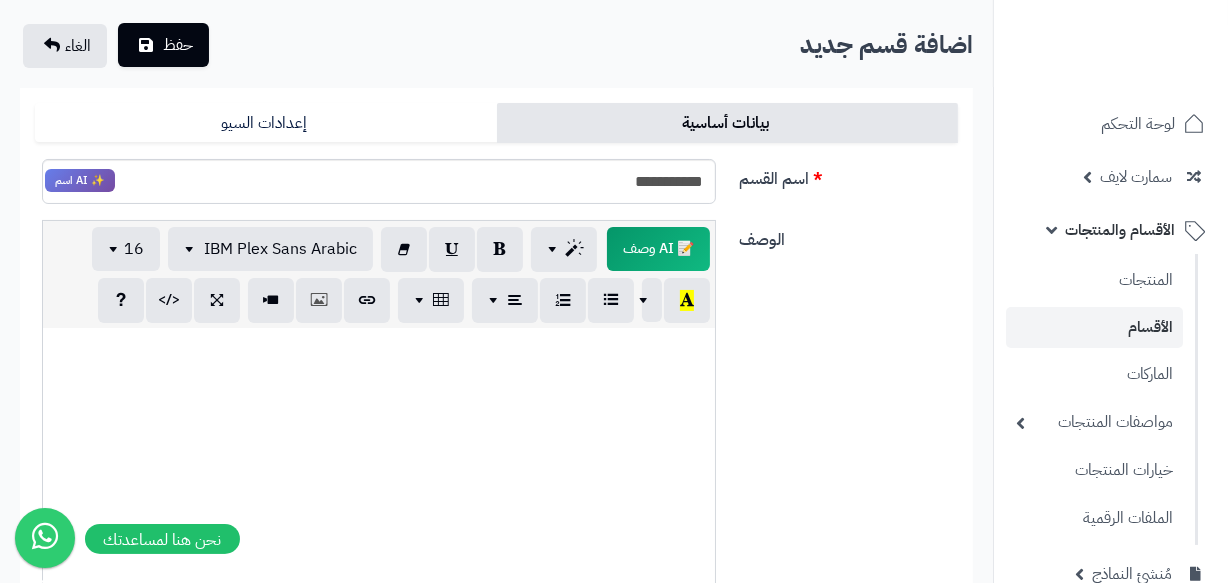 scroll, scrollTop: 0, scrollLeft: 0, axis: both 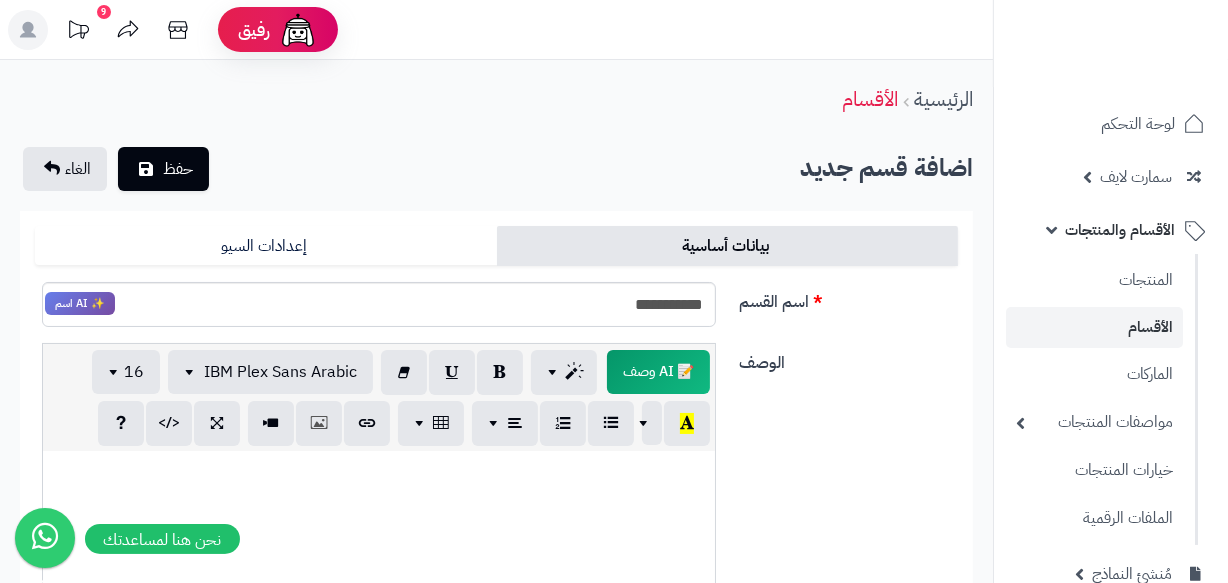 click on "**********" at bounding box center (496, 683) 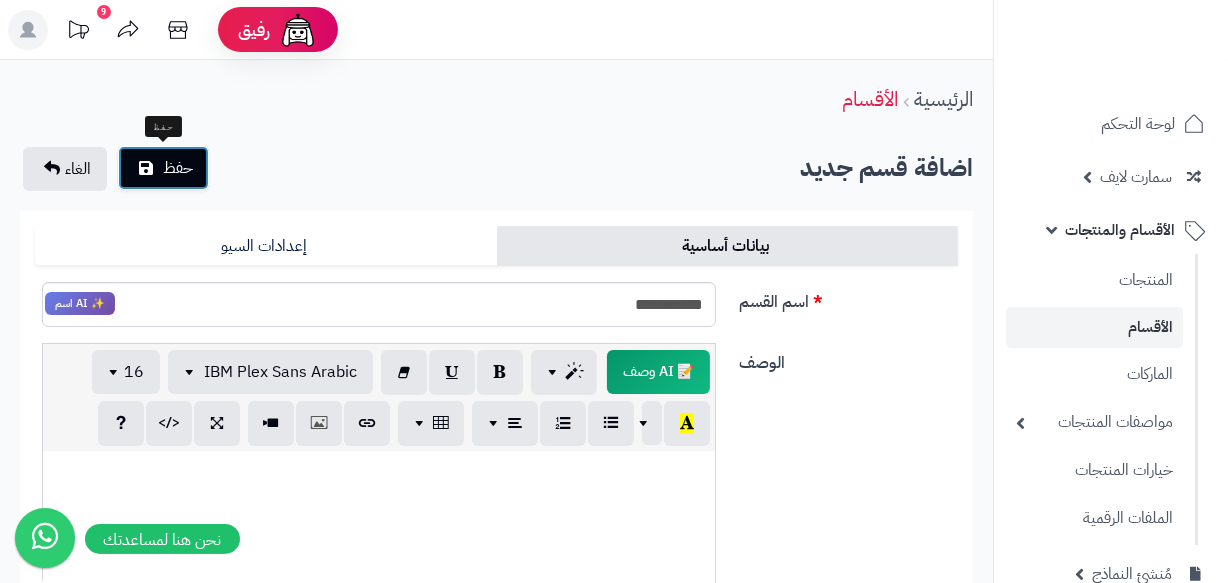 click on "حفظ" at bounding box center [163, 168] 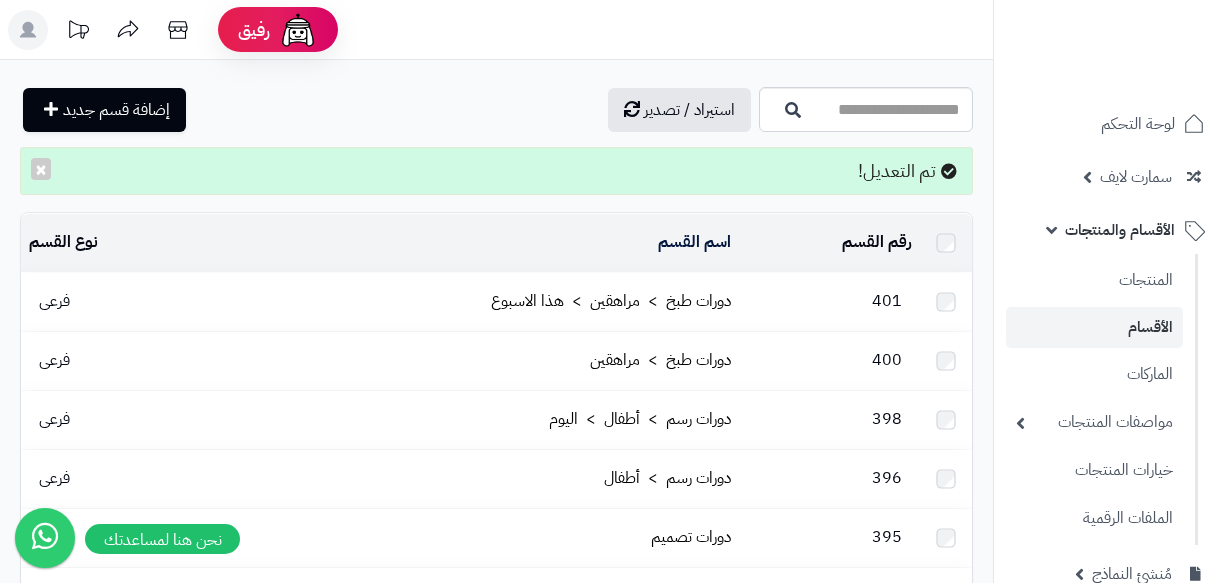 scroll, scrollTop: 0, scrollLeft: 0, axis: both 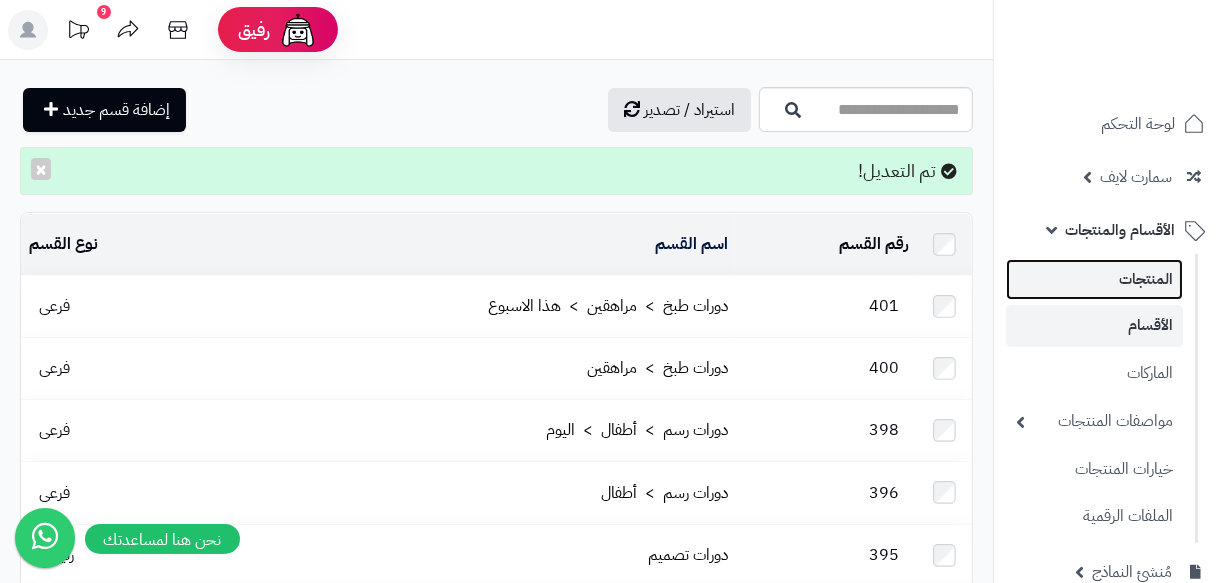 click on "المنتجات" at bounding box center [1094, 279] 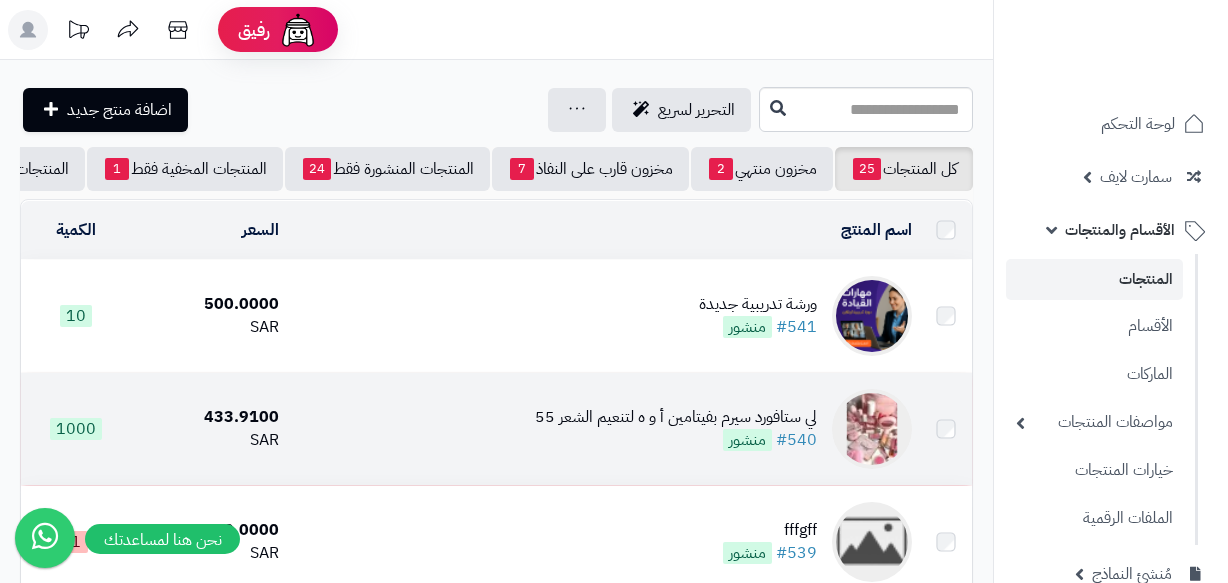 scroll, scrollTop: 0, scrollLeft: 0, axis: both 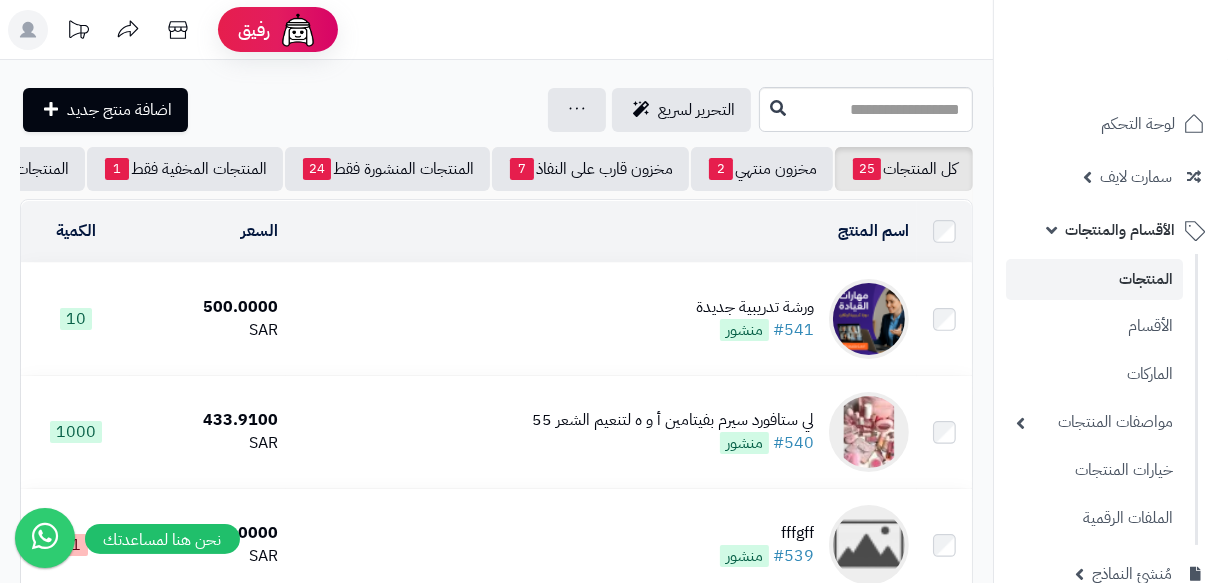 click on "10" at bounding box center (75, 319) 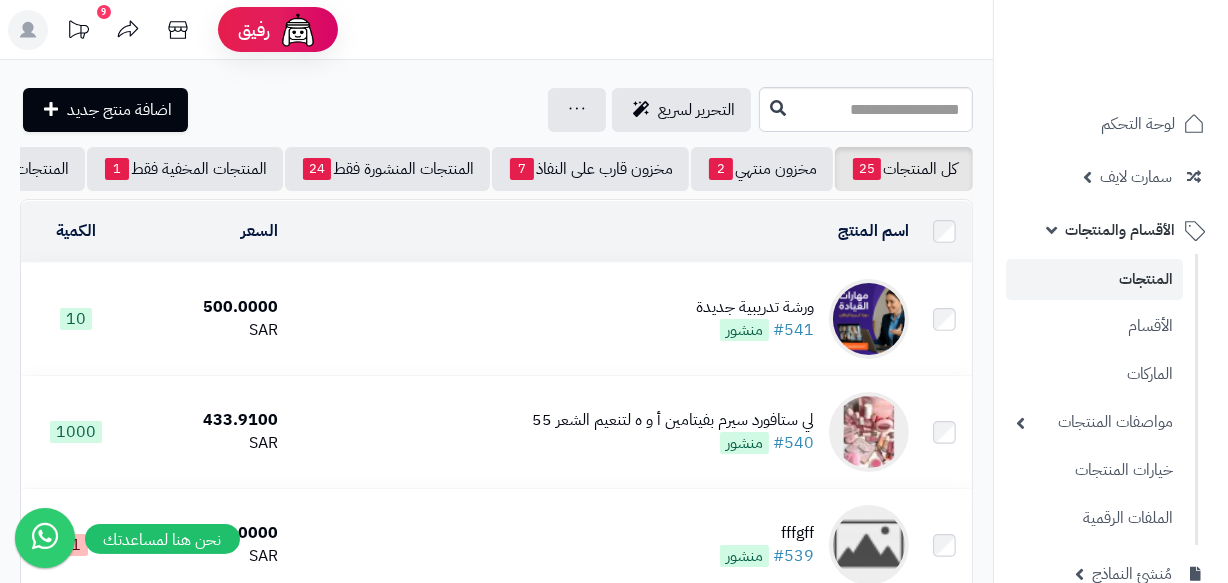 click on "ورشة تدريبية جديدة" at bounding box center (755, 307) 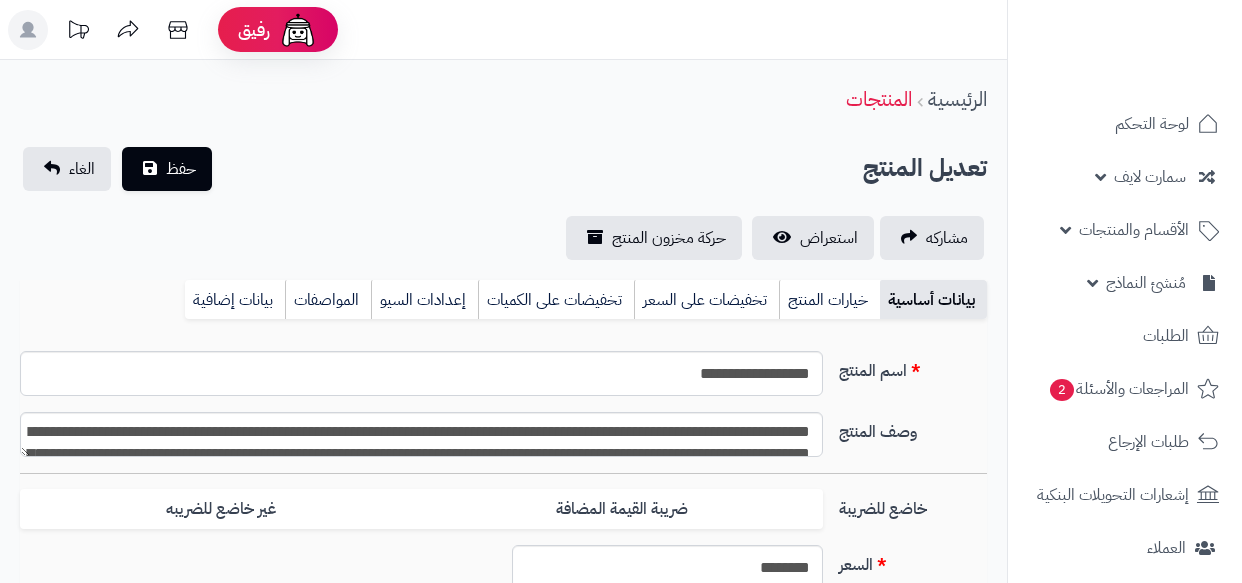 type on "**" 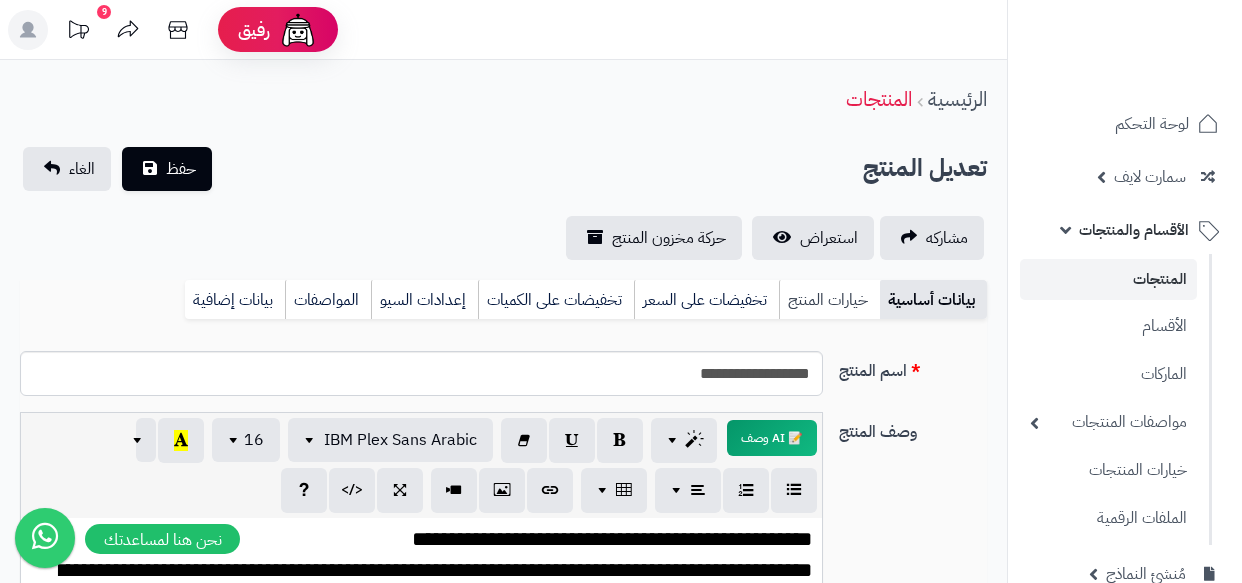 click on "خيارات المنتج" at bounding box center [829, 300] 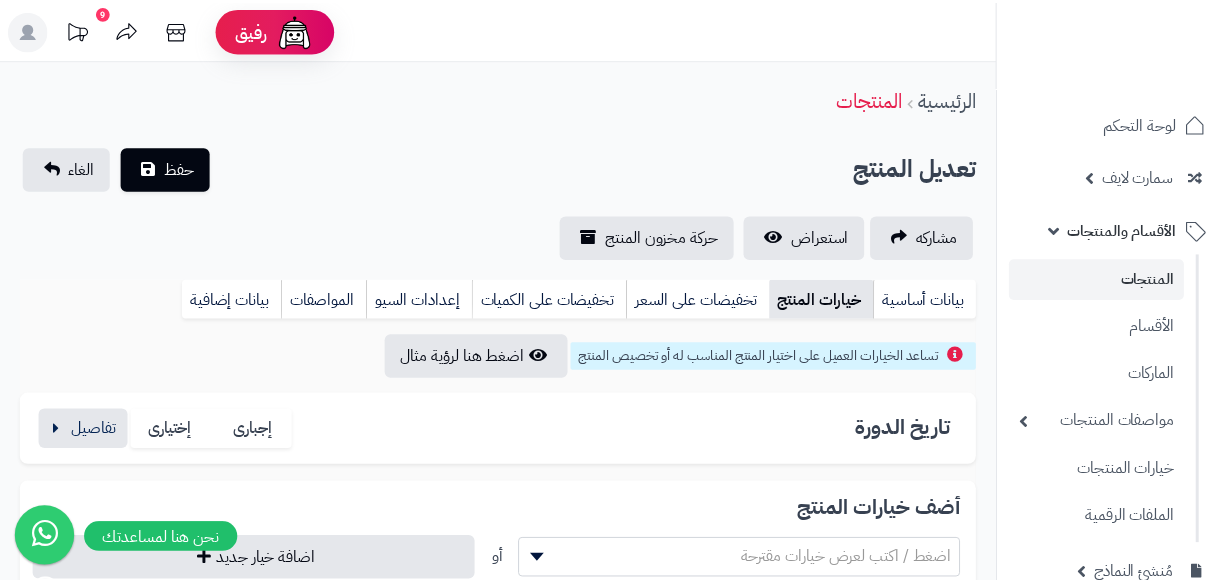 scroll, scrollTop: 363, scrollLeft: 0, axis: vertical 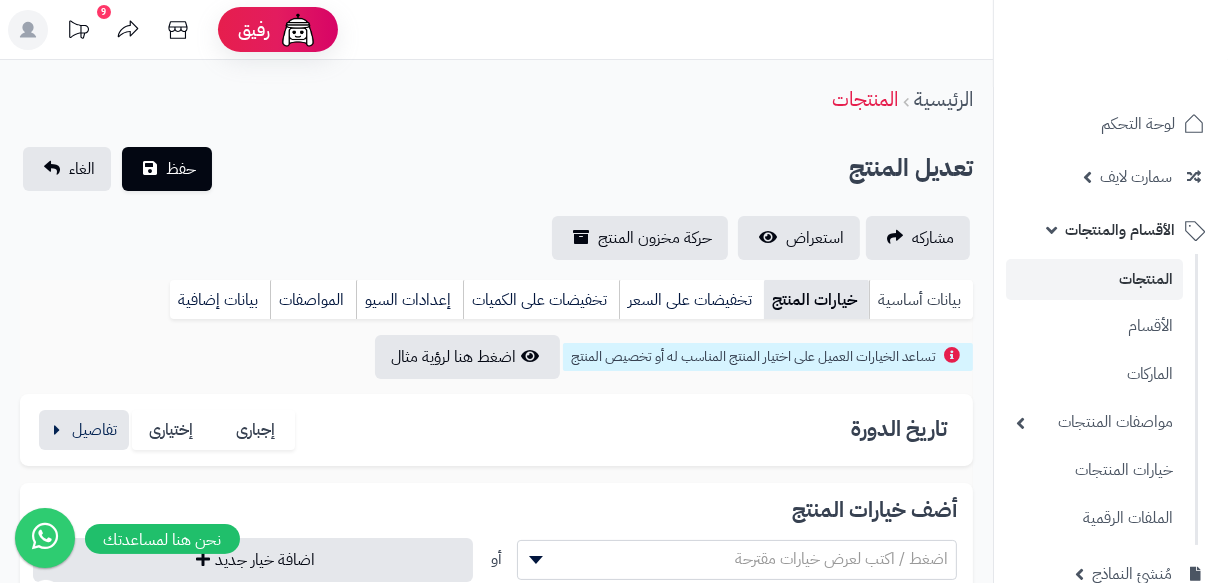 click on "بيانات أساسية" at bounding box center [921, 300] 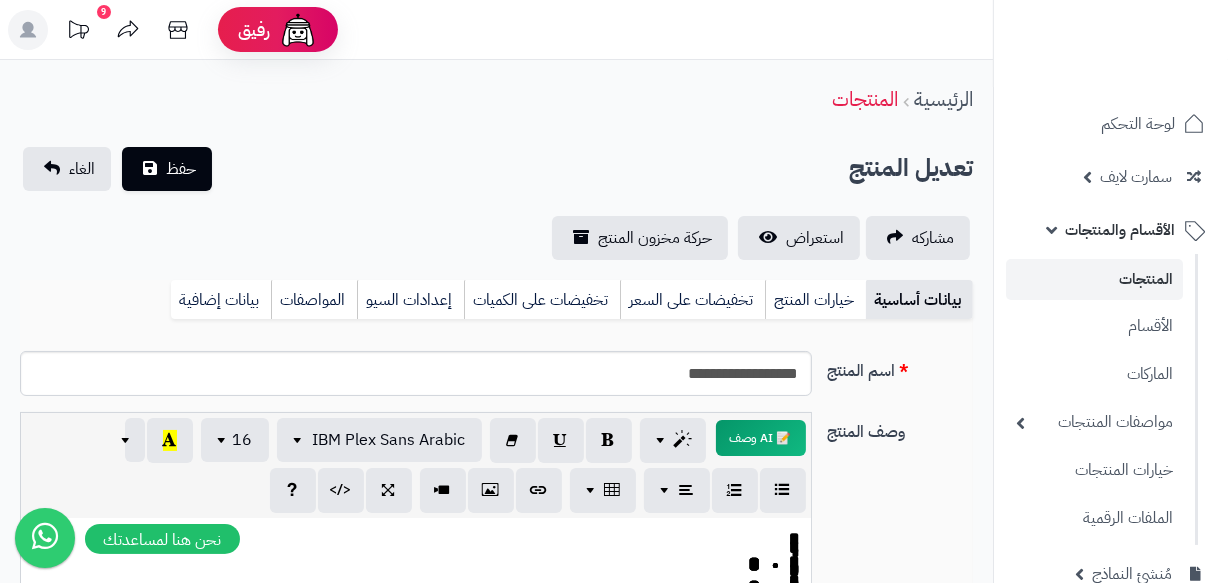 scroll, scrollTop: 0, scrollLeft: 0, axis: both 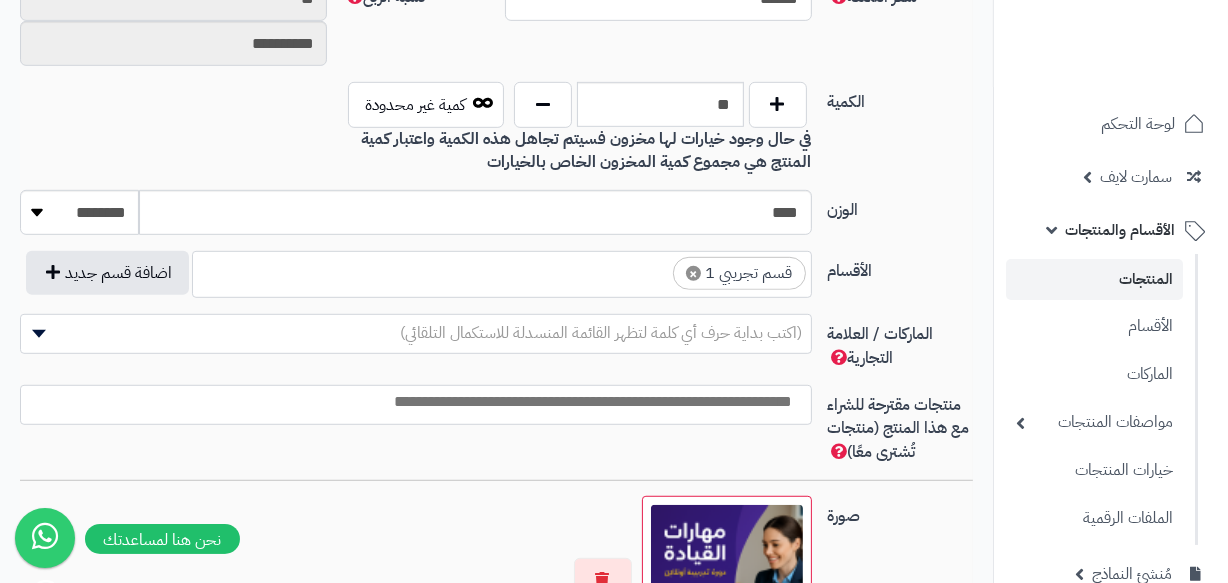 click on "×" at bounding box center (693, 273) 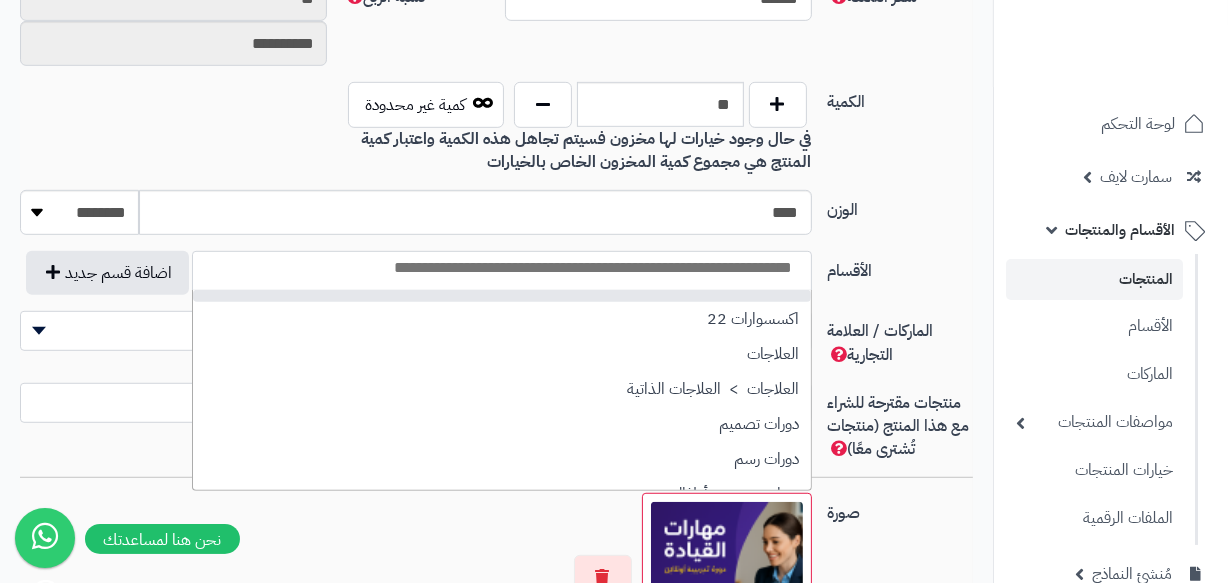 scroll, scrollTop: 0, scrollLeft: -4, axis: horizontal 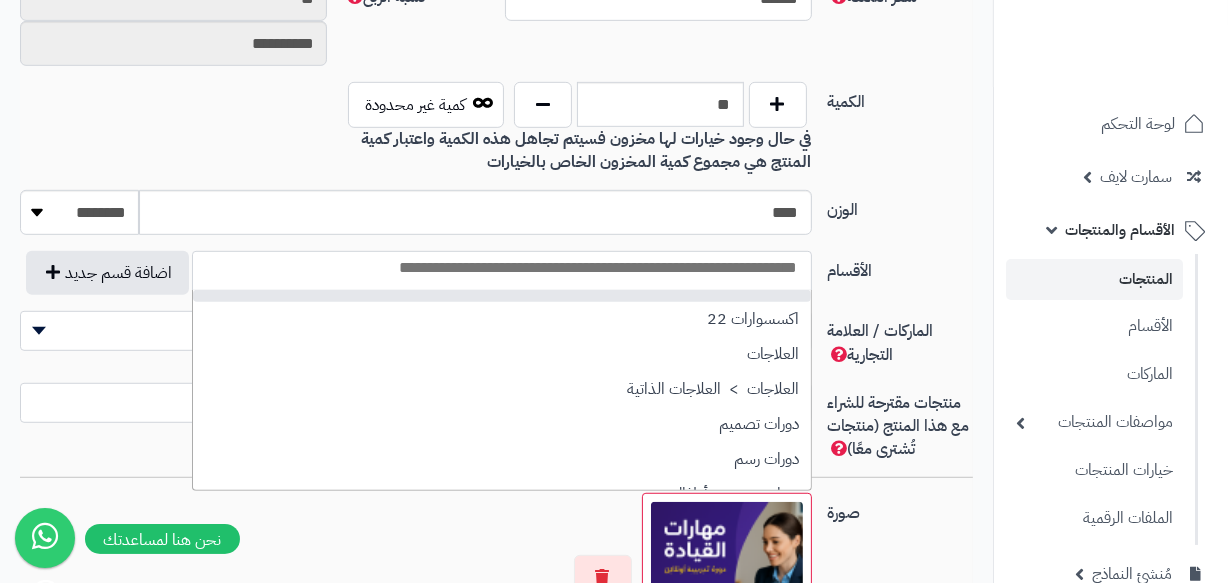 click at bounding box center [502, 268] 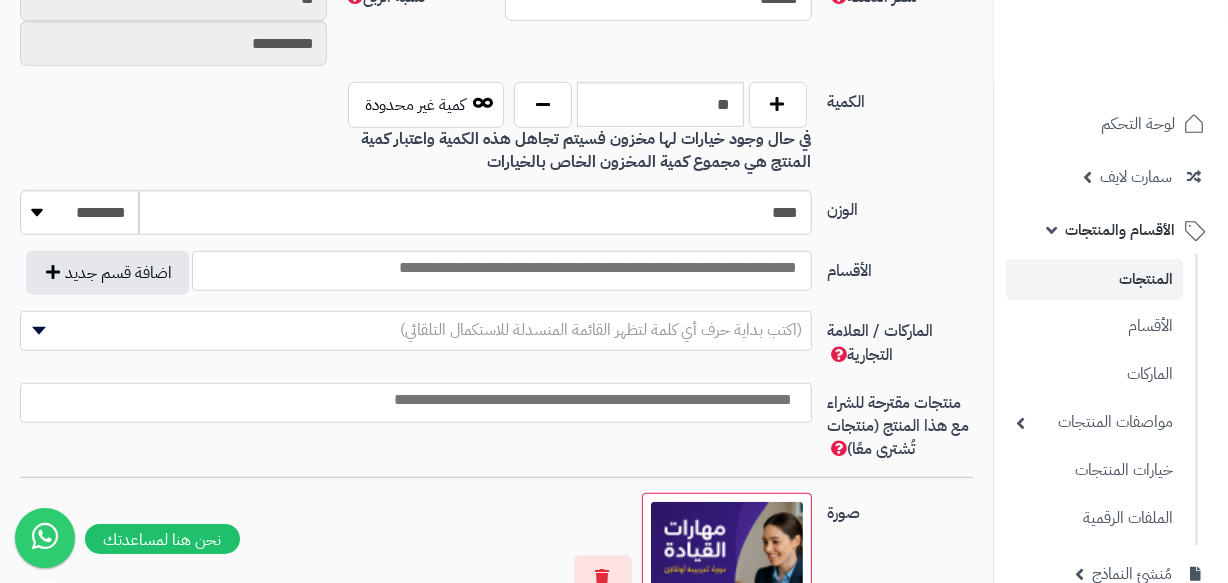 click at bounding box center (502, 268) 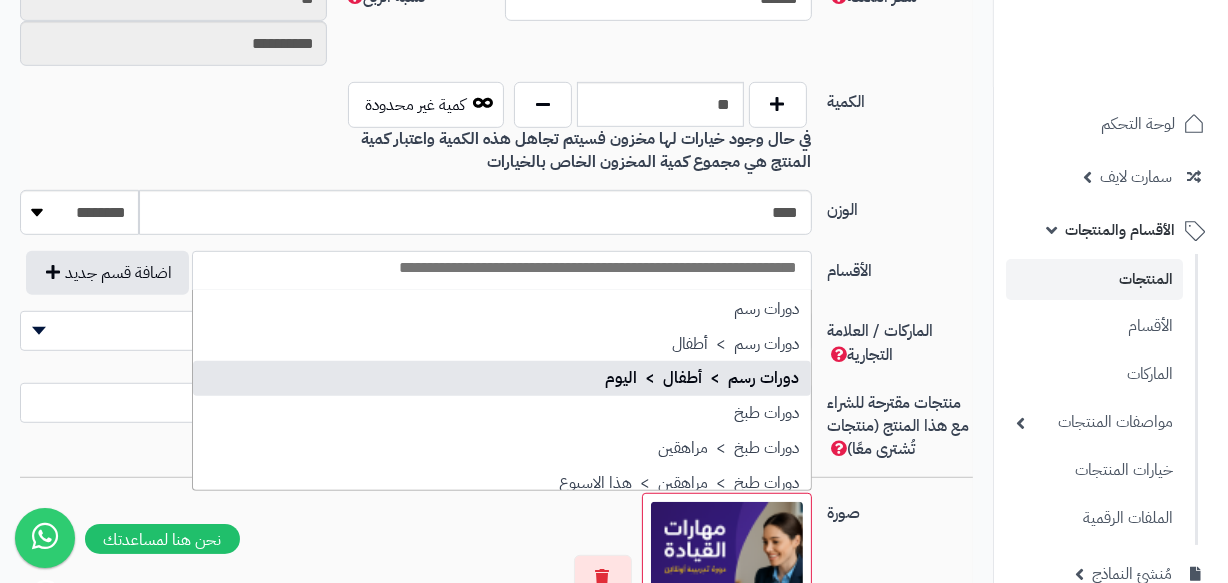 scroll, scrollTop: 181, scrollLeft: 0, axis: vertical 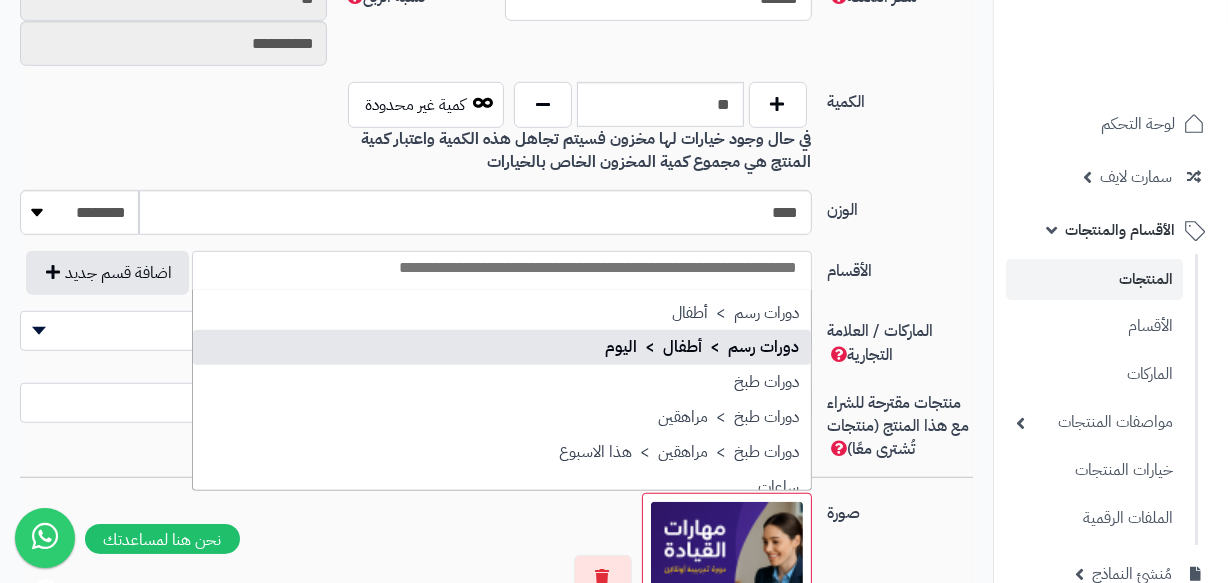 select on "***" 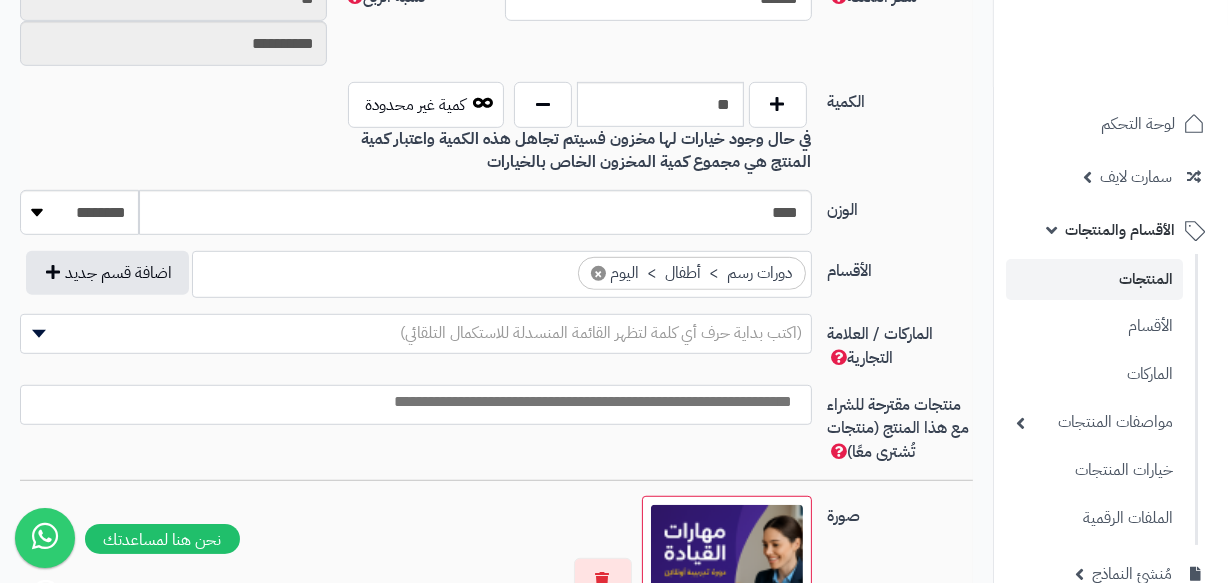 click on "× دورات رسم  >  أطفال  >  اليوم" at bounding box center (502, 271) 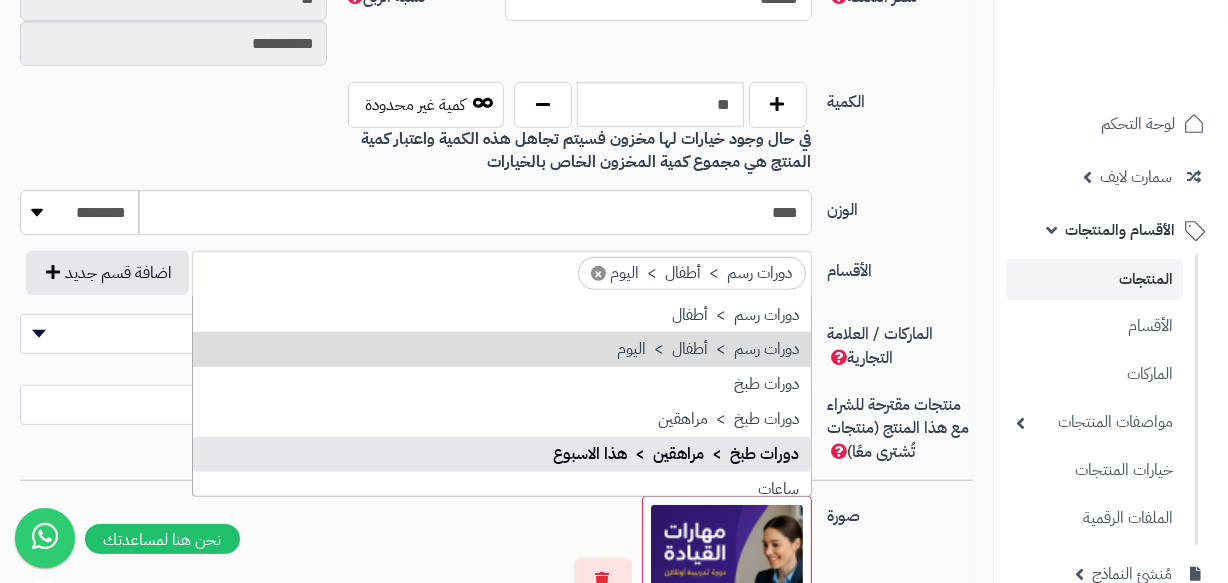 scroll, scrollTop: 276, scrollLeft: 0, axis: vertical 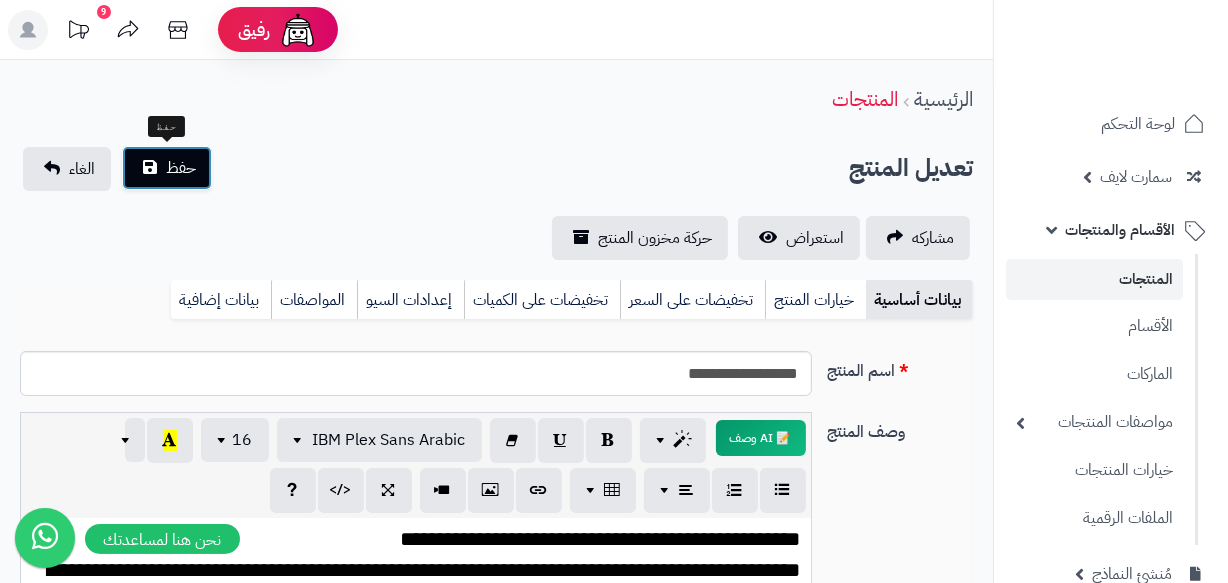 click on "حفظ" at bounding box center [181, 168] 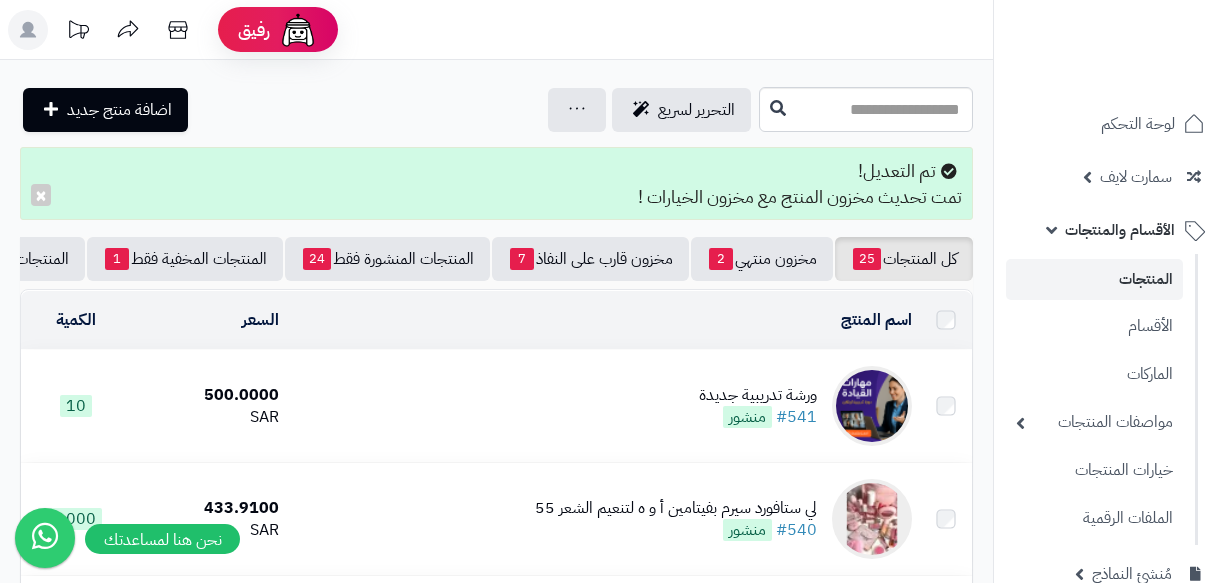 scroll, scrollTop: 0, scrollLeft: 0, axis: both 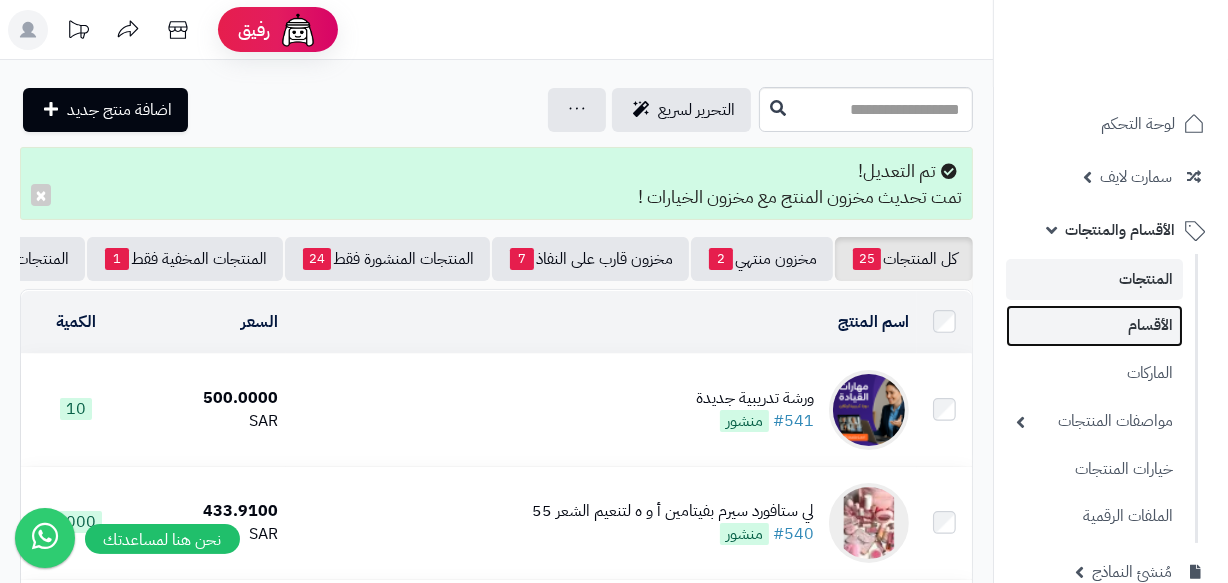 click on "الأقسام" at bounding box center [1094, 325] 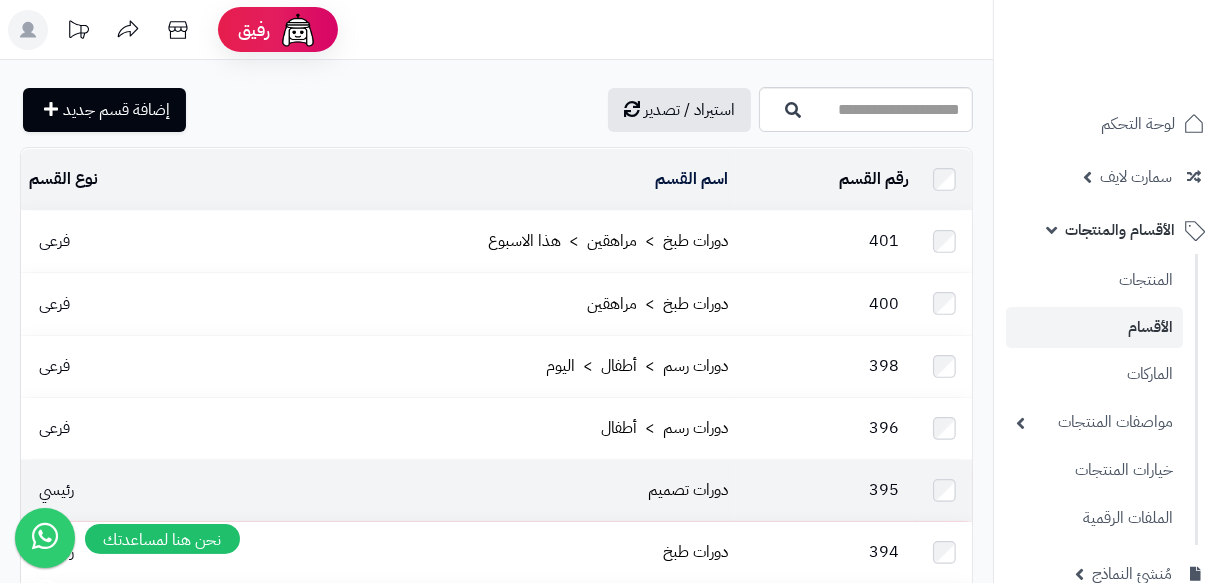 scroll, scrollTop: 0, scrollLeft: 0, axis: both 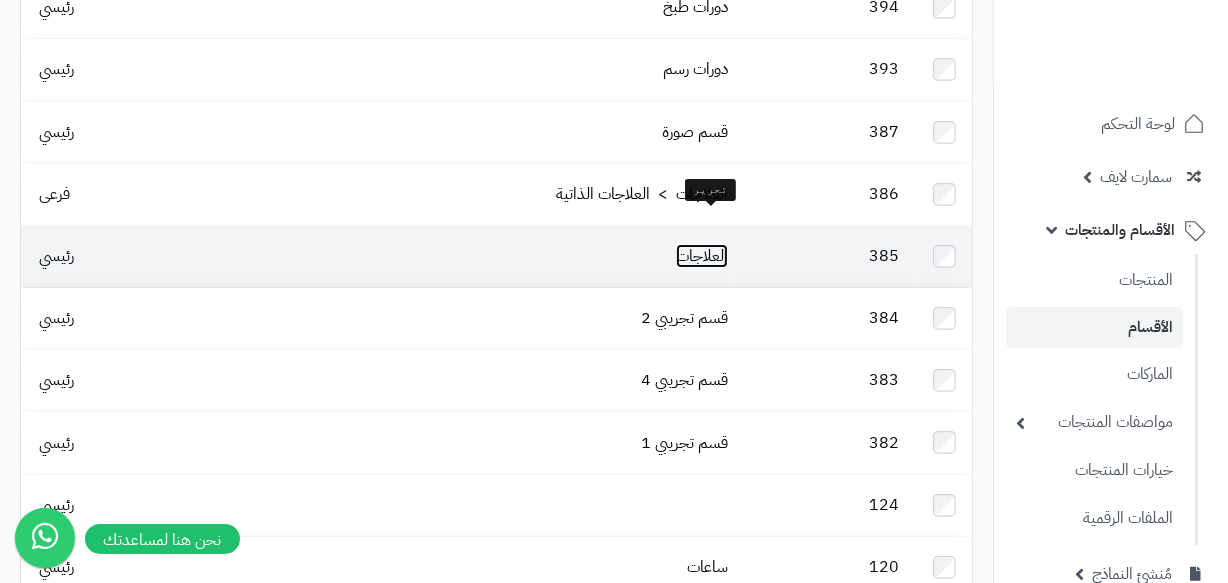 click on "العلاجات" at bounding box center [702, 256] 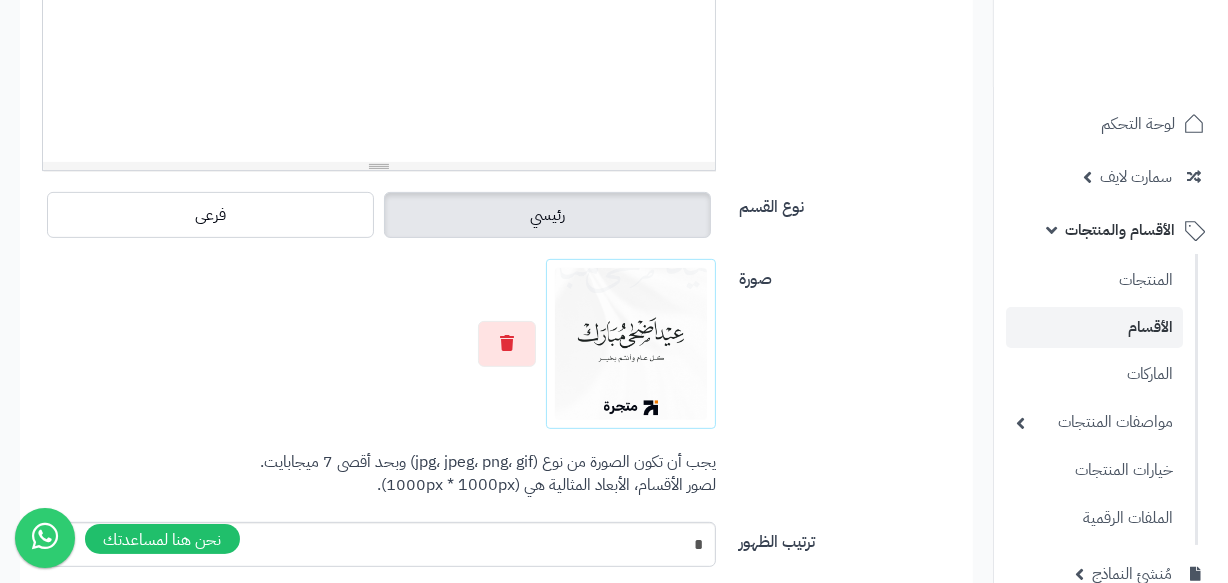 scroll, scrollTop: 727, scrollLeft: 0, axis: vertical 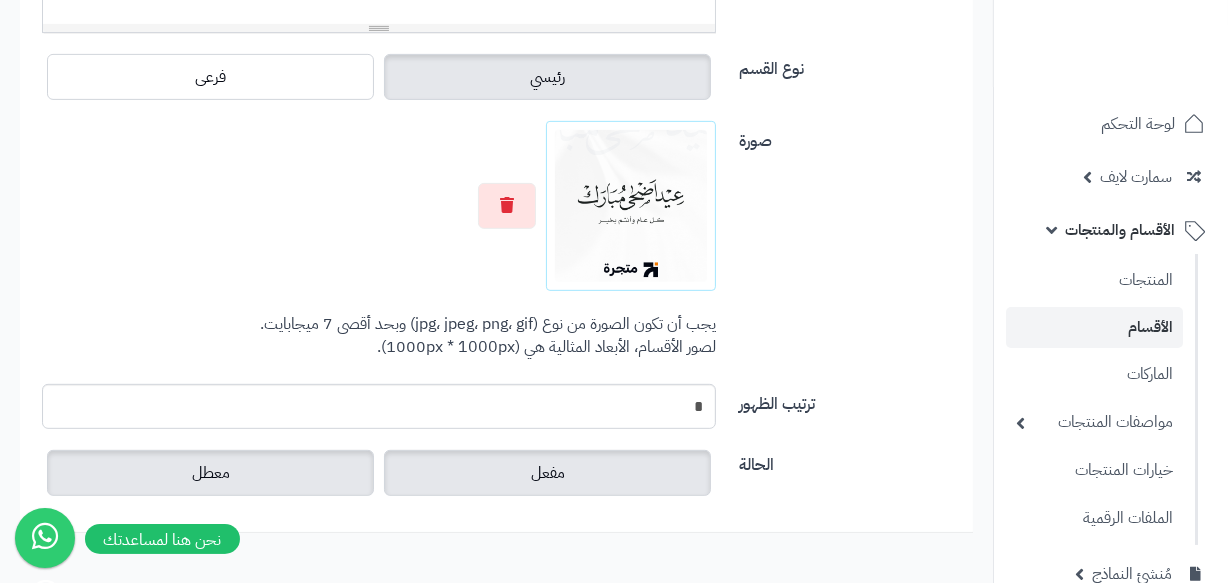 click on "معطل" at bounding box center (210, 473) 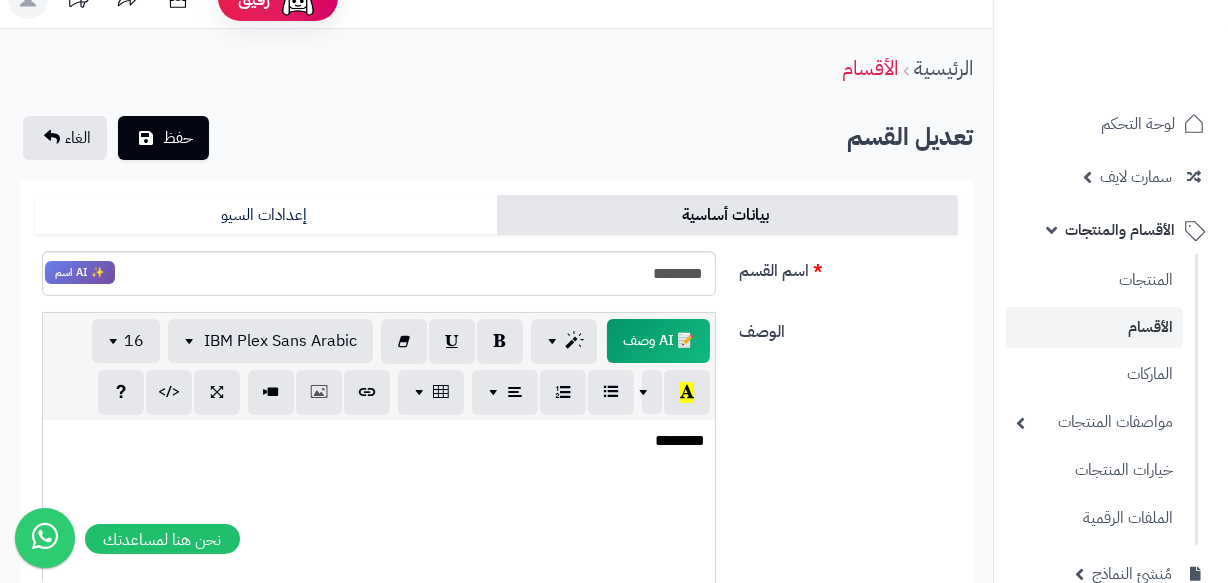 scroll, scrollTop: 0, scrollLeft: 0, axis: both 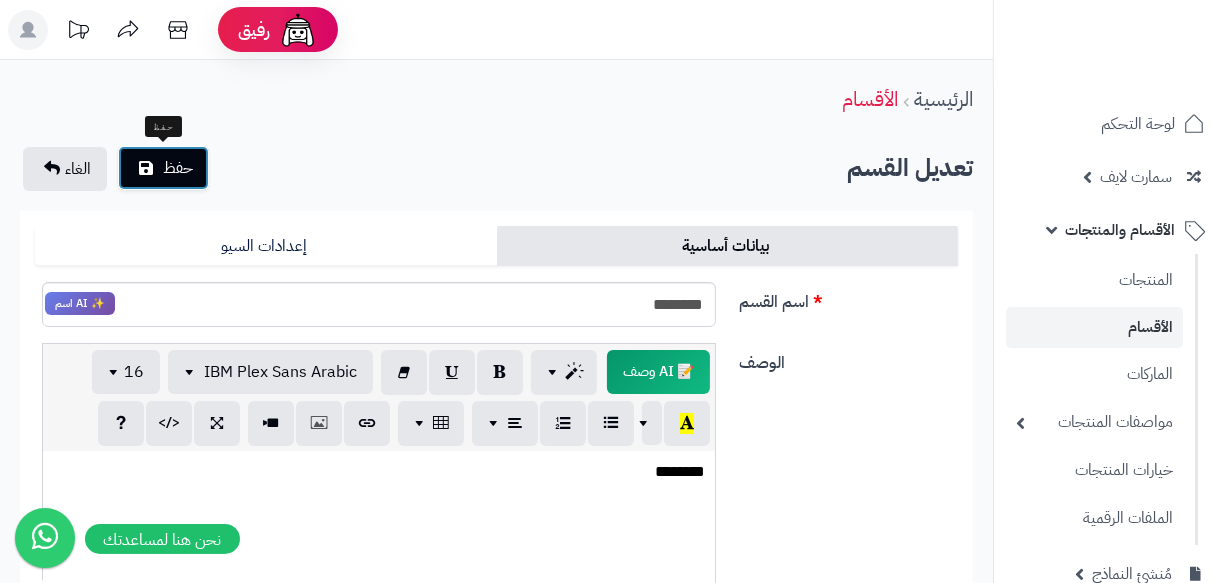 click on "حفظ" at bounding box center [178, 168] 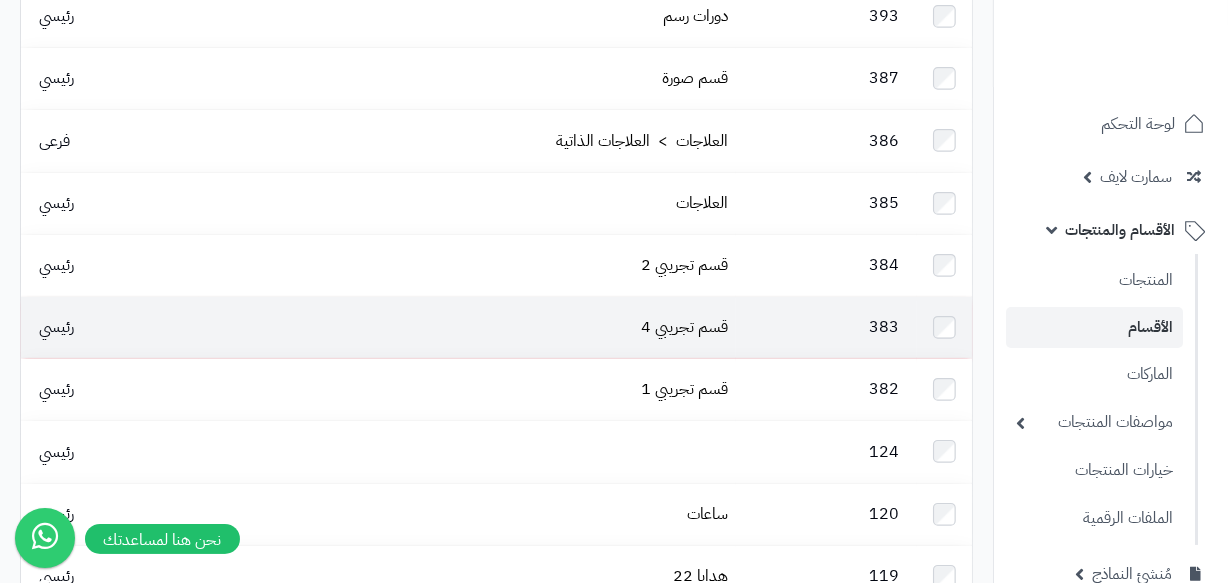 scroll, scrollTop: 701, scrollLeft: 0, axis: vertical 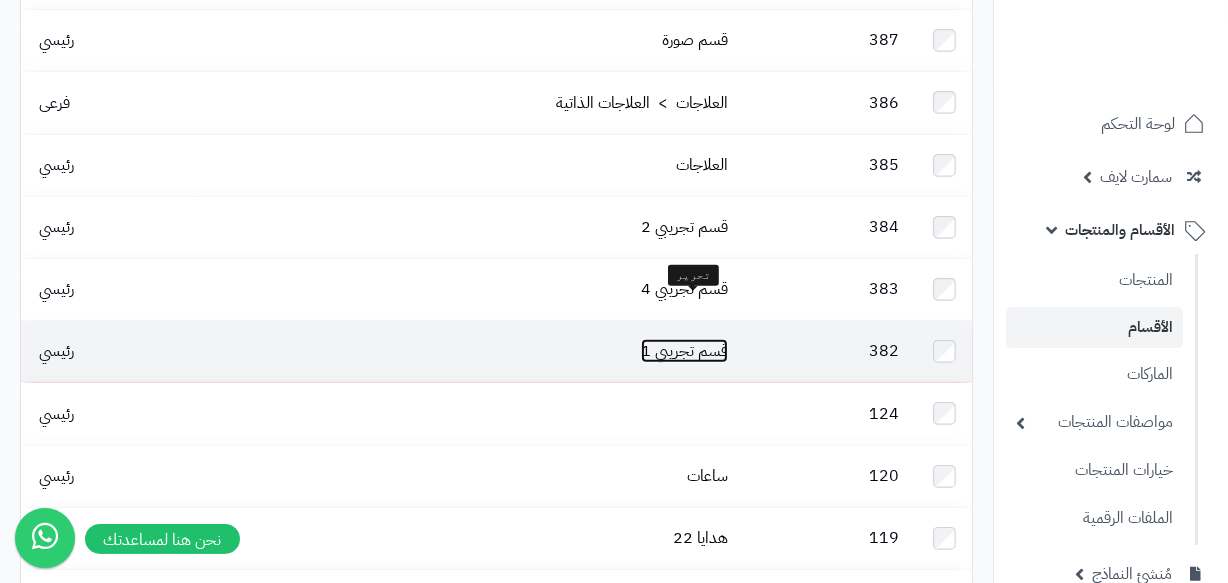 click on "قسم تجريبي 1" at bounding box center (684, 351) 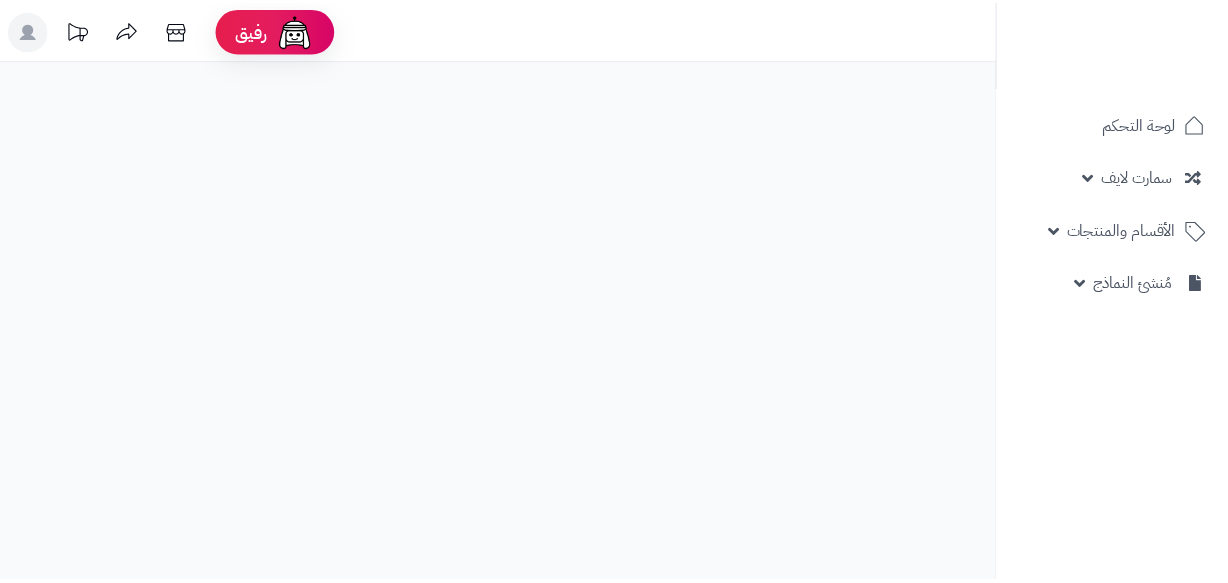 scroll, scrollTop: 0, scrollLeft: 0, axis: both 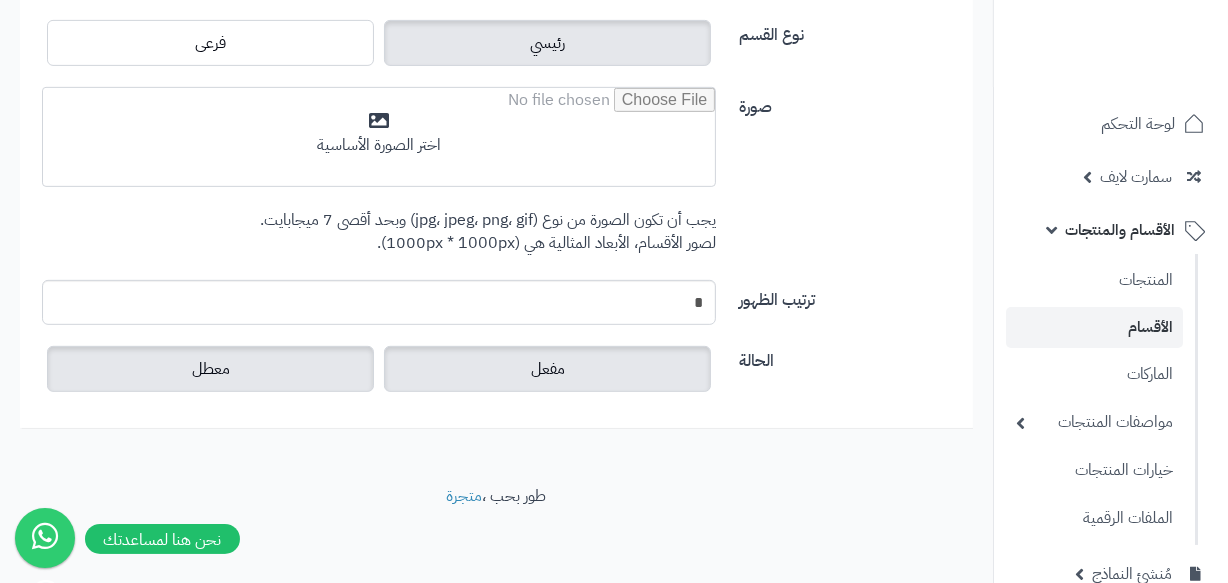 click on "معطل" at bounding box center [210, 369] 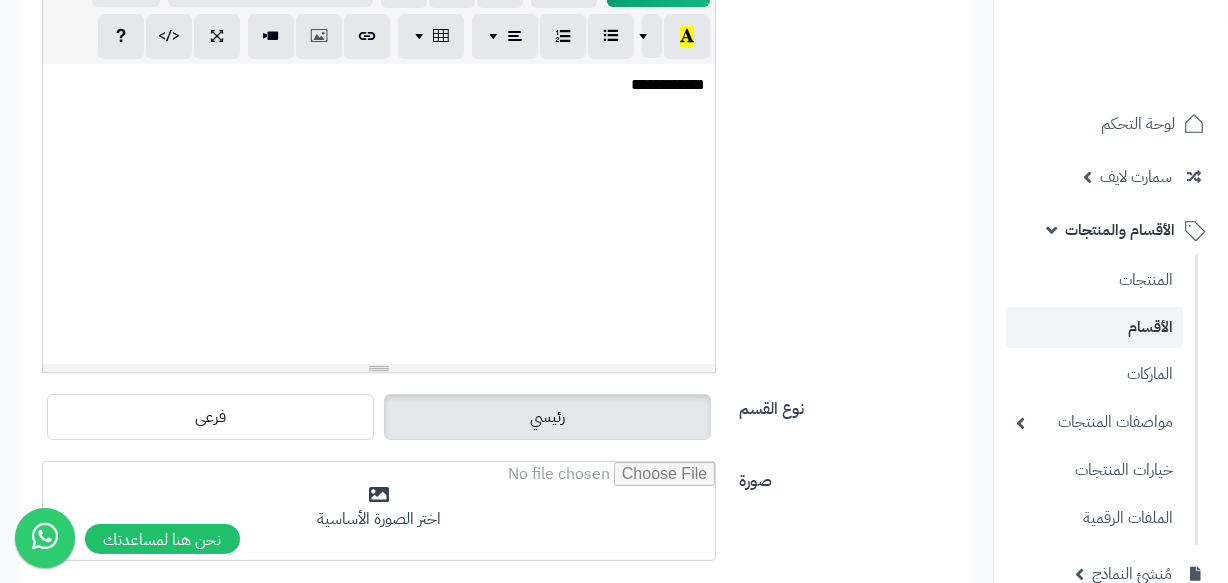 scroll, scrollTop: 34, scrollLeft: 0, axis: vertical 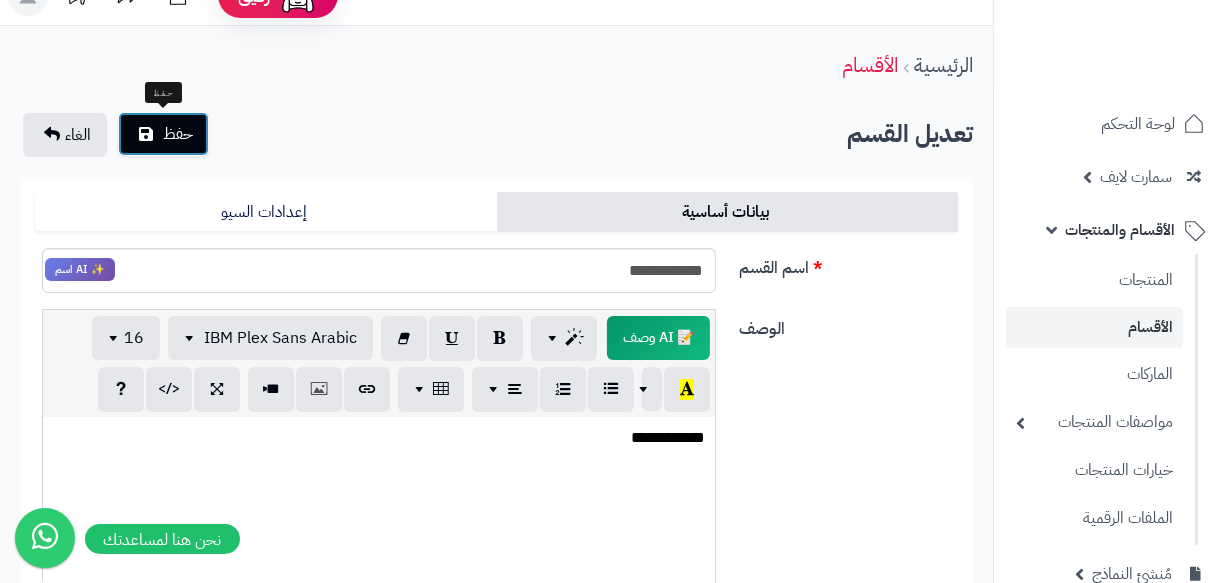 click on "حفظ" at bounding box center [163, 134] 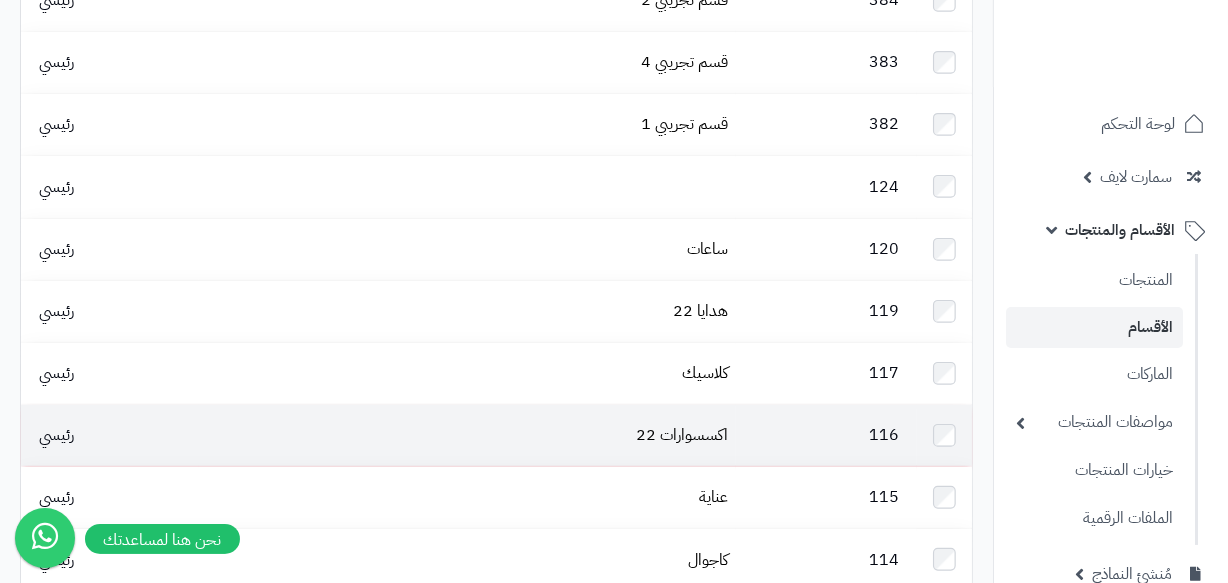 scroll, scrollTop: 1065, scrollLeft: 0, axis: vertical 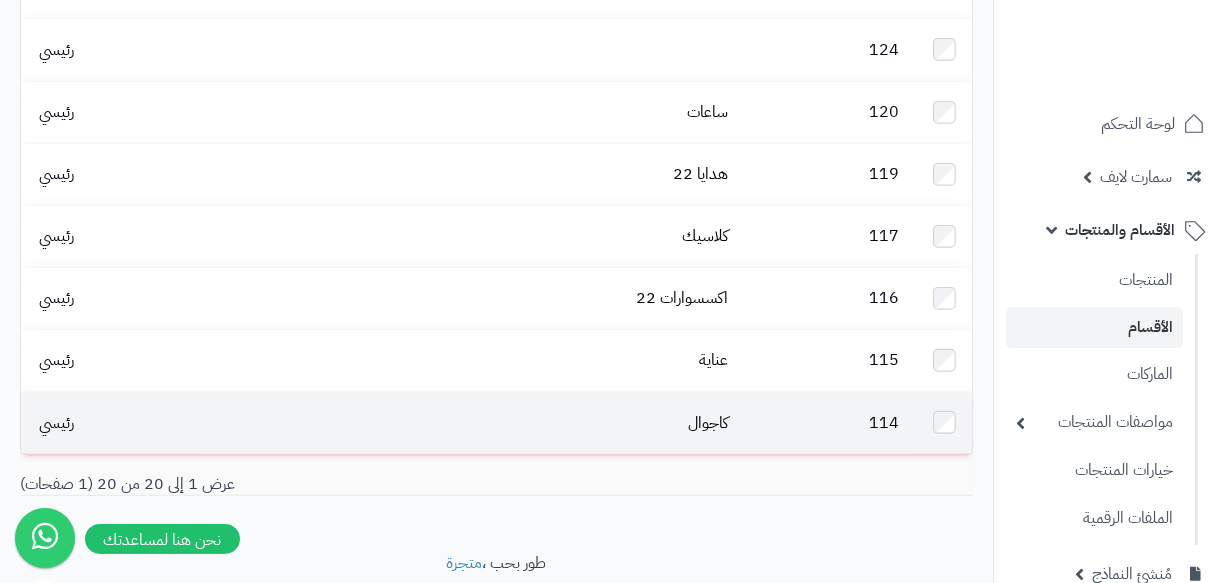click on "114" at bounding box center (826, 422) 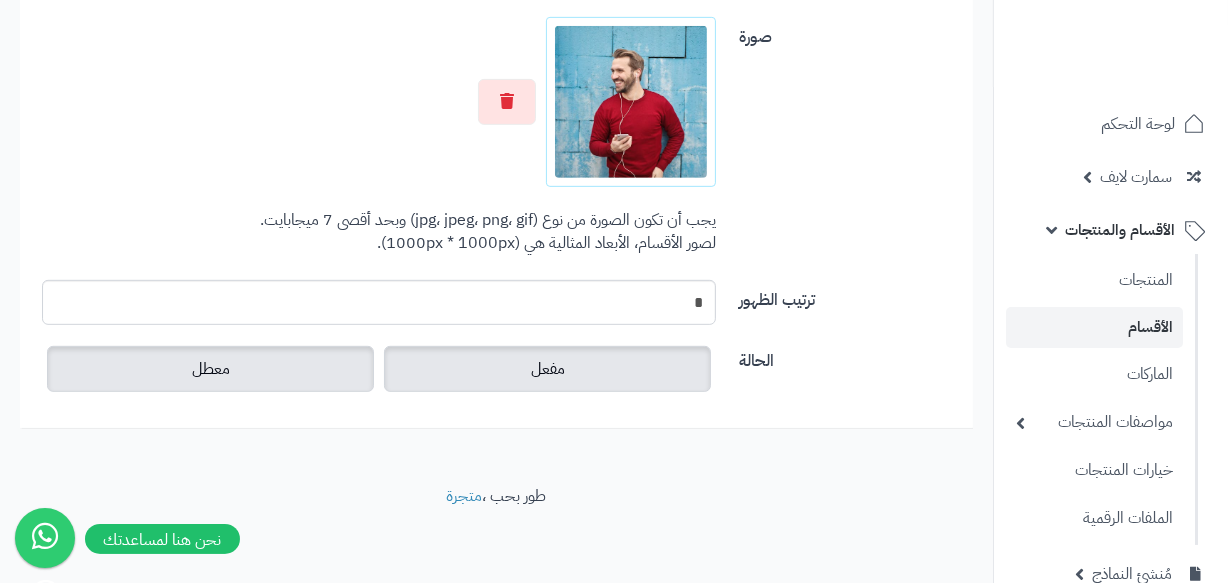click on "معطل" at bounding box center (210, 369) 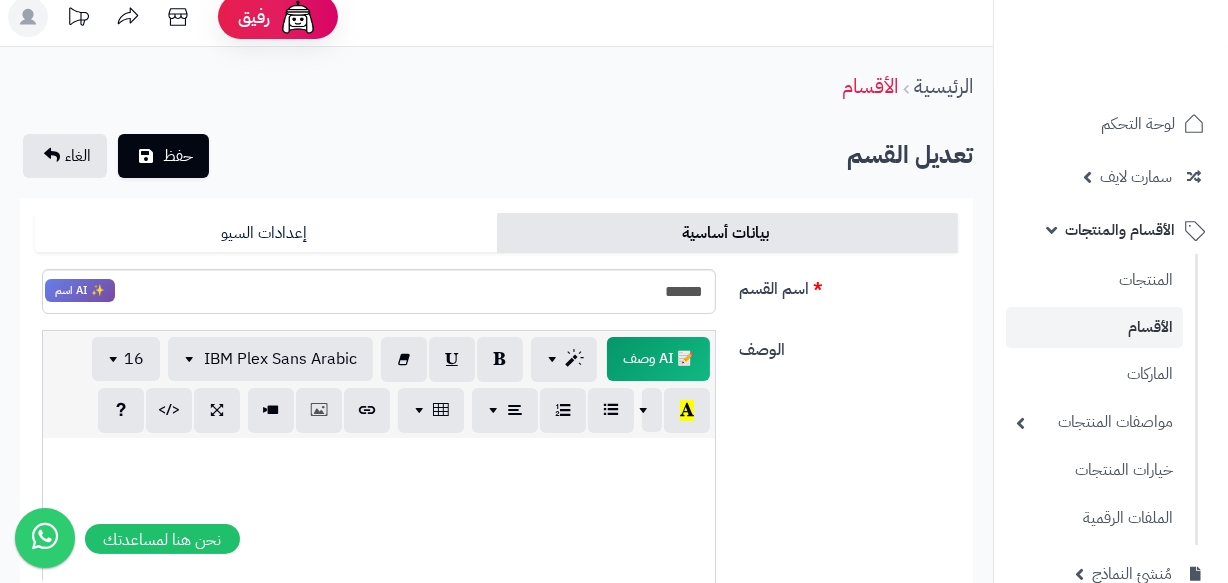 scroll, scrollTop: 0, scrollLeft: 0, axis: both 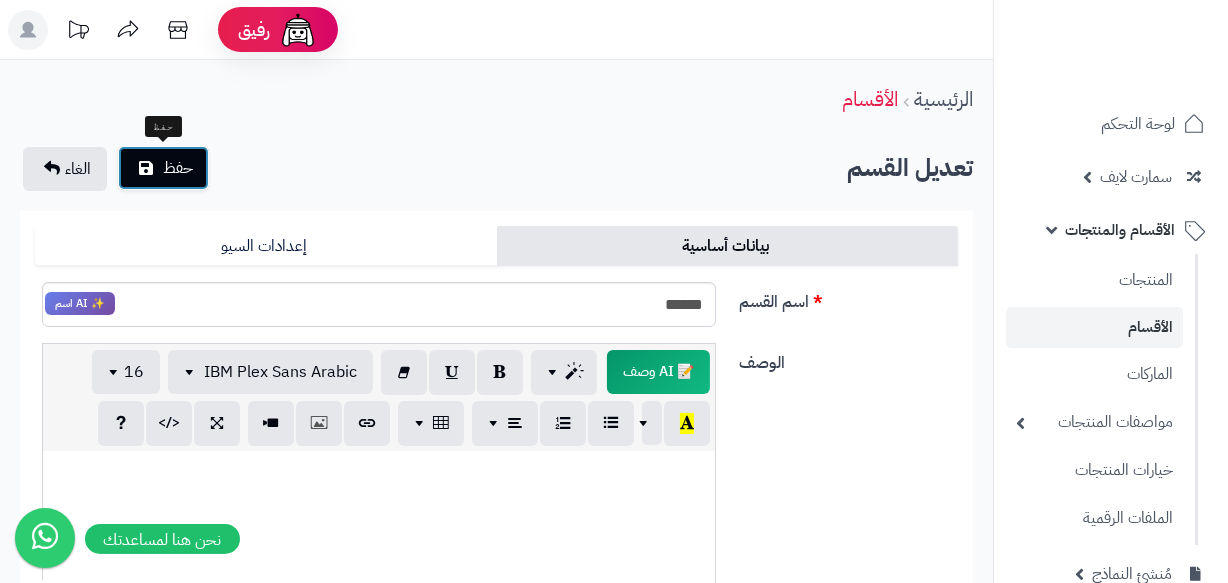 click on "حفظ" at bounding box center [163, 168] 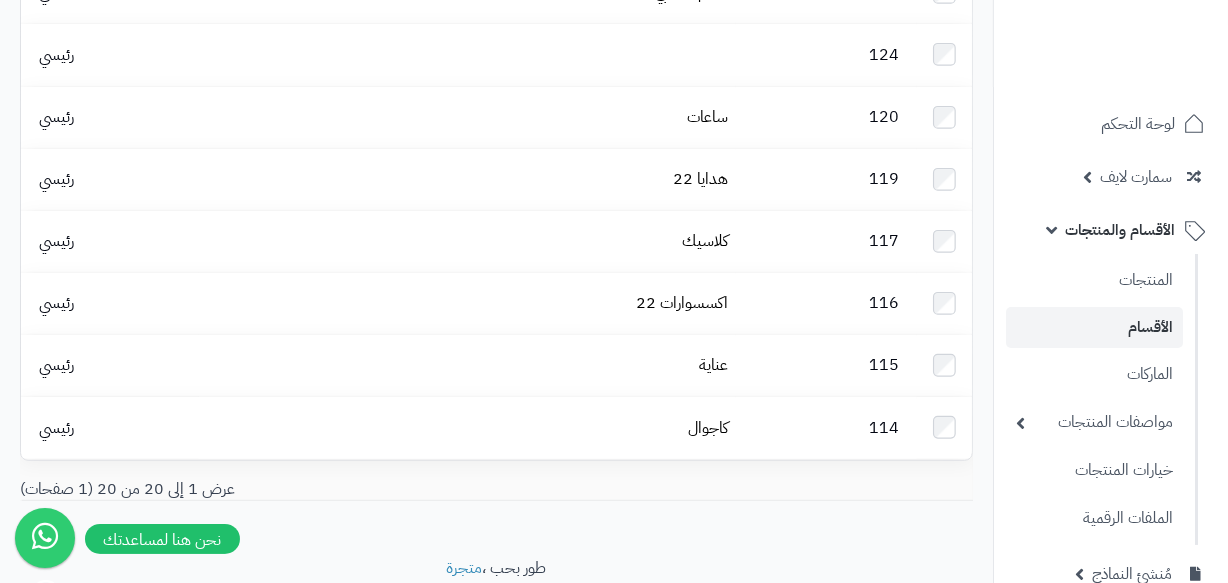 scroll, scrollTop: 1065, scrollLeft: 0, axis: vertical 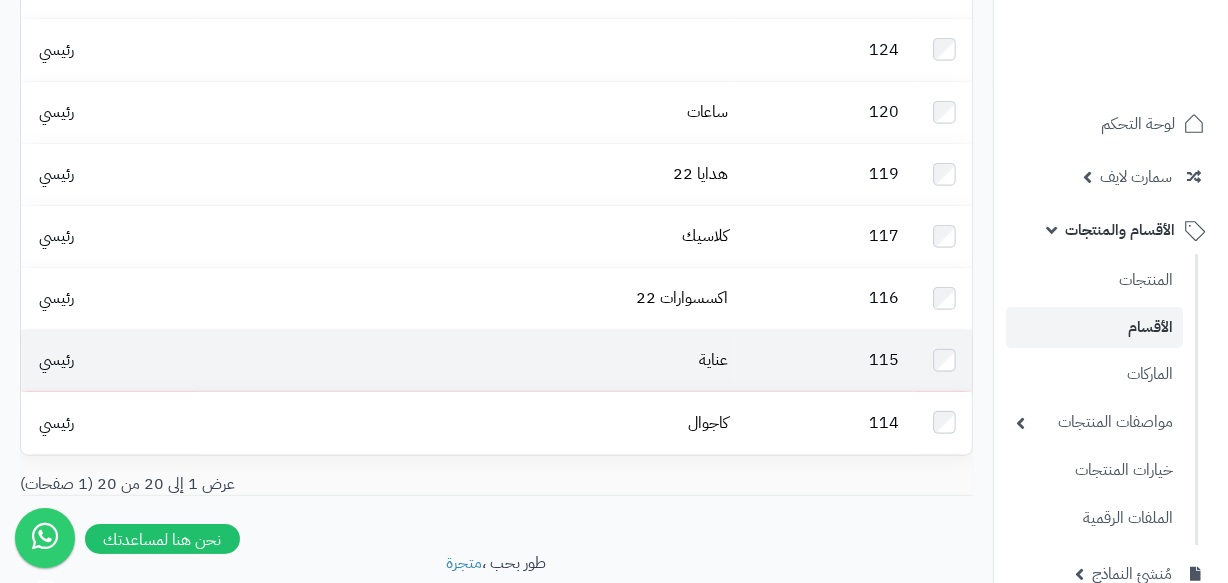 click on "عناية" at bounding box center [467, 360] 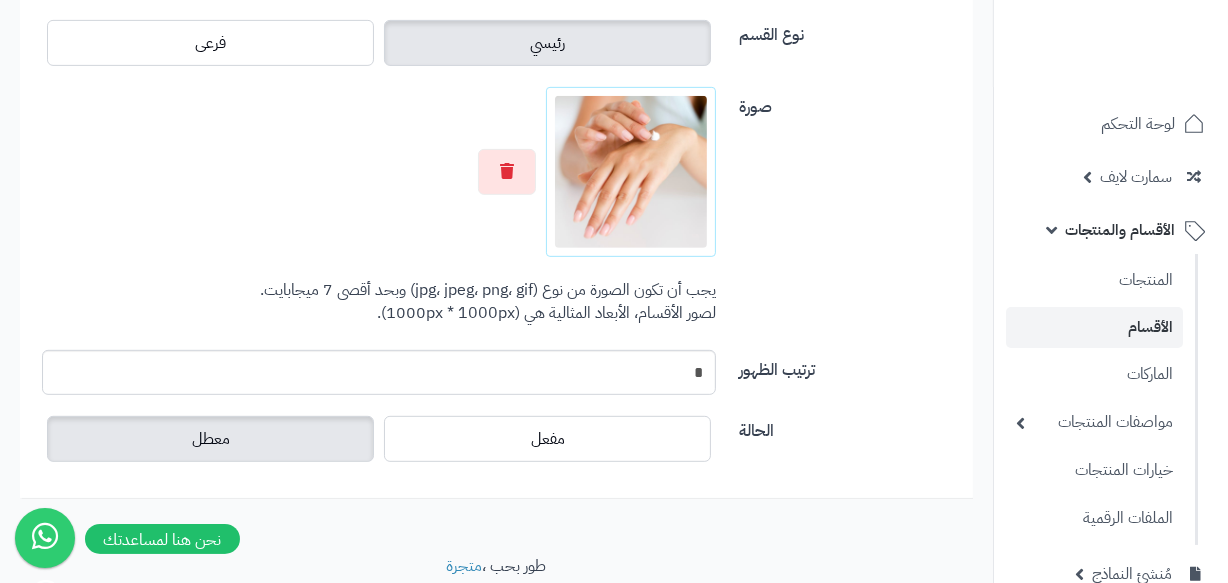 scroll, scrollTop: 730, scrollLeft: 0, axis: vertical 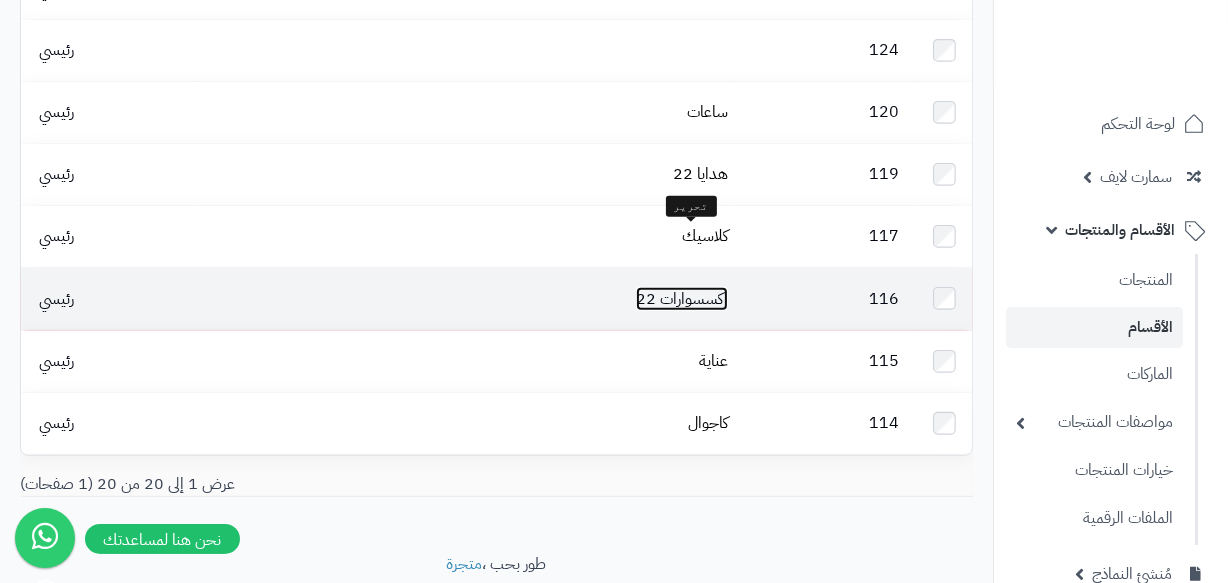 click on "اكسسوارات 22" at bounding box center (682, 299) 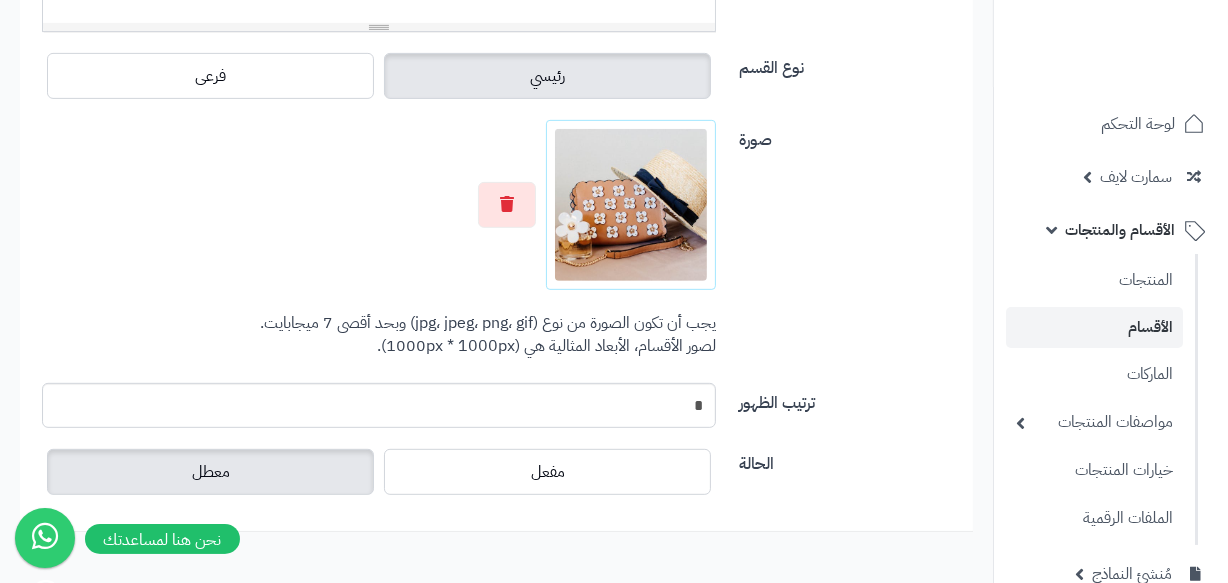 scroll, scrollTop: 729, scrollLeft: 0, axis: vertical 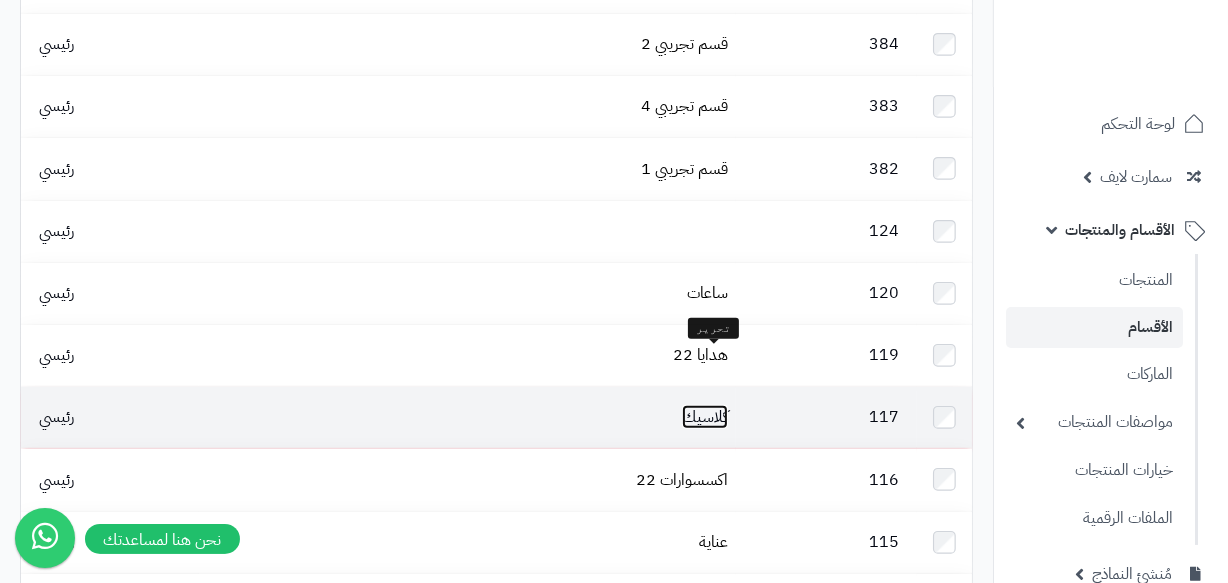 click on "كلاسيك" at bounding box center [705, 417] 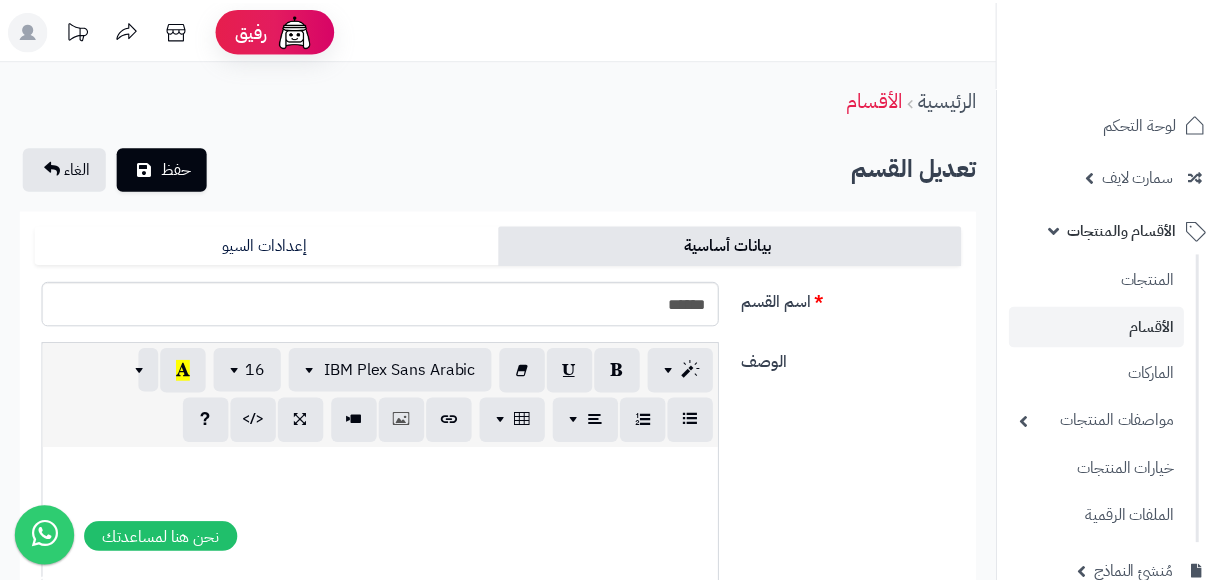 scroll, scrollTop: 0, scrollLeft: 0, axis: both 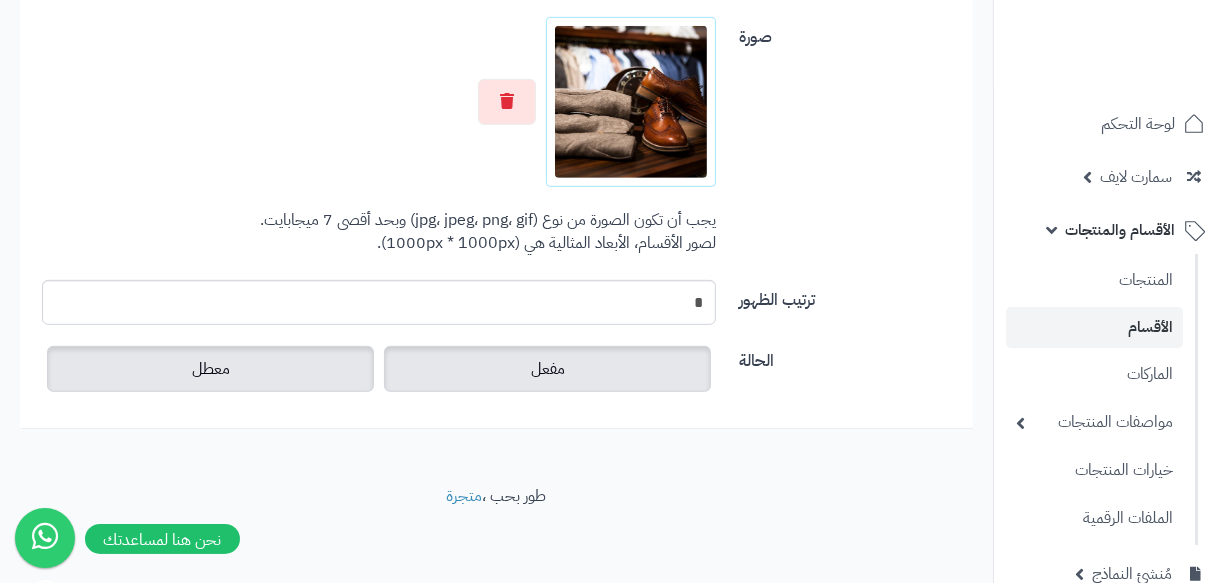 click on "معطل" at bounding box center [210, 369] 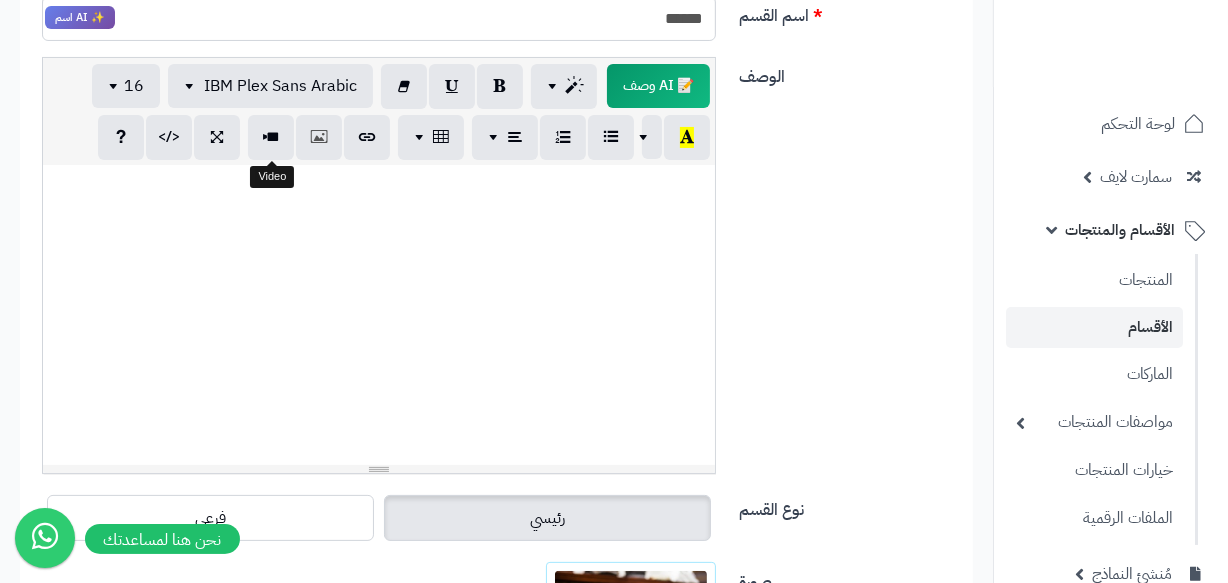 scroll, scrollTop: 0, scrollLeft: 0, axis: both 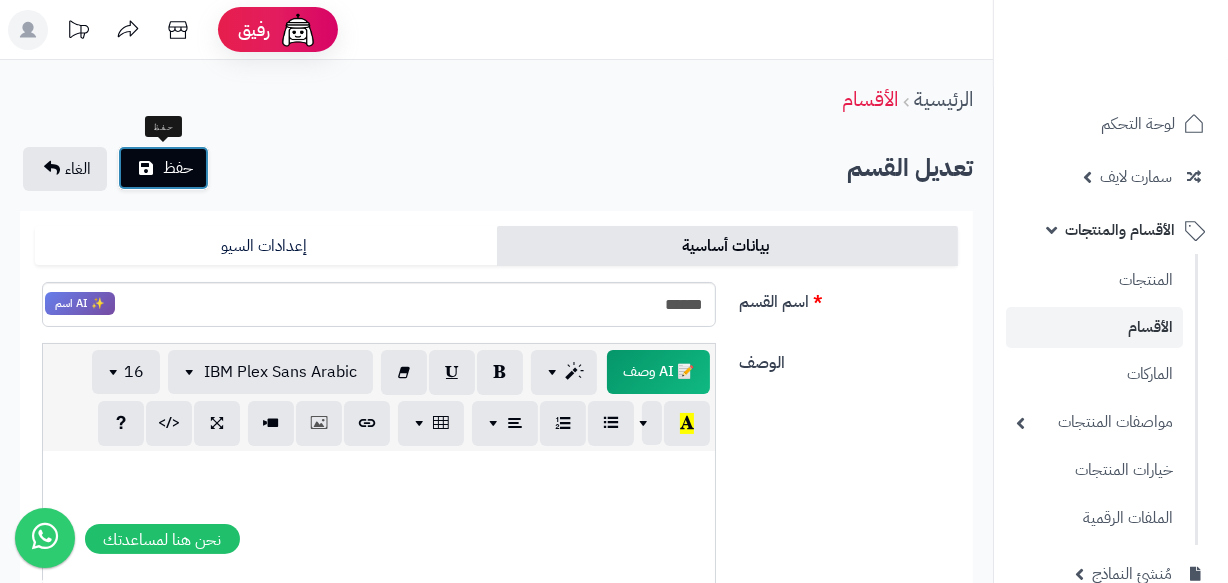 click on "حفظ" at bounding box center (178, 168) 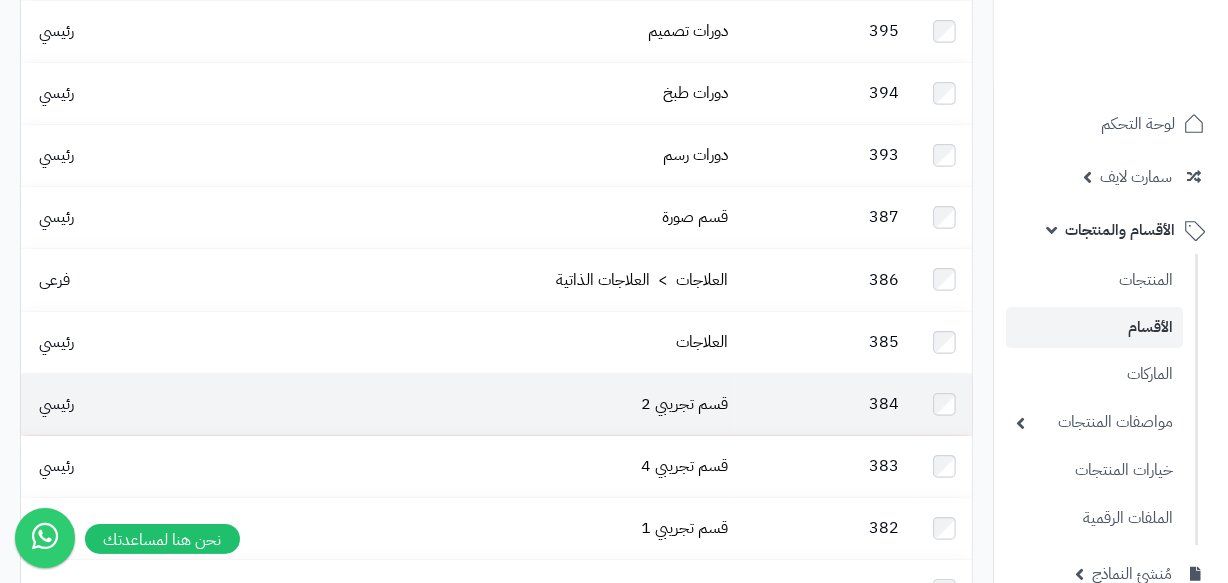 scroll, scrollTop: 545, scrollLeft: 0, axis: vertical 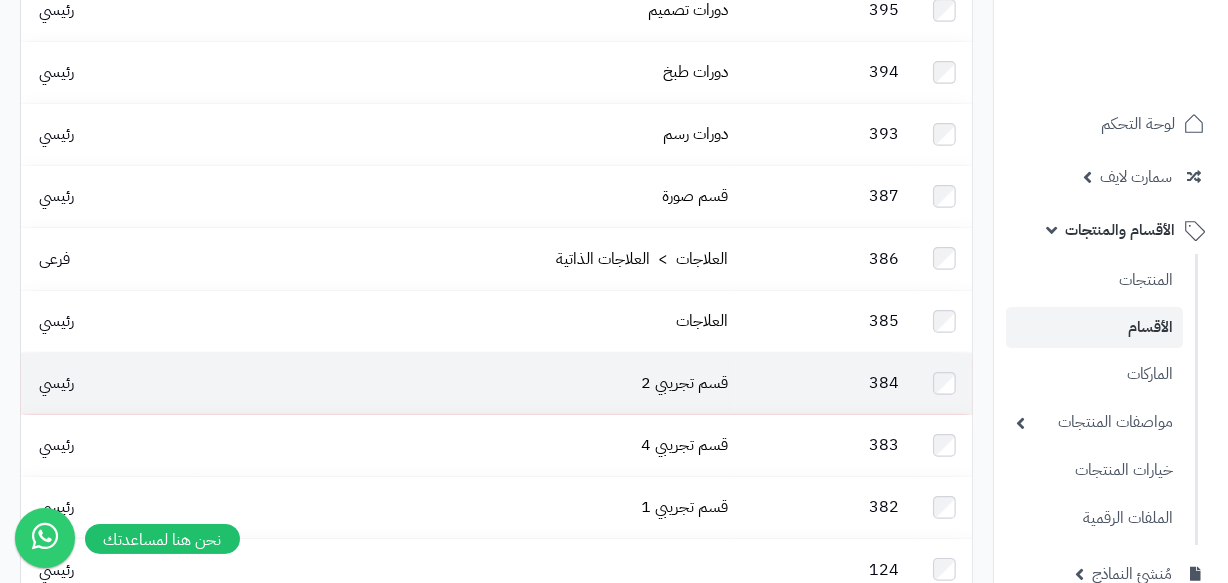 click on "قسم تجريبي 2" at bounding box center (467, 383) 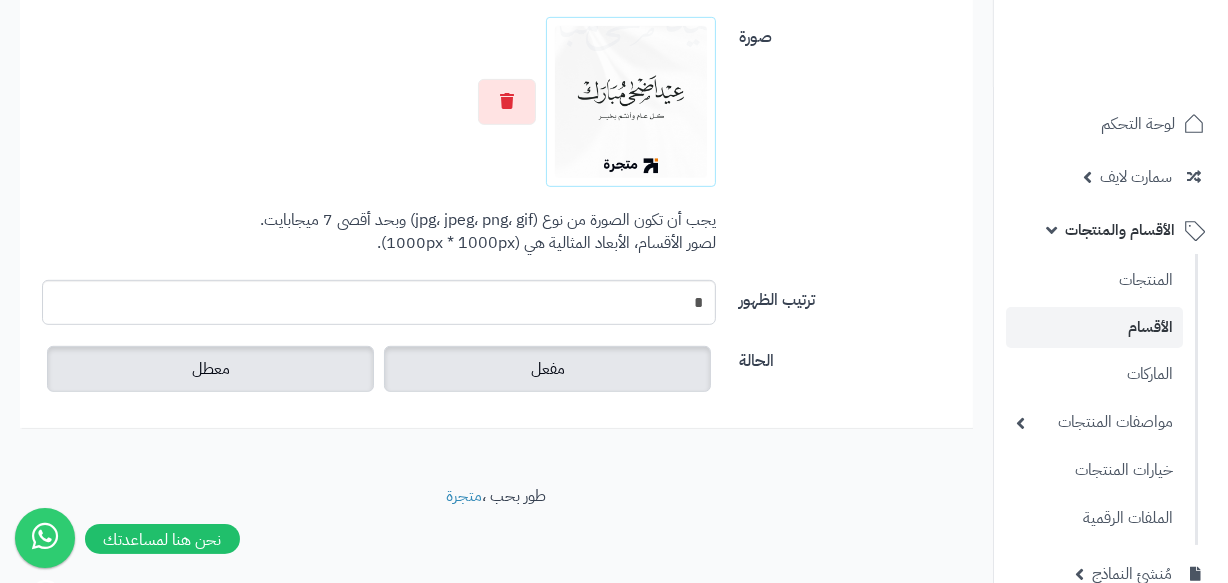 click on "معطل" at bounding box center [210, 369] 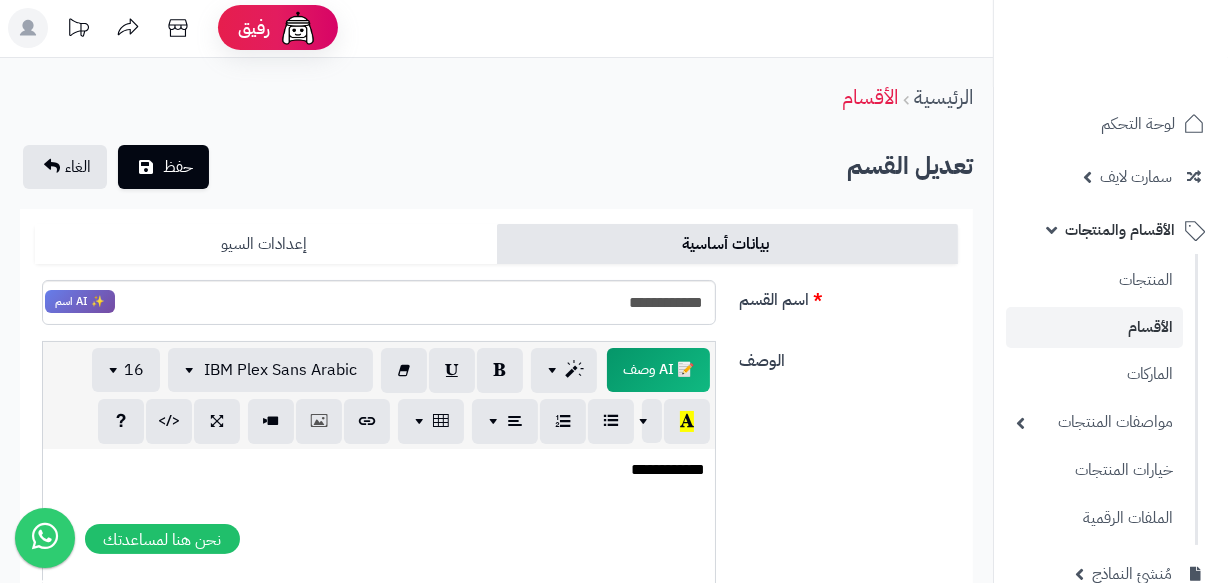 scroll, scrollTop: 0, scrollLeft: 0, axis: both 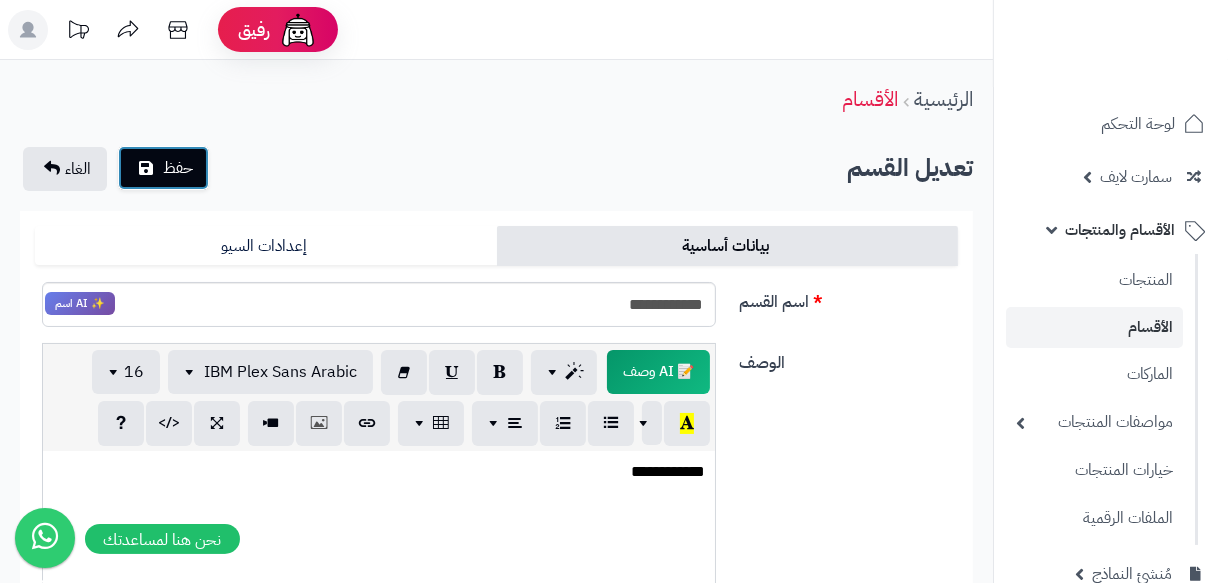 click on "حفظ" at bounding box center (163, 168) 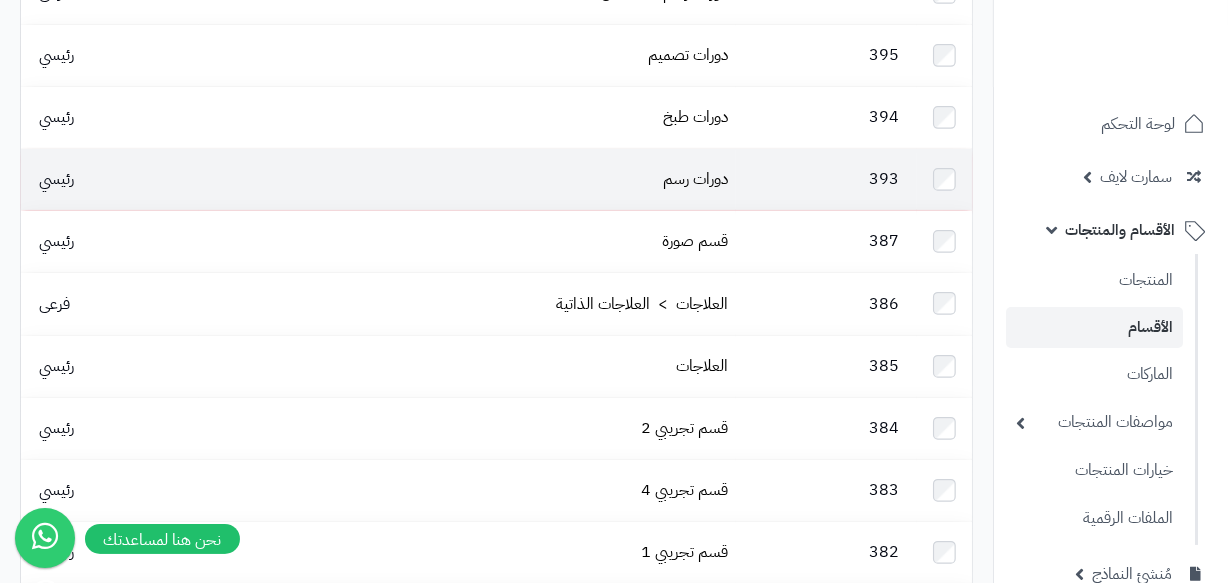 scroll, scrollTop: 545, scrollLeft: 0, axis: vertical 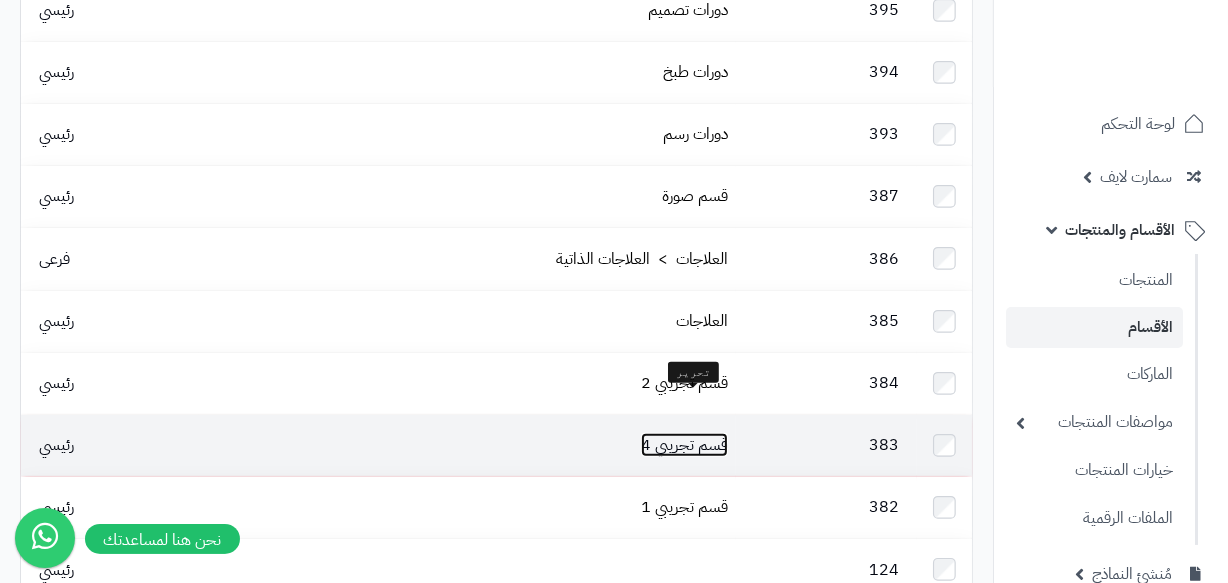 click on "قسم تجريبي 4" at bounding box center [684, 445] 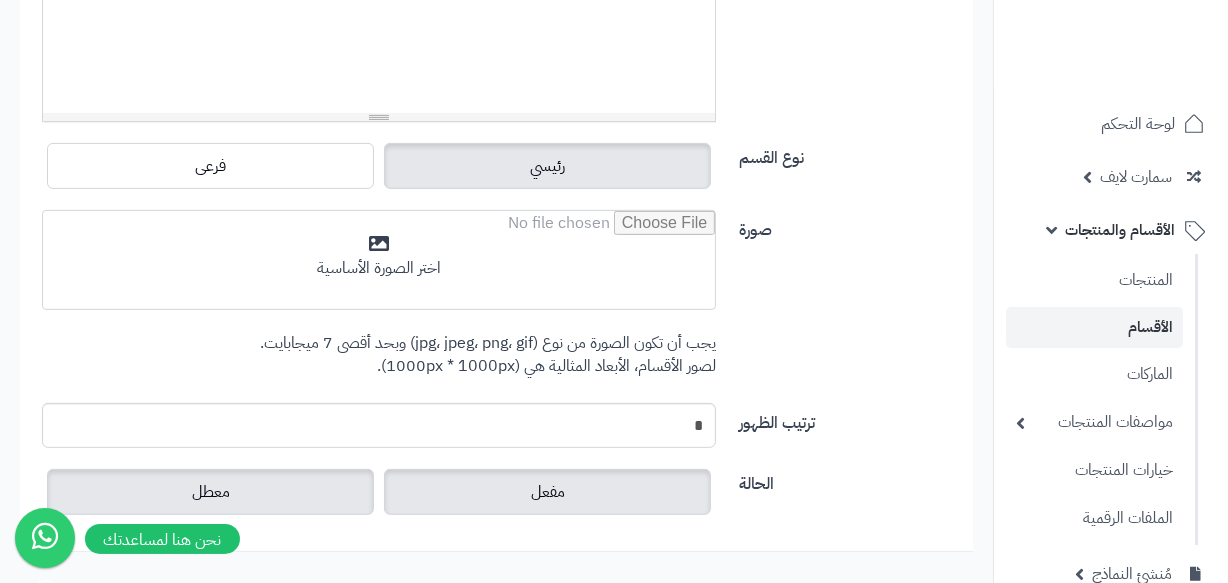 click on "معطل" at bounding box center (210, 492) 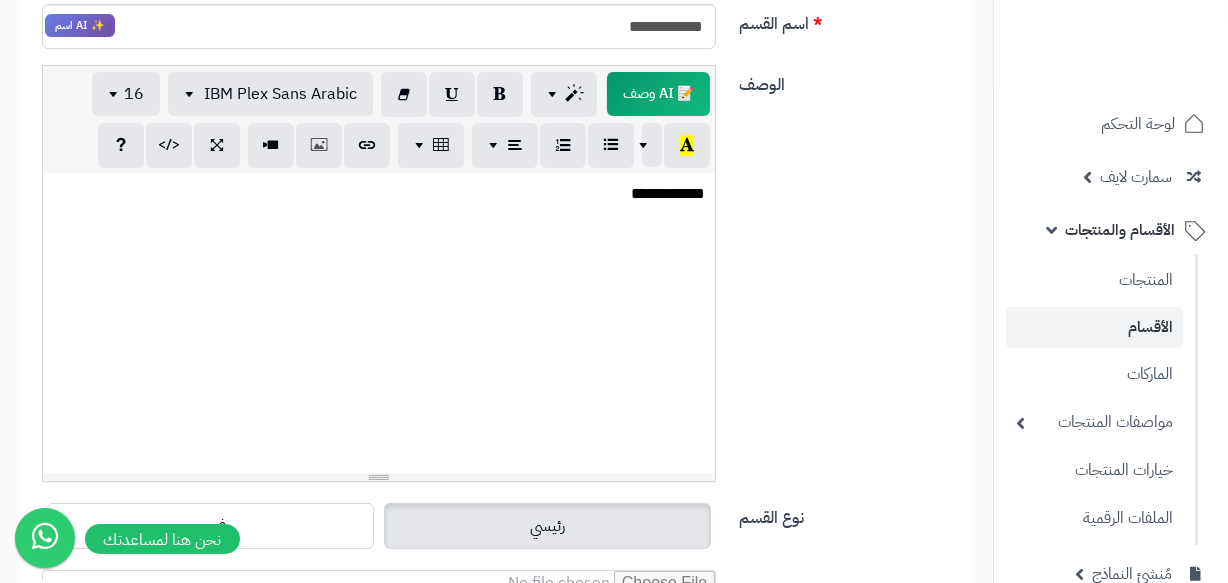 scroll, scrollTop: 0, scrollLeft: 0, axis: both 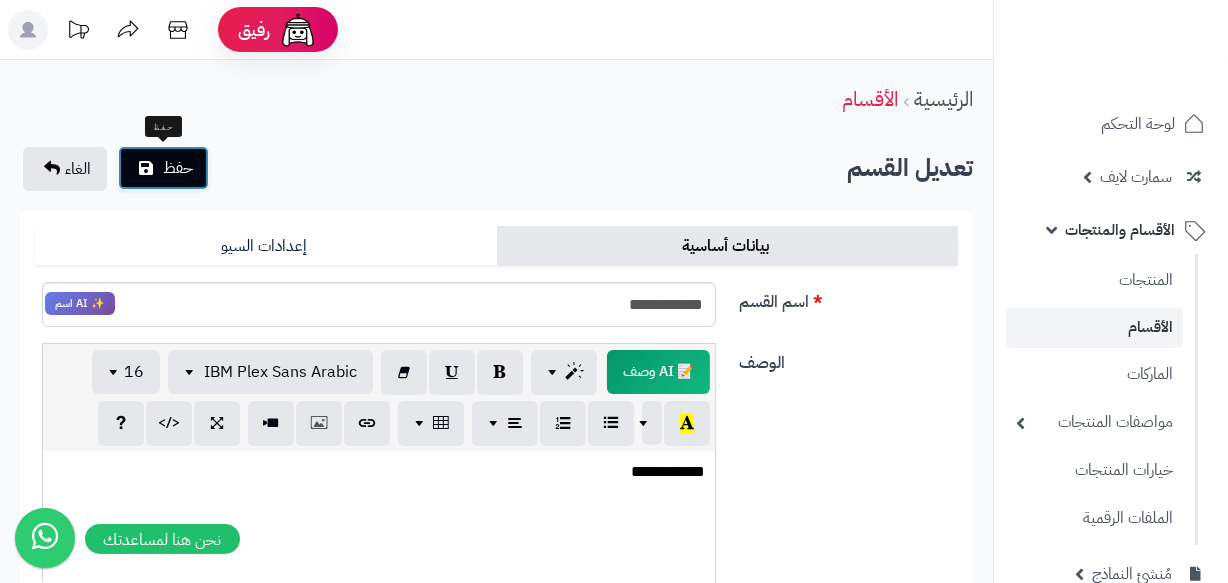 click on "حفظ" at bounding box center [178, 168] 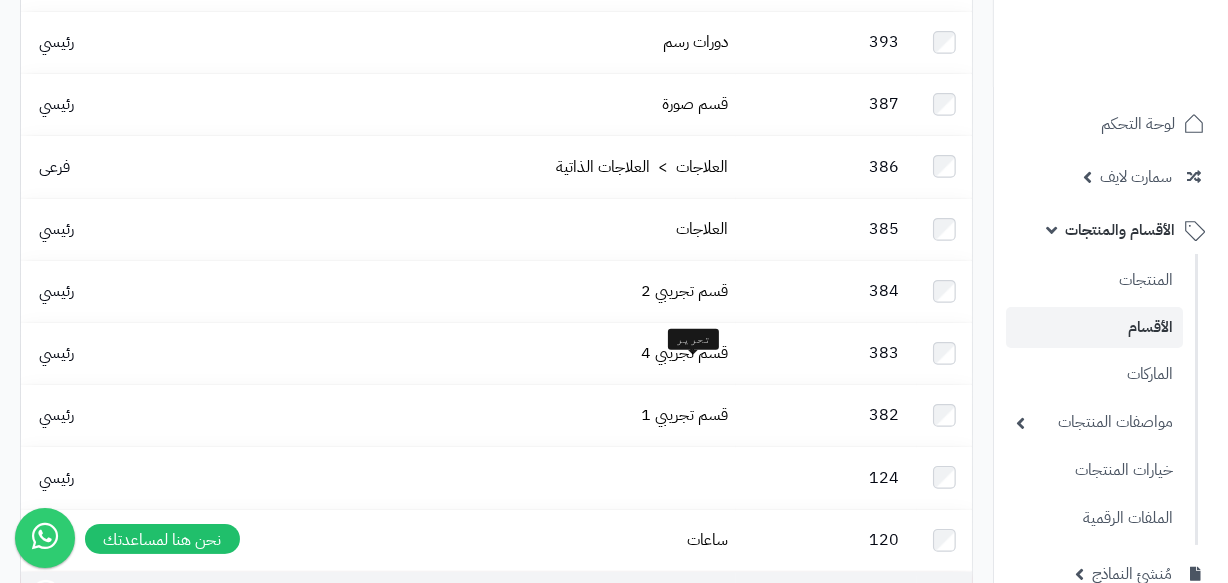 scroll, scrollTop: 636, scrollLeft: 0, axis: vertical 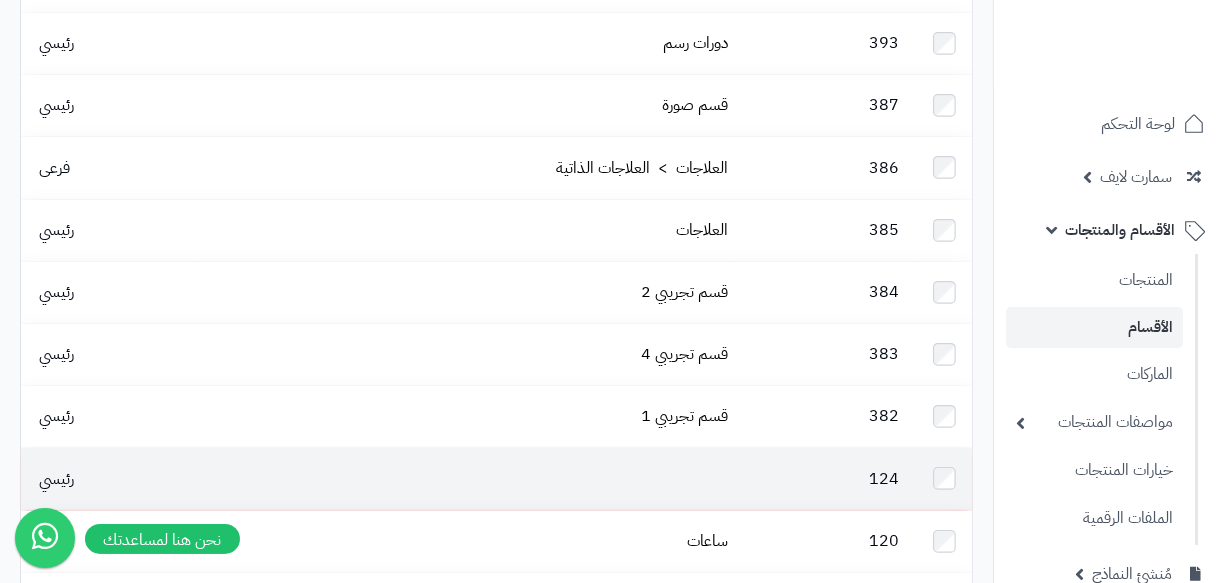 click at bounding box center (467, 478) 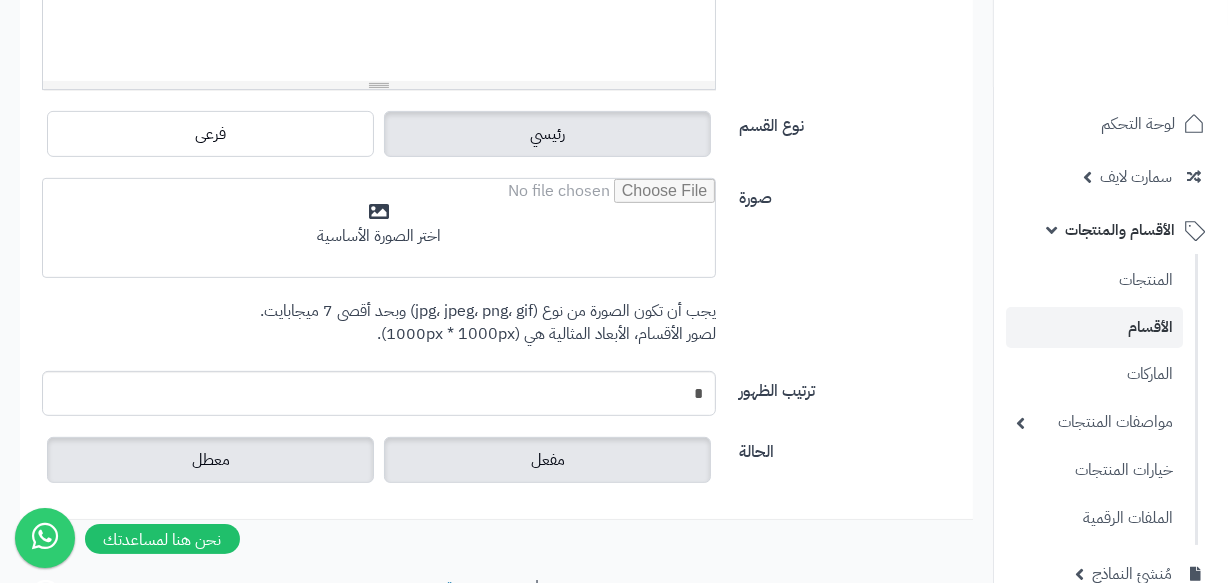 click on "معطل" at bounding box center (210, 460) 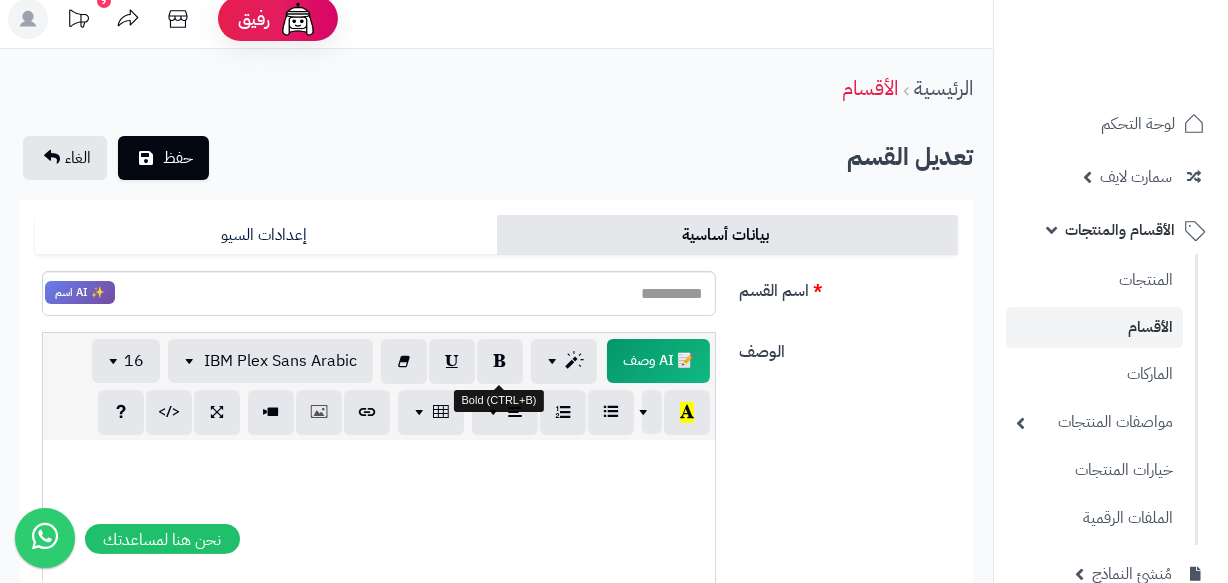 scroll, scrollTop: 0, scrollLeft: 0, axis: both 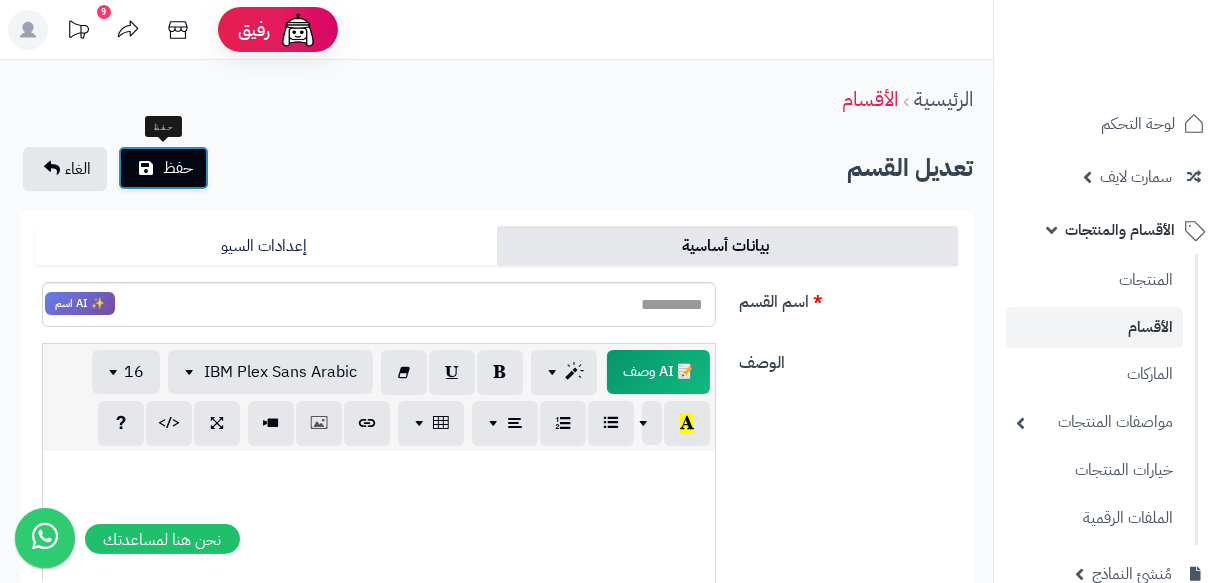 click on "حفظ" at bounding box center (163, 168) 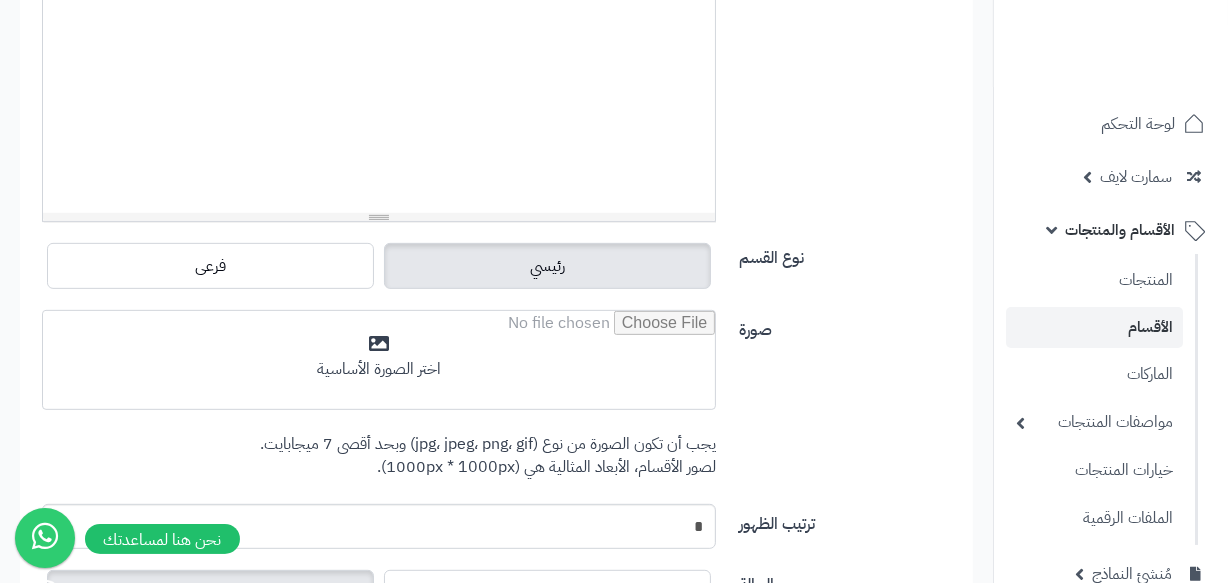 scroll, scrollTop: 391, scrollLeft: 0, axis: vertical 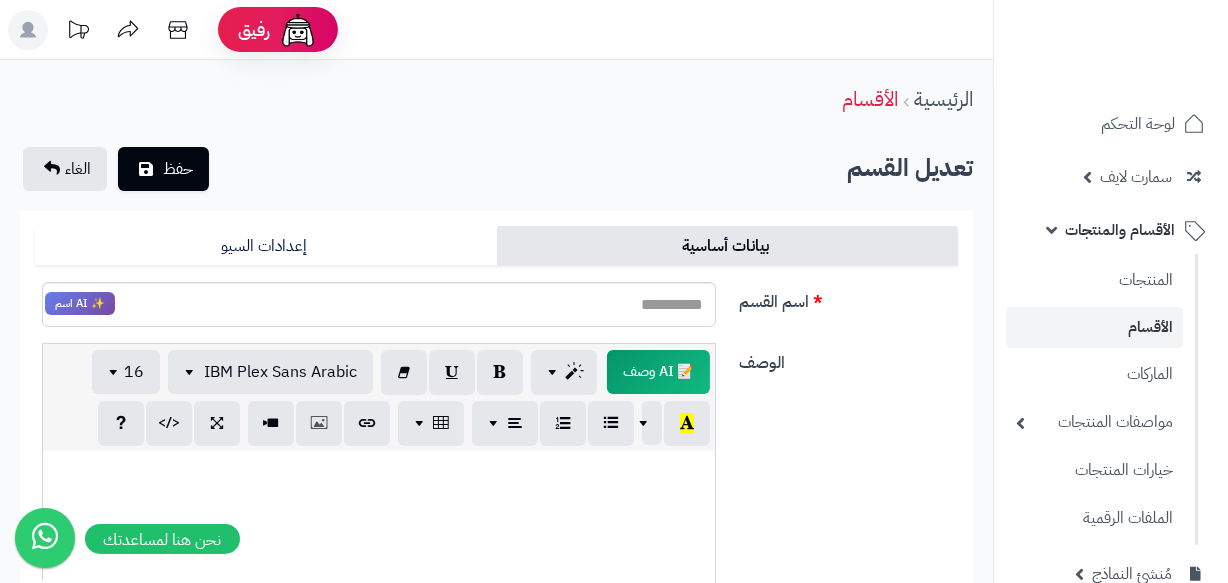 click at bounding box center (1110, 43) 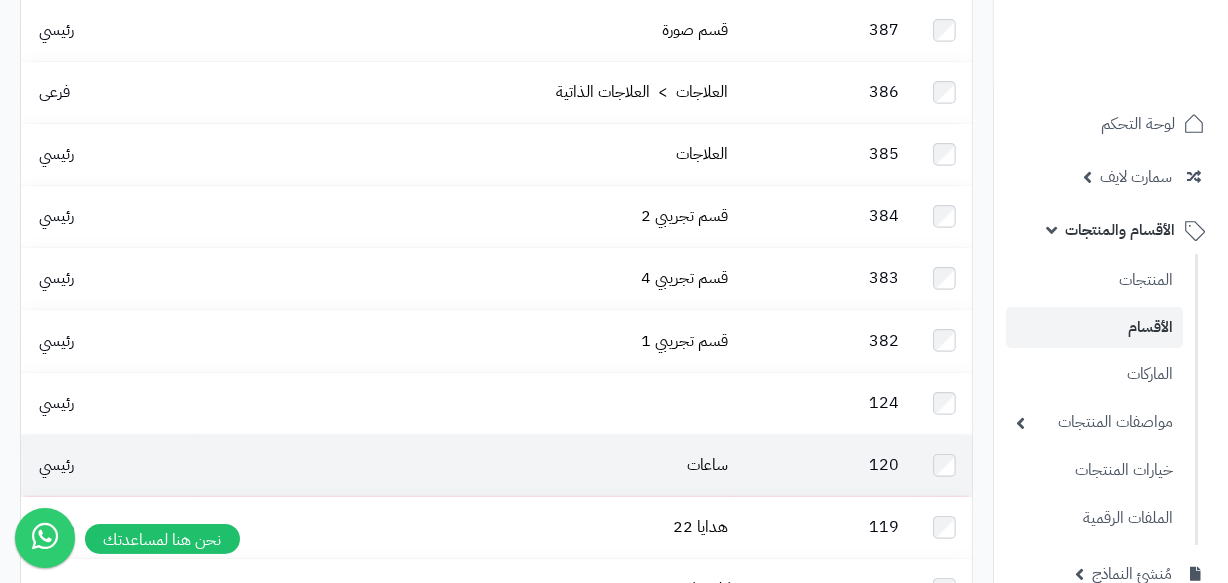 scroll, scrollTop: 844, scrollLeft: 0, axis: vertical 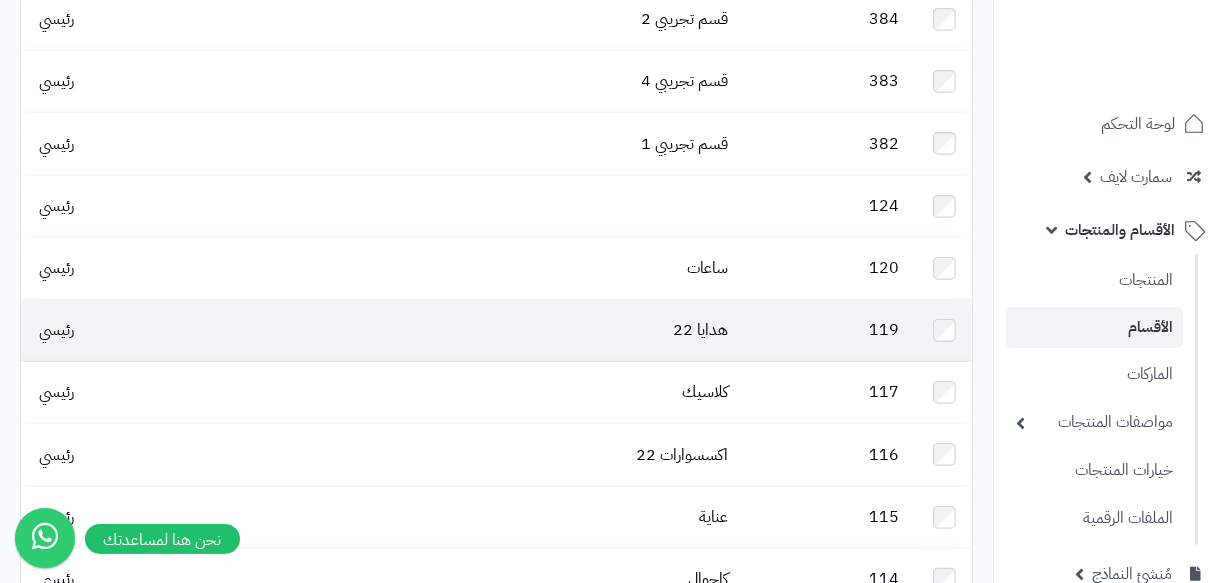 click on "هدايا 22" at bounding box center (467, 330) 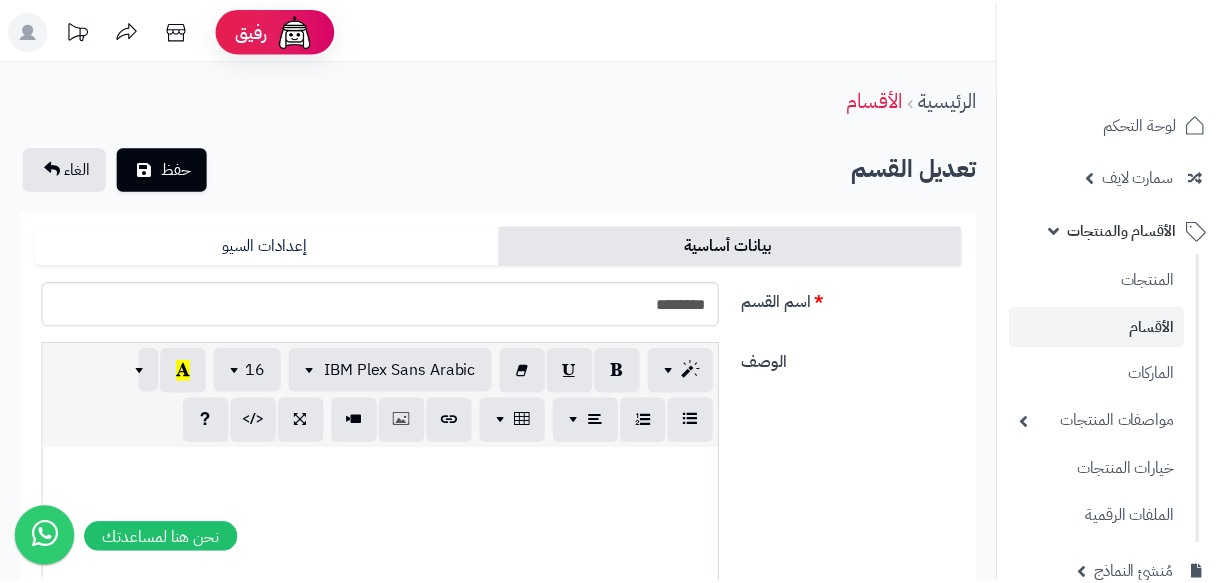 scroll, scrollTop: 0, scrollLeft: 0, axis: both 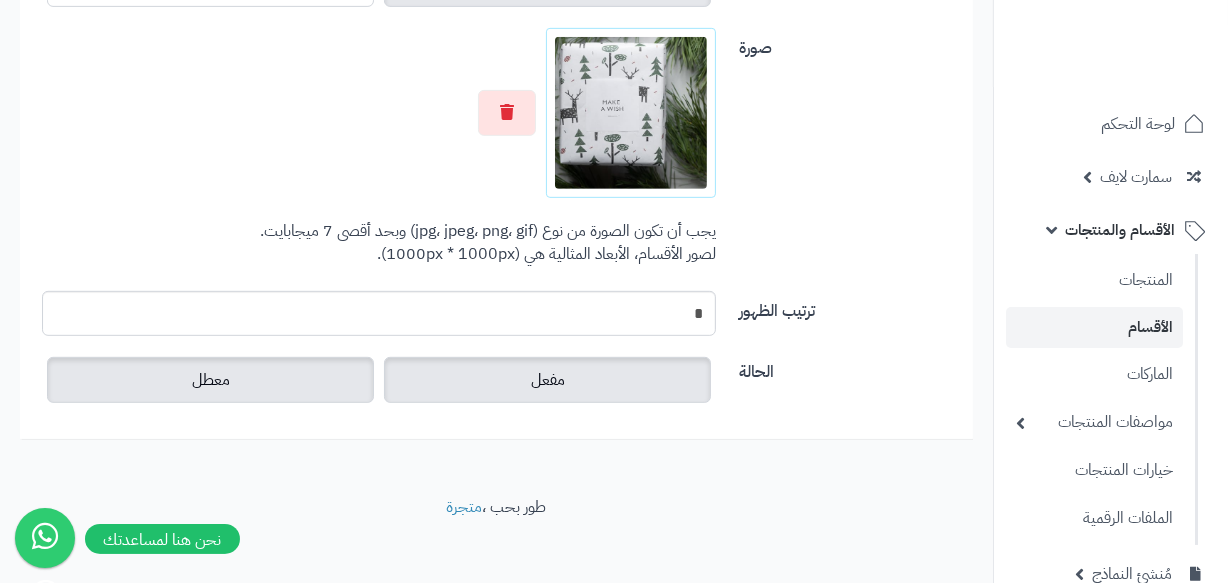 click on "معطل" at bounding box center (210, 380) 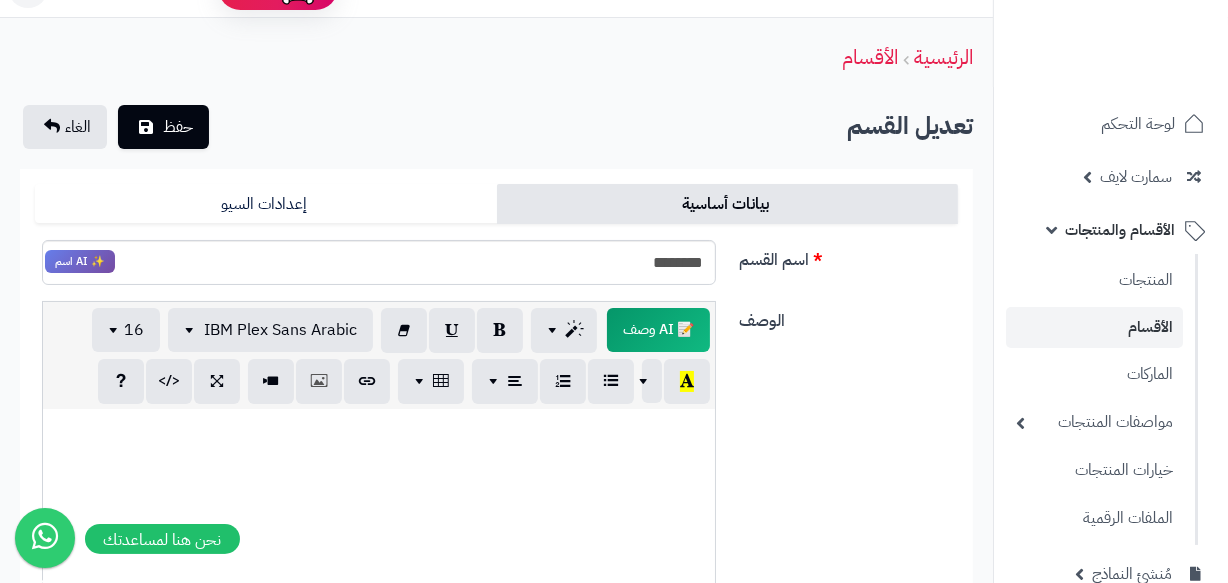 scroll, scrollTop: 0, scrollLeft: 0, axis: both 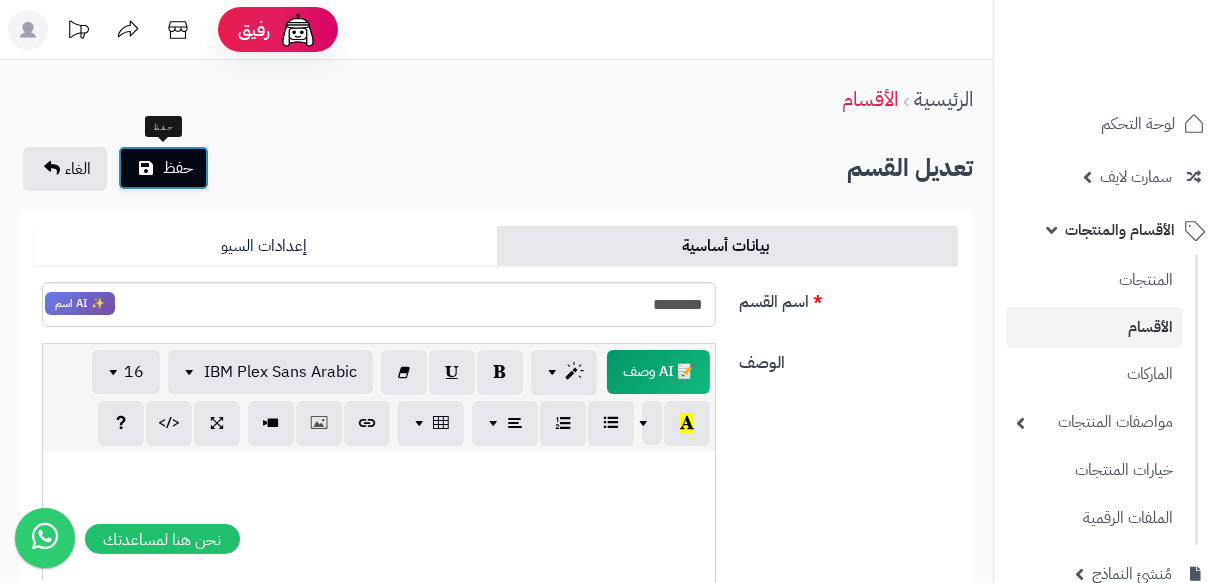 click on "حفظ" at bounding box center [178, 168] 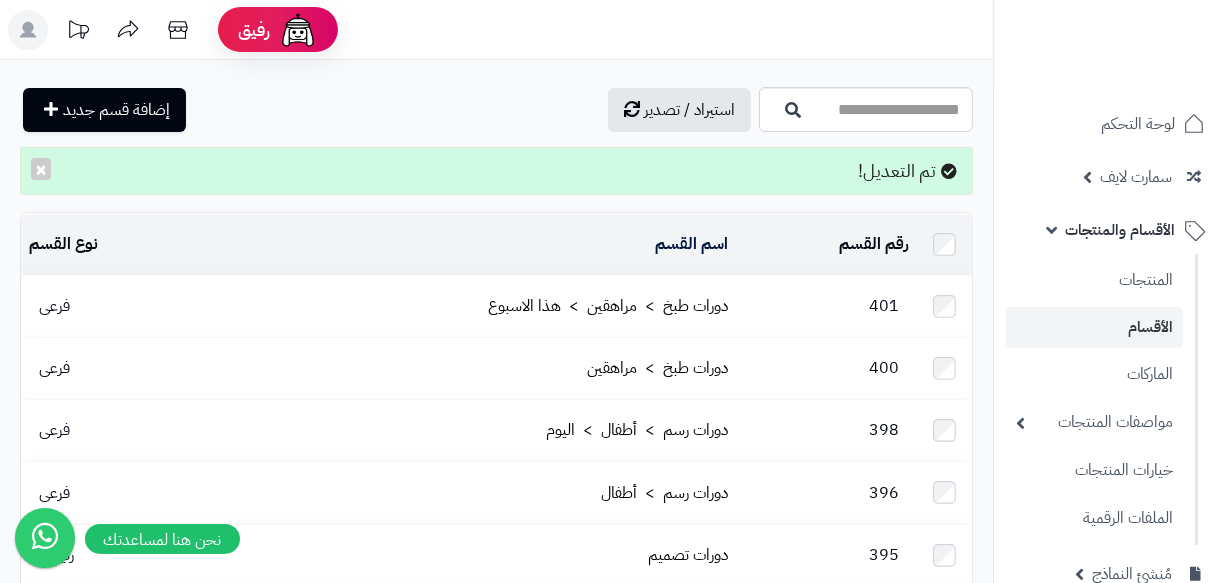 scroll, scrollTop: 454, scrollLeft: 0, axis: vertical 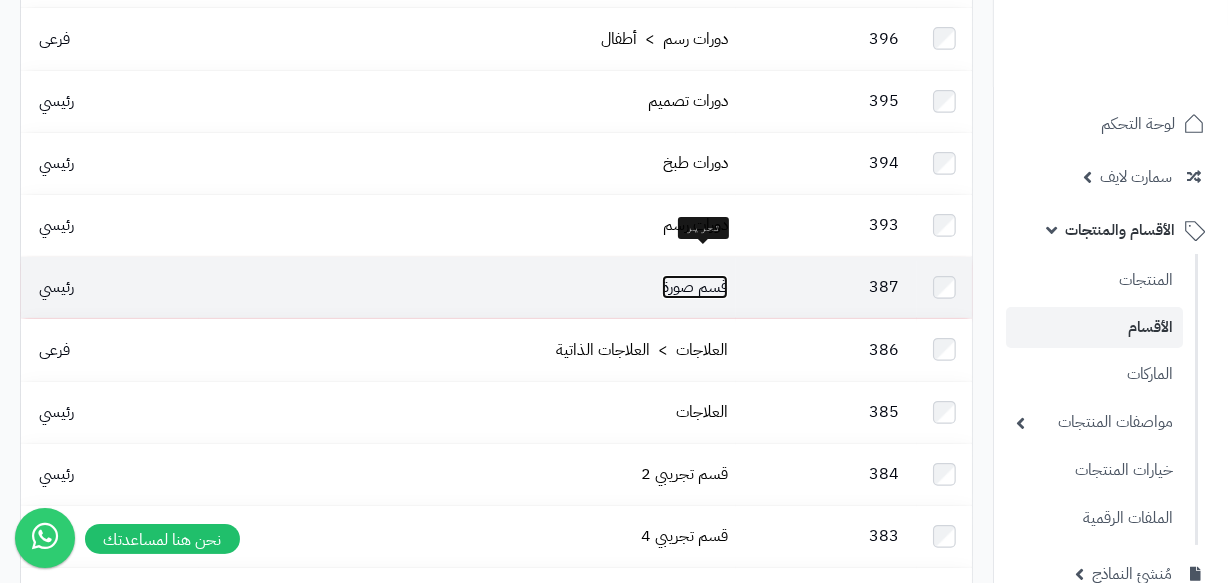 click on "قسم صورة" at bounding box center (695, 287) 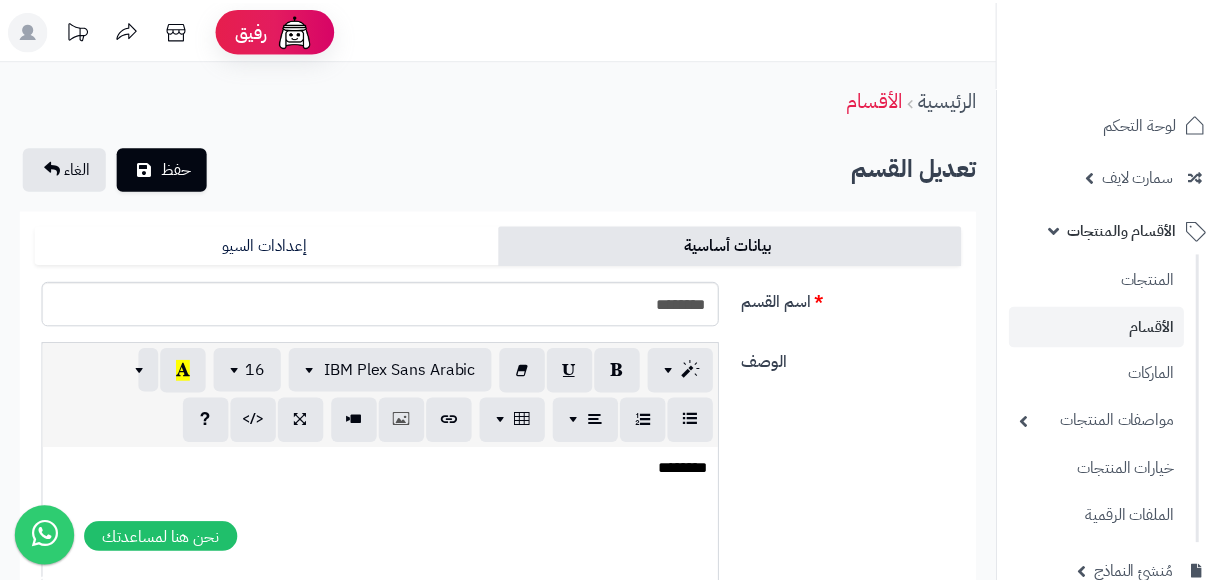scroll, scrollTop: 0, scrollLeft: 0, axis: both 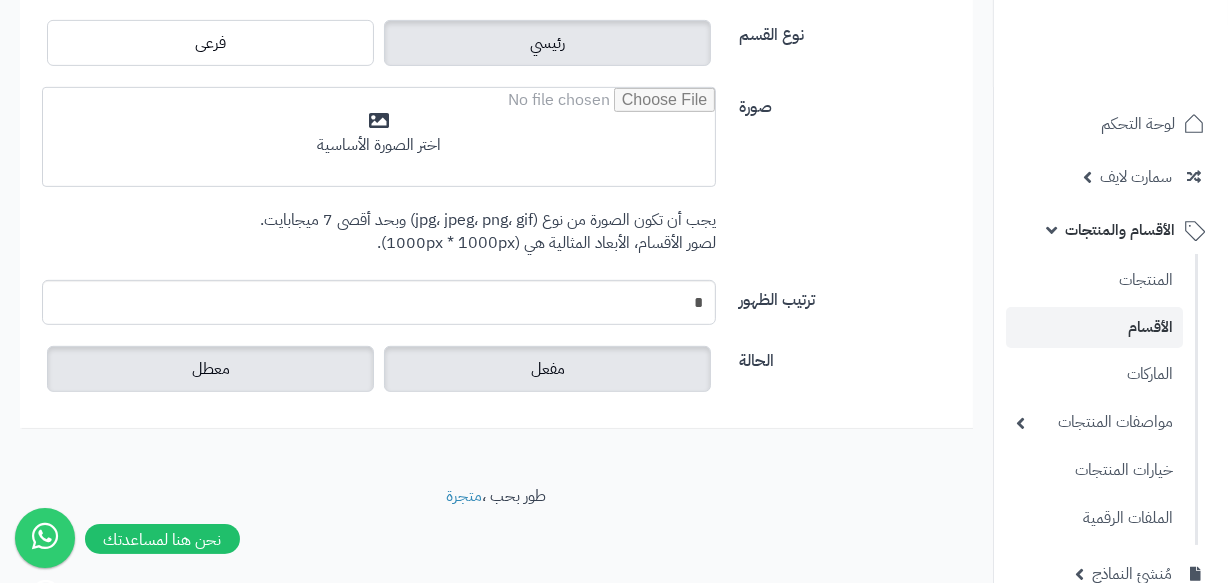 click on "معطل" at bounding box center (210, 369) 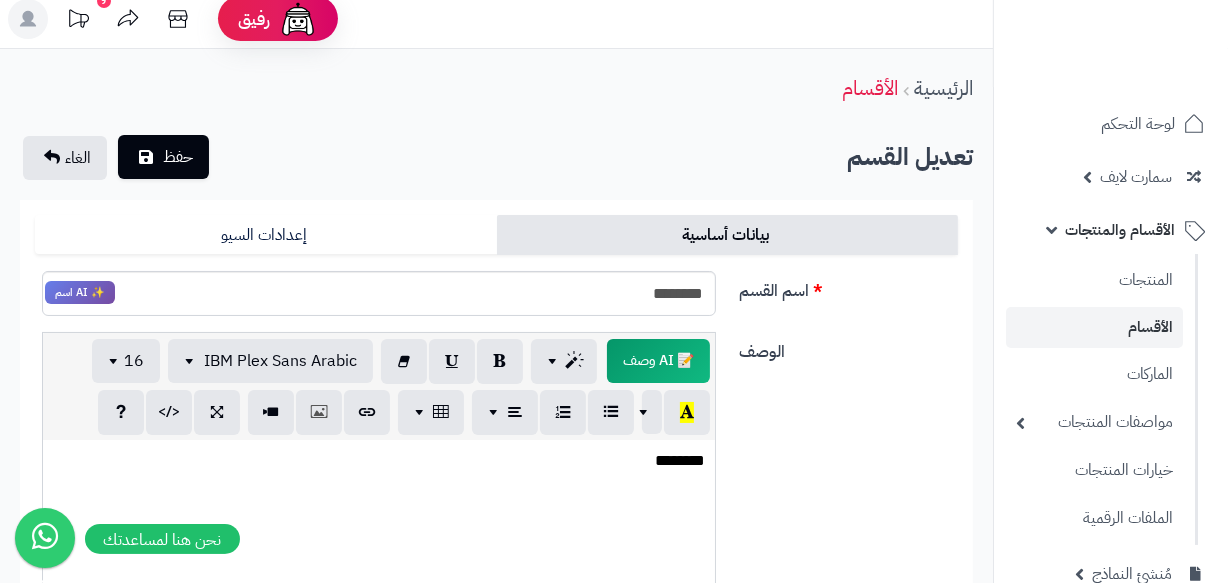 scroll, scrollTop: 0, scrollLeft: 0, axis: both 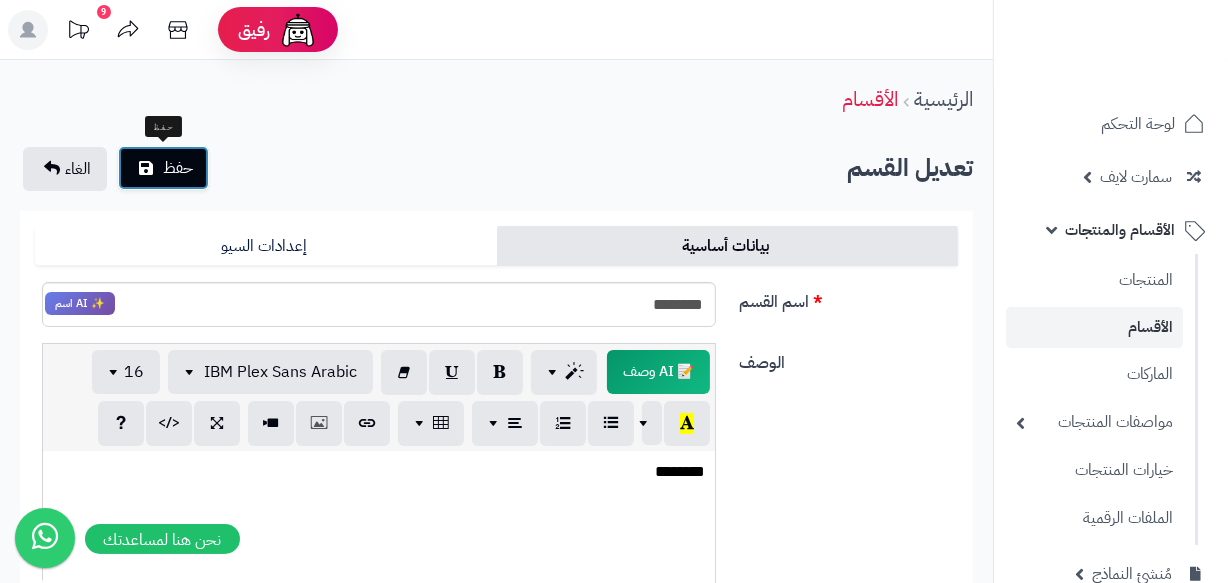 click on "حفظ" at bounding box center [163, 168] 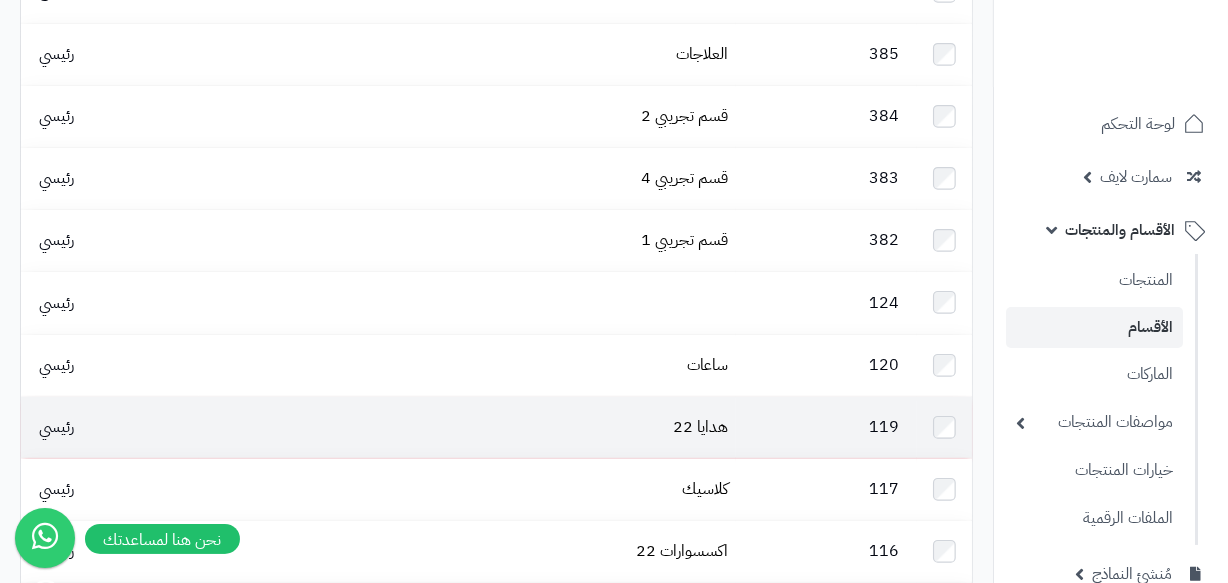 scroll, scrollTop: 818, scrollLeft: 0, axis: vertical 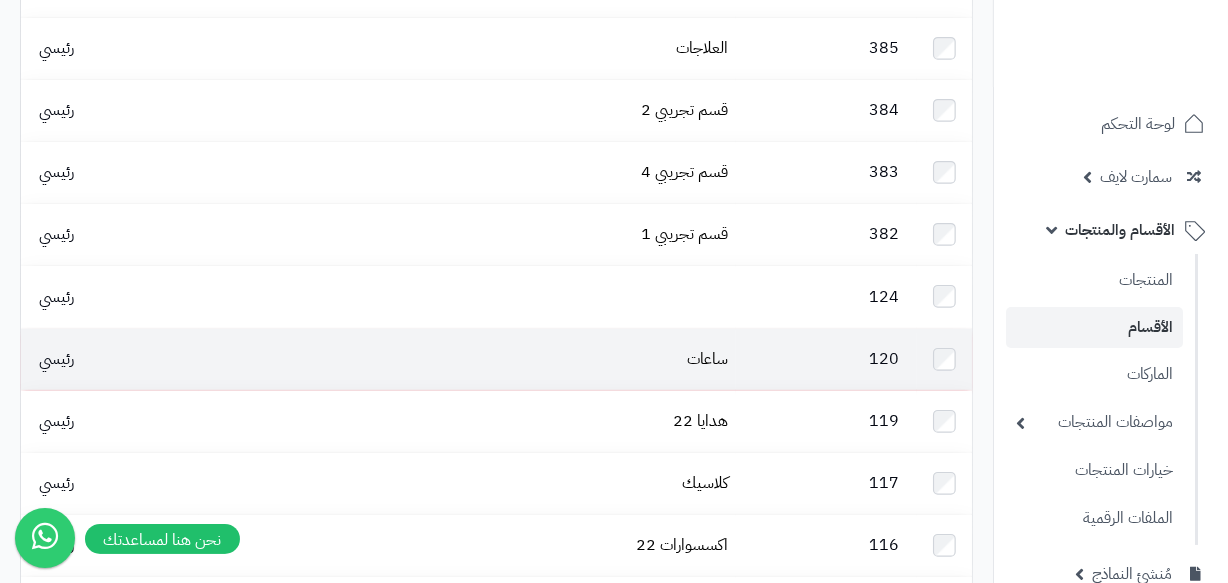 click on "ساعات" at bounding box center (467, 359) 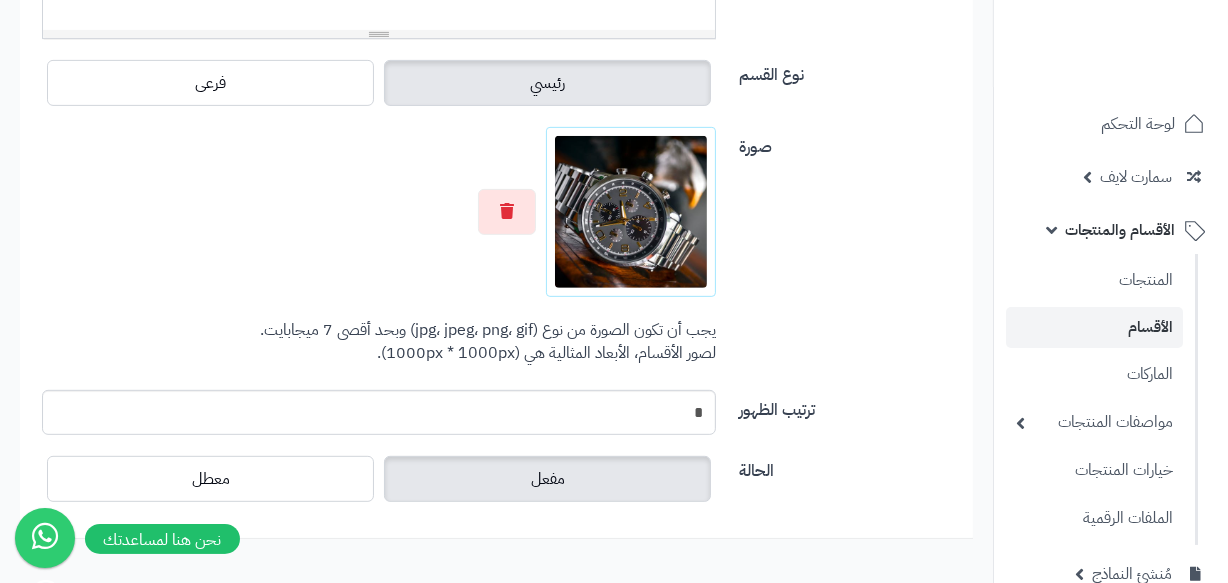 scroll, scrollTop: 831, scrollLeft: 0, axis: vertical 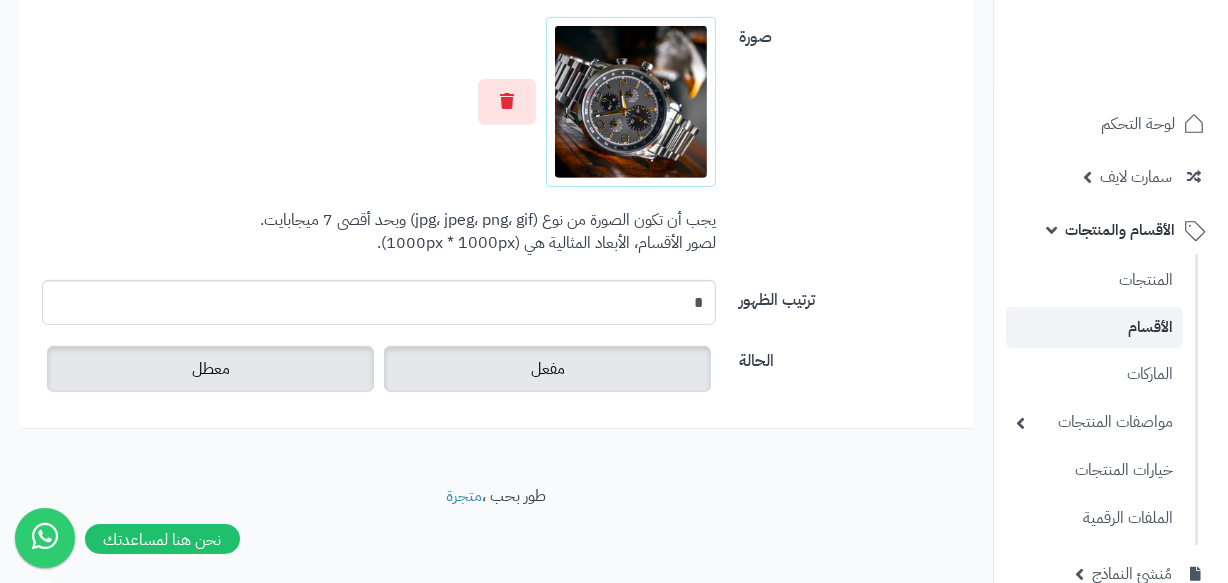 click on "معطل" at bounding box center [210, 369] 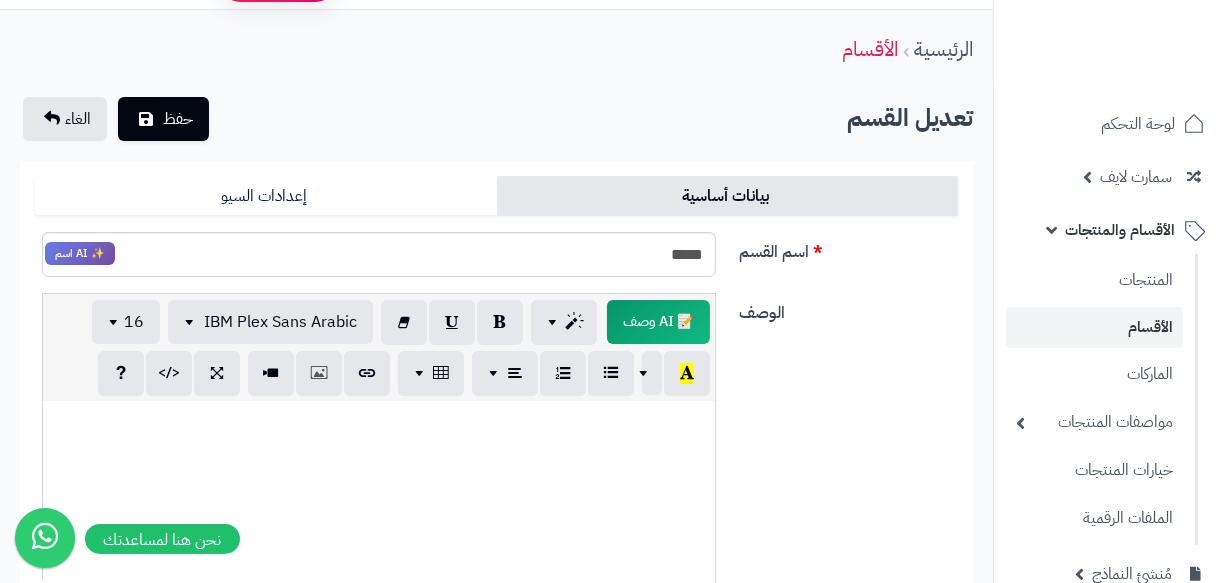 scroll, scrollTop: 0, scrollLeft: 0, axis: both 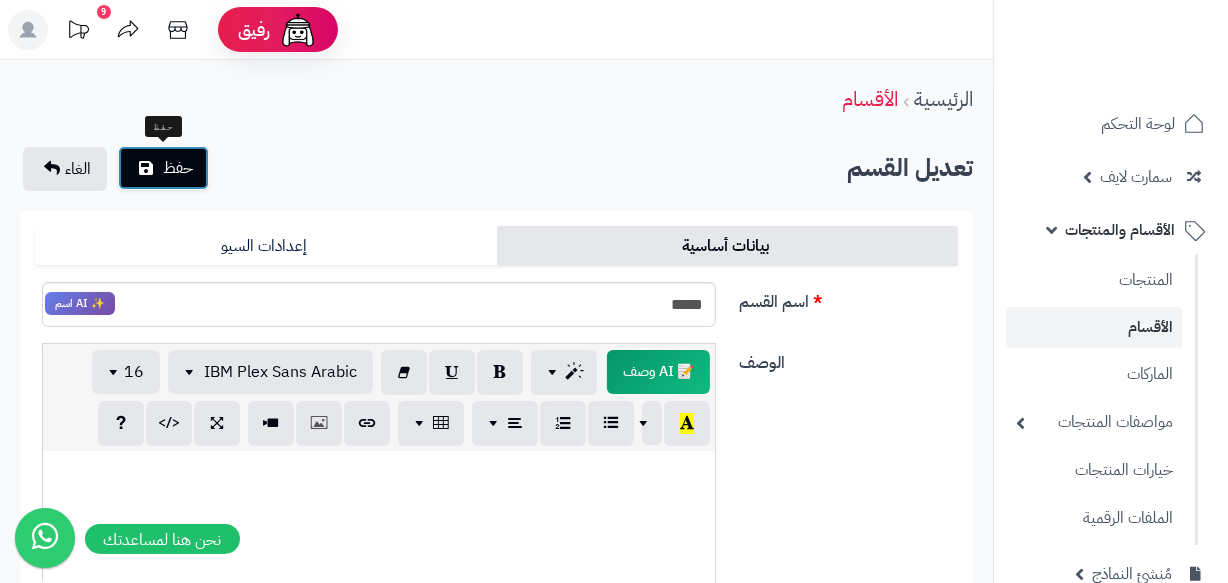 click on "حفظ" at bounding box center (163, 168) 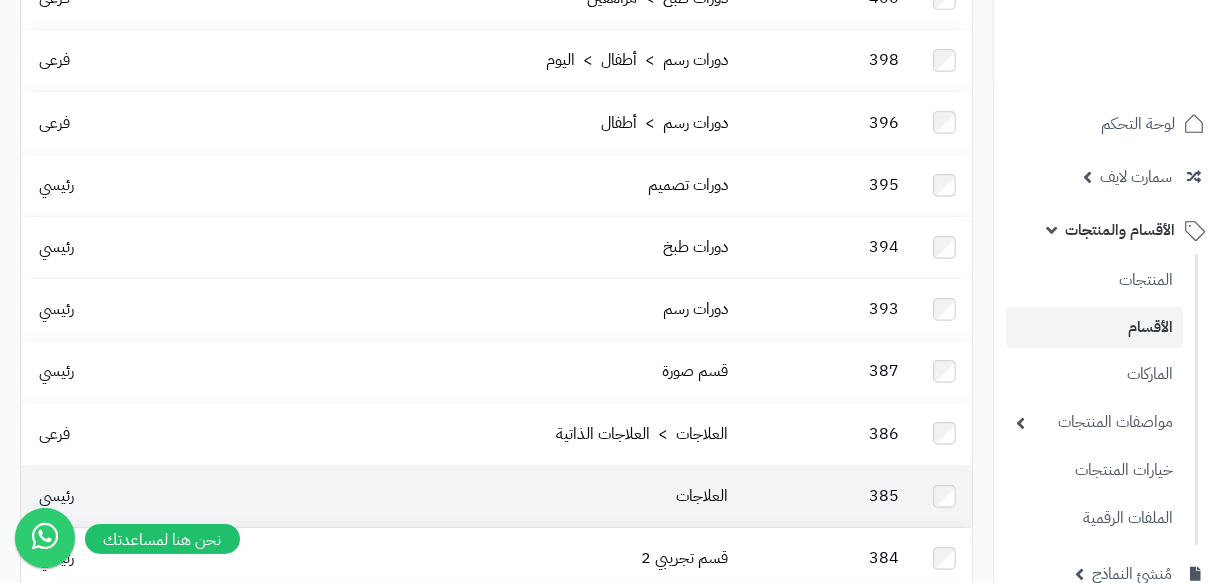 scroll, scrollTop: 0, scrollLeft: 0, axis: both 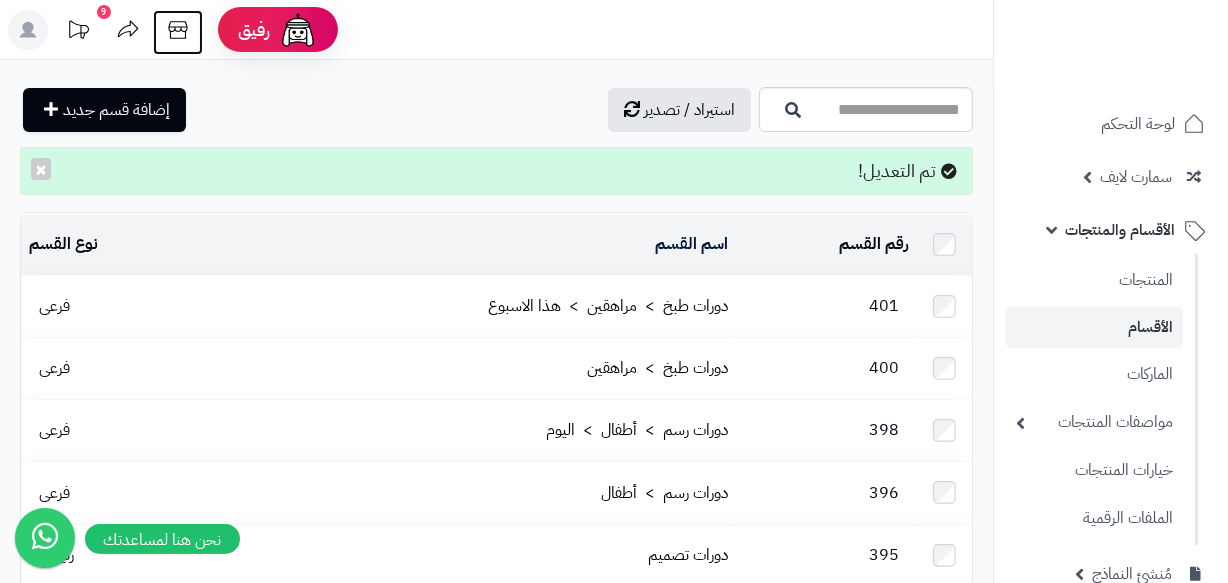 click 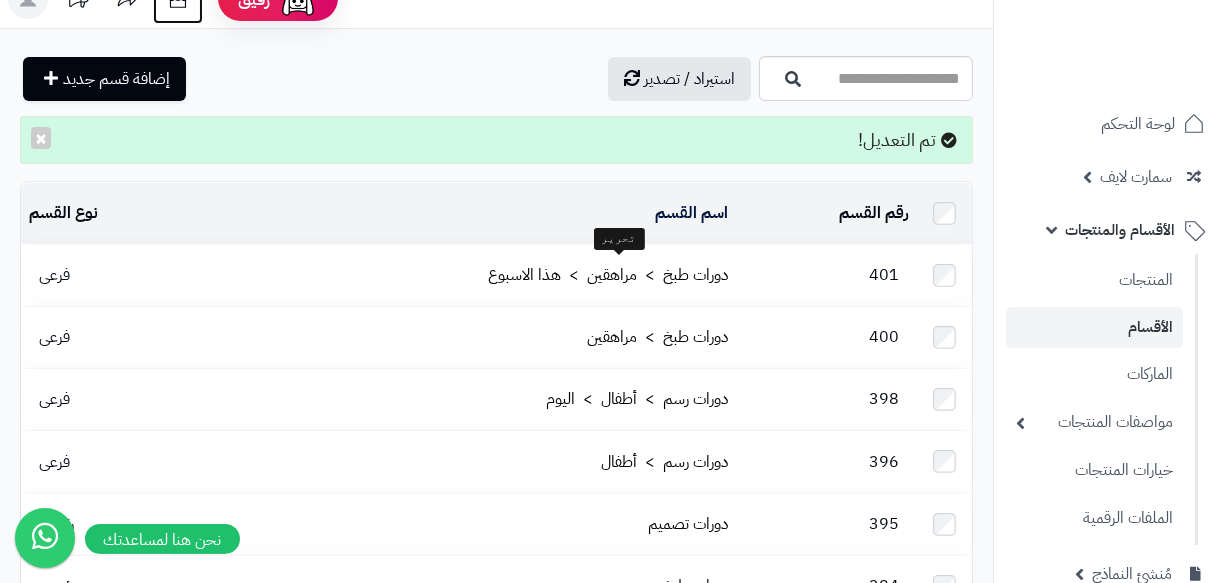 scroll, scrollTop: 0, scrollLeft: 0, axis: both 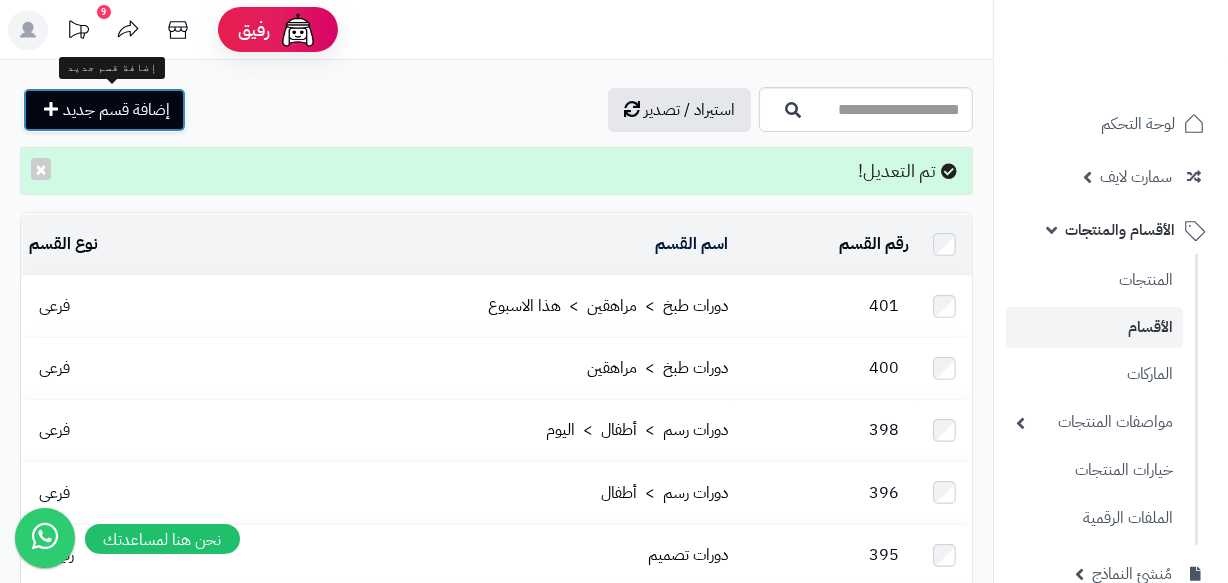 click on "إضافة قسم جديد" at bounding box center (104, 110) 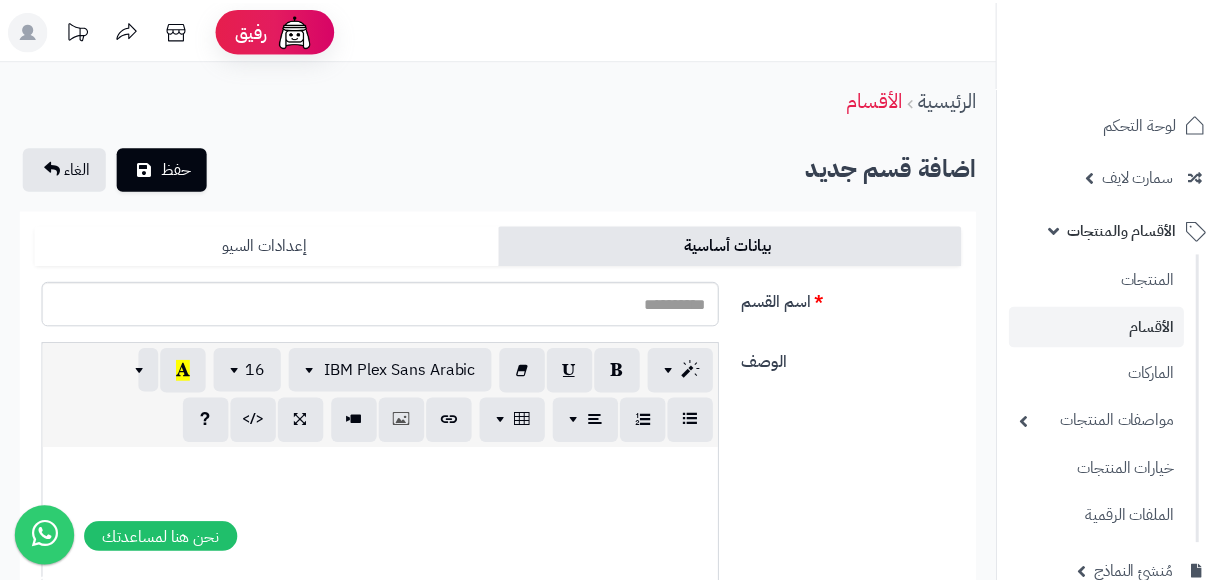 scroll, scrollTop: 0, scrollLeft: 0, axis: both 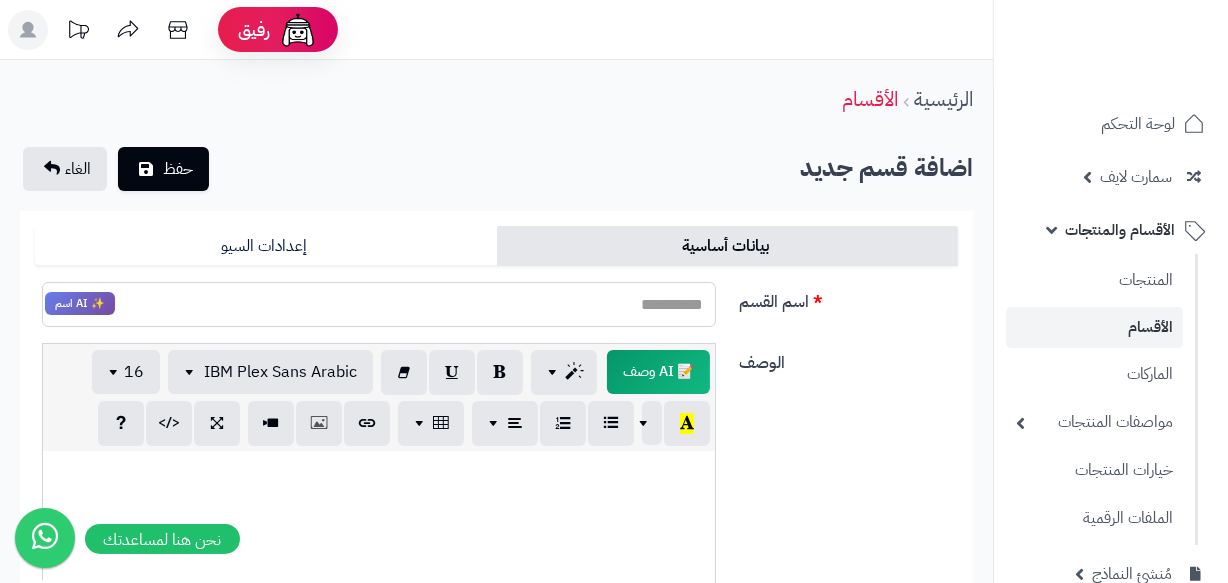 click on "اسم القسم" at bounding box center [379, 304] 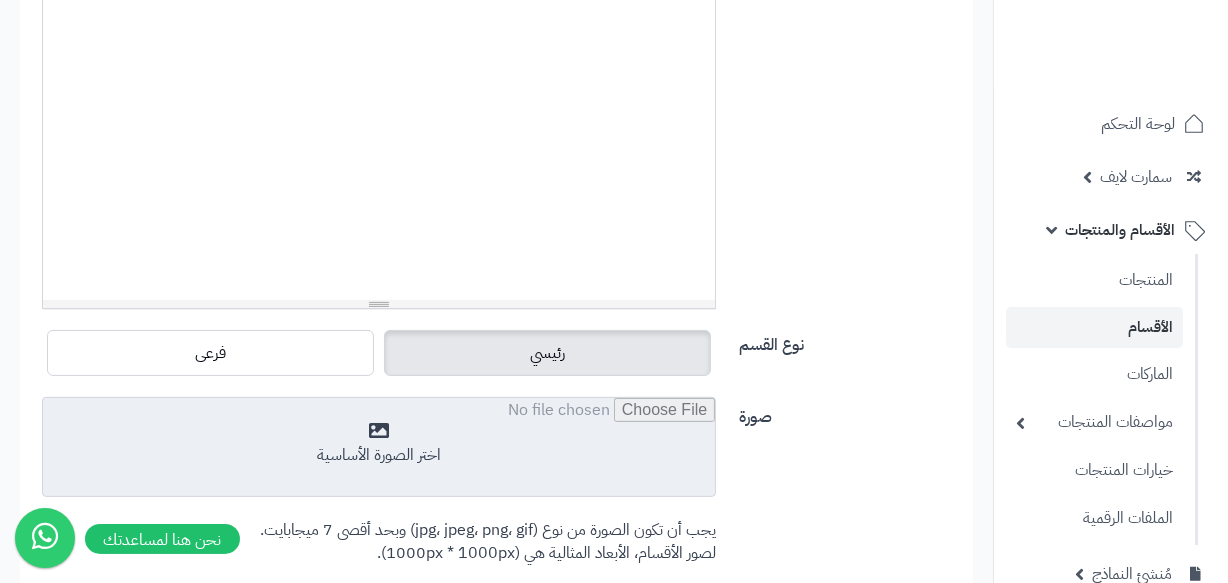 scroll, scrollTop: 454, scrollLeft: 0, axis: vertical 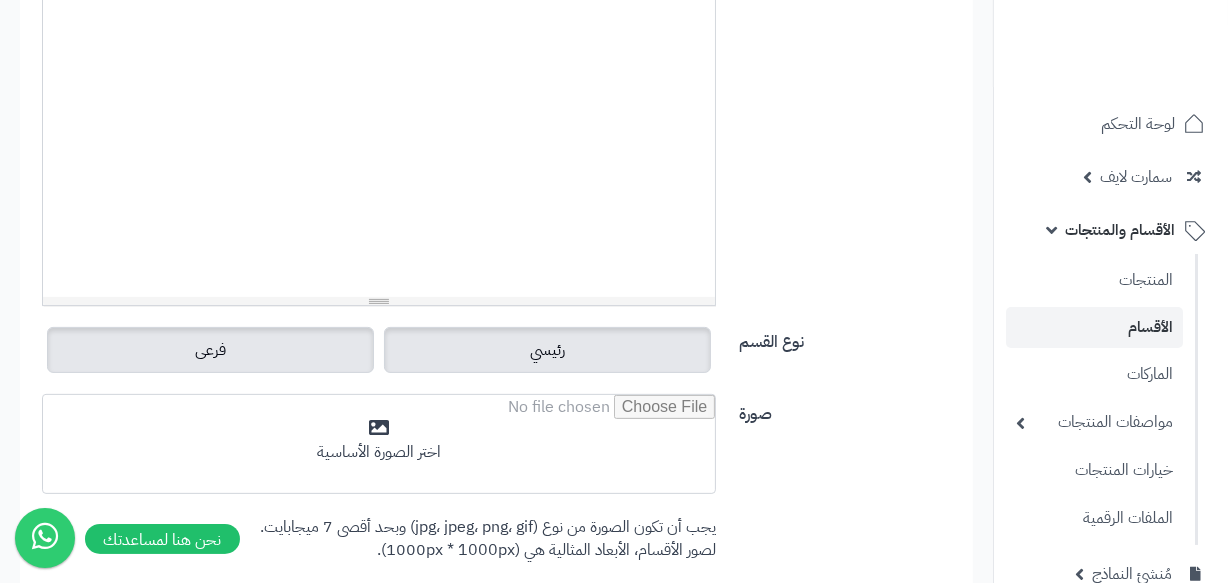 type on "***" 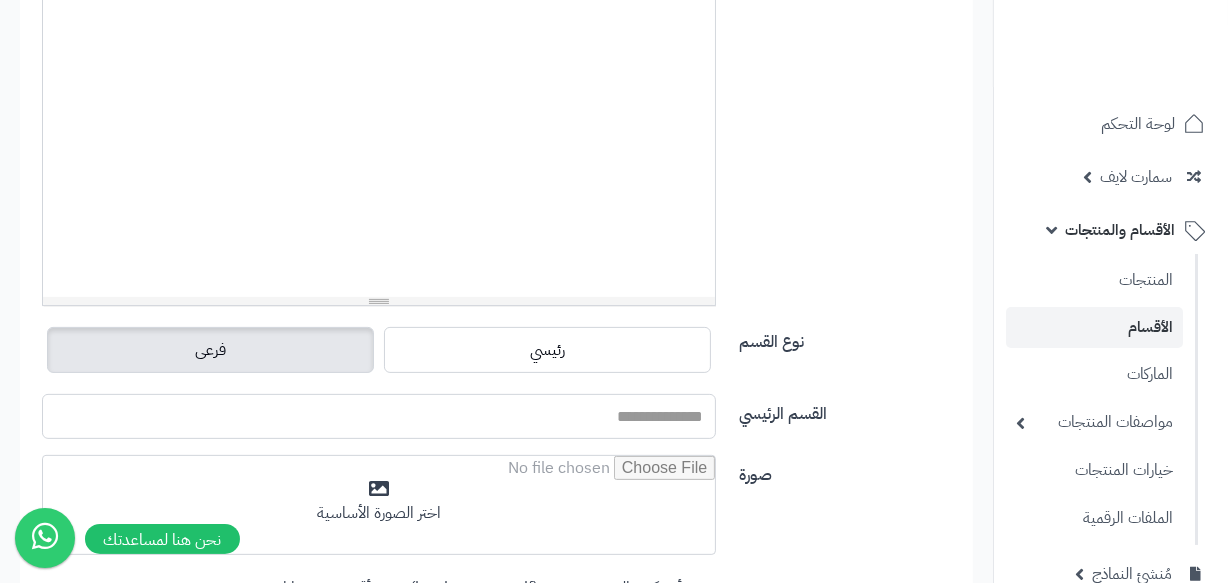 click on "القسم الرئيسي" at bounding box center [379, 416] 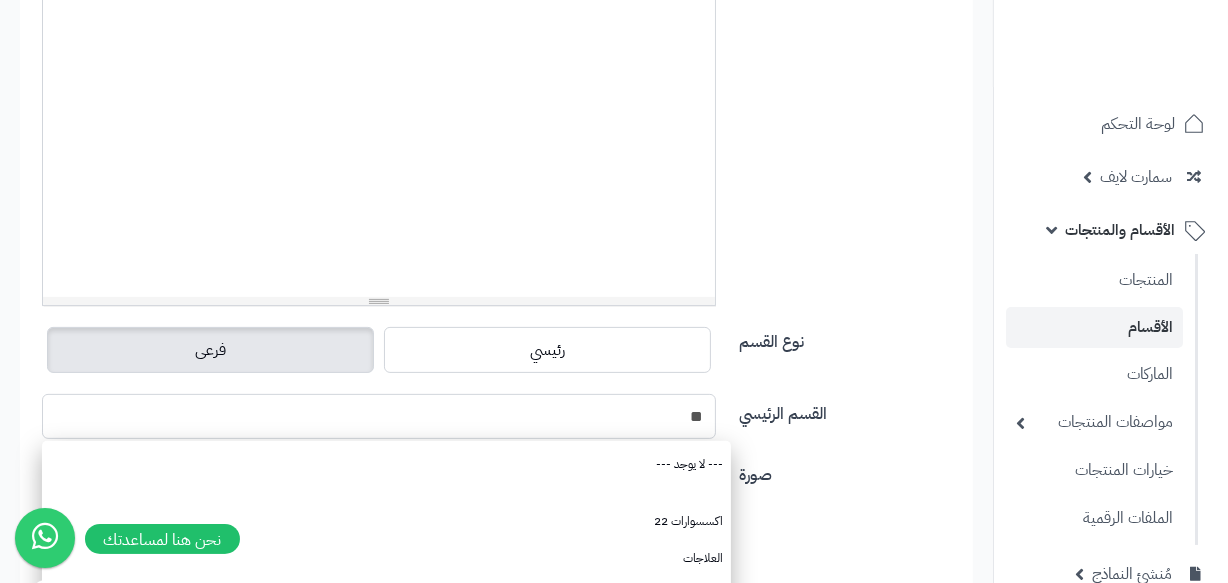 type on "***" 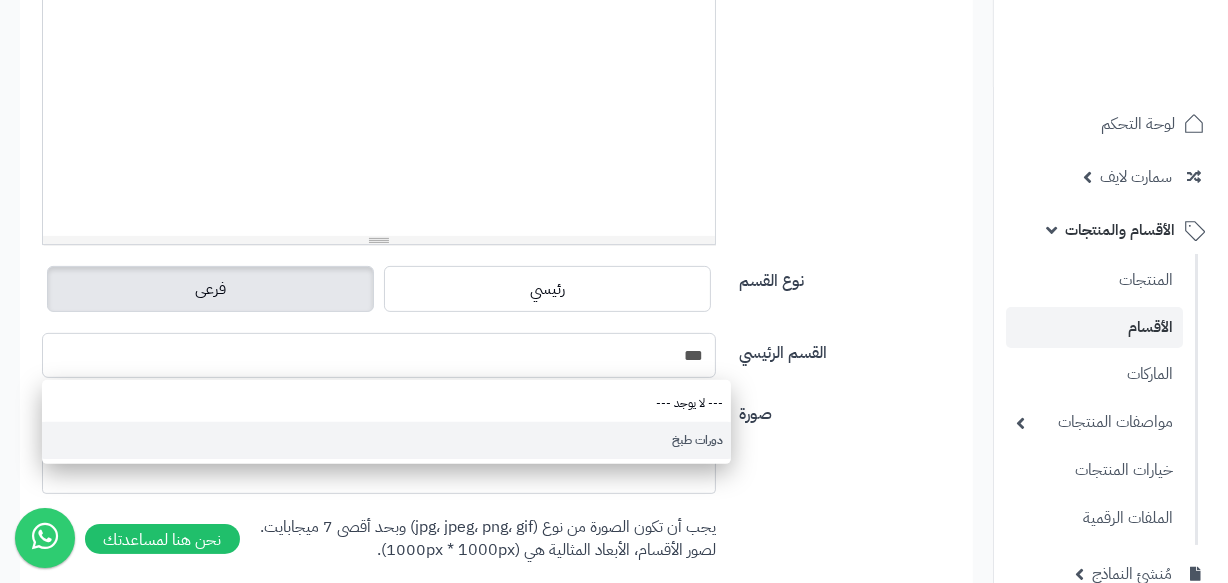 scroll, scrollTop: 545, scrollLeft: 0, axis: vertical 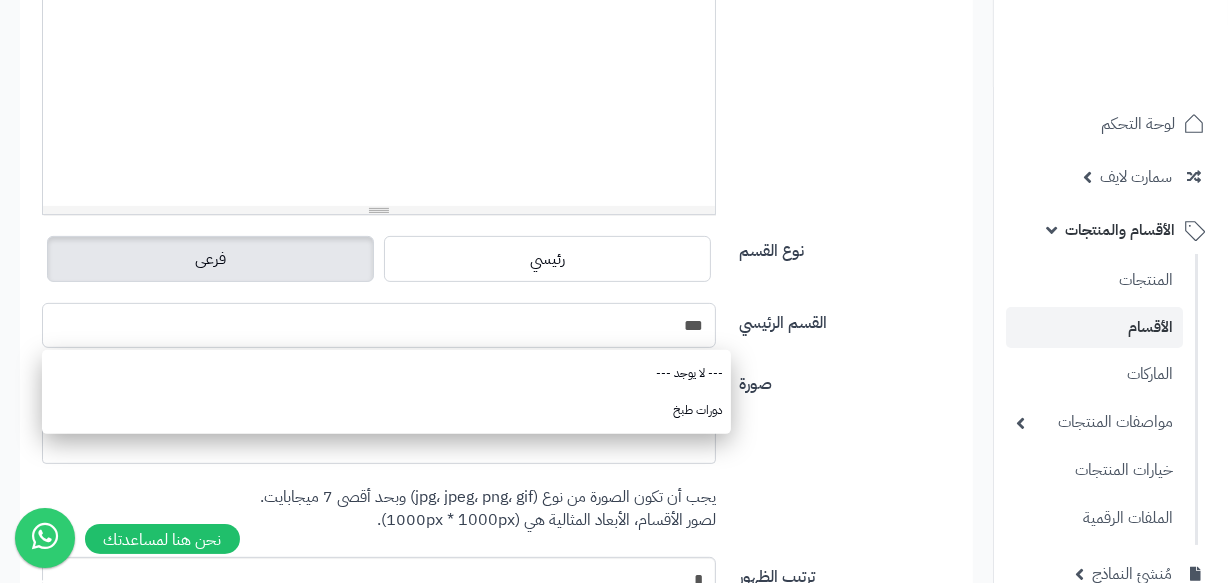 click on "***" at bounding box center (379, 325) 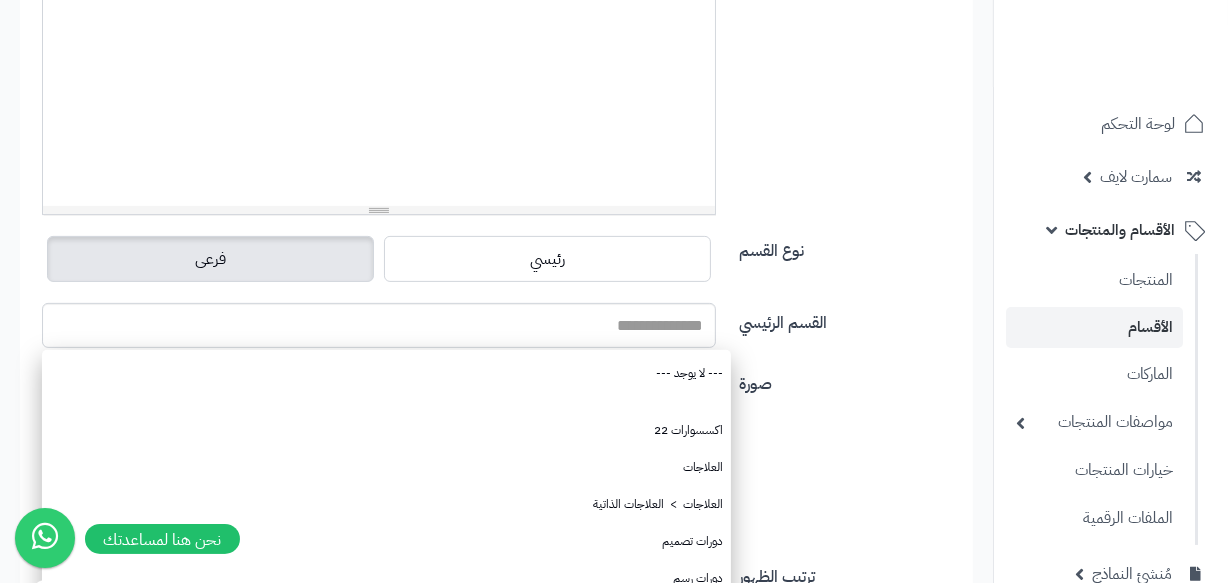 click on "القسم الرئيسي" at bounding box center [848, 319] 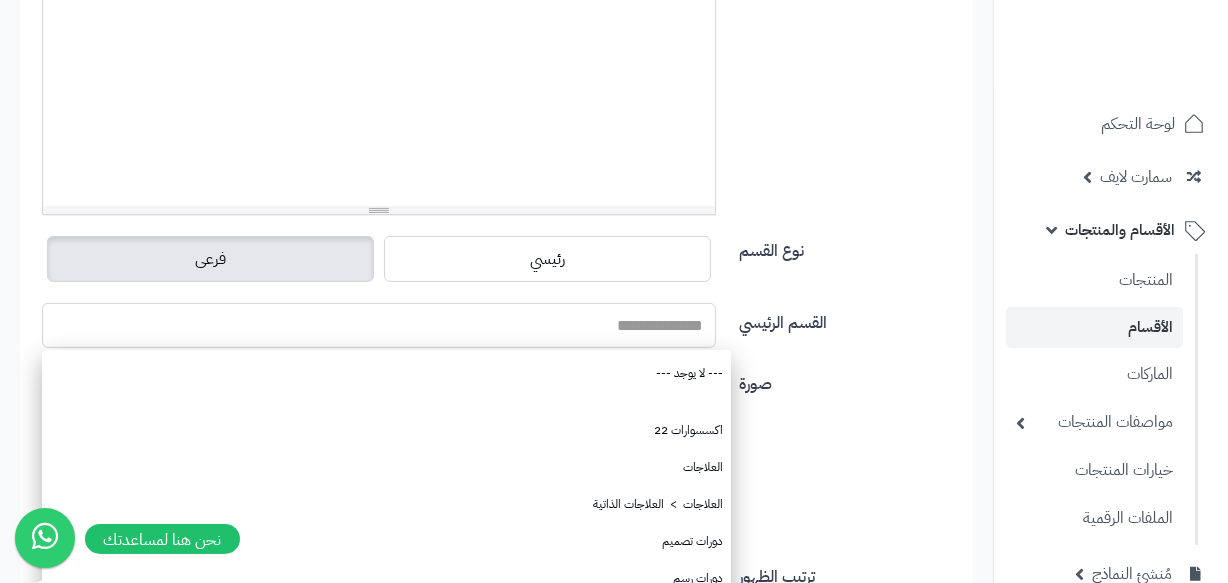 click on "القسم الرئيسي" at bounding box center [379, 325] 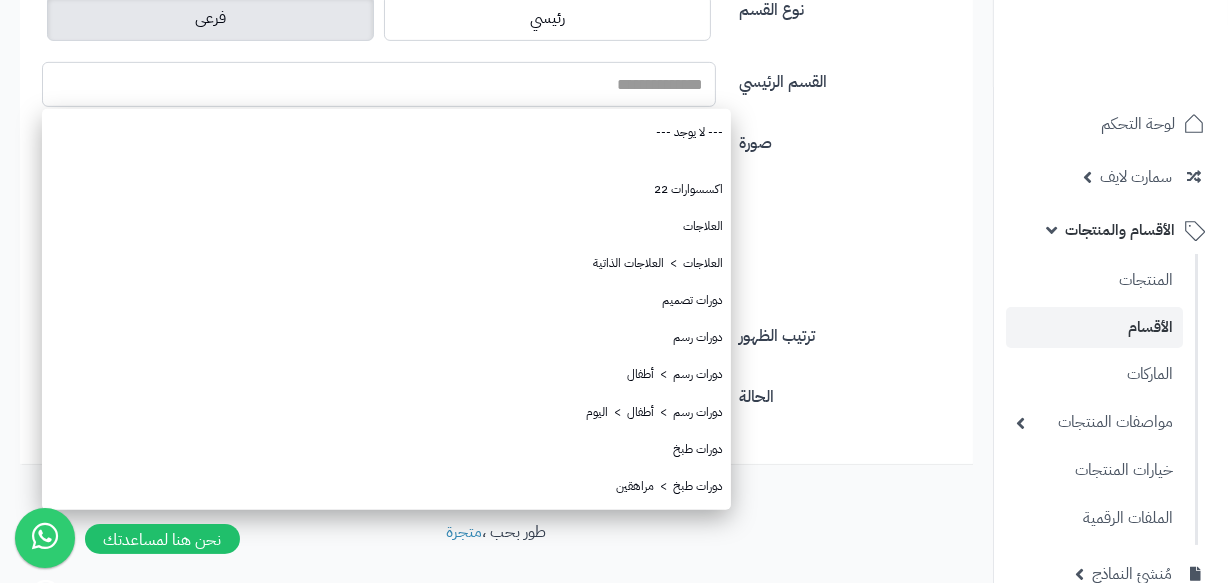 scroll, scrollTop: 818, scrollLeft: 0, axis: vertical 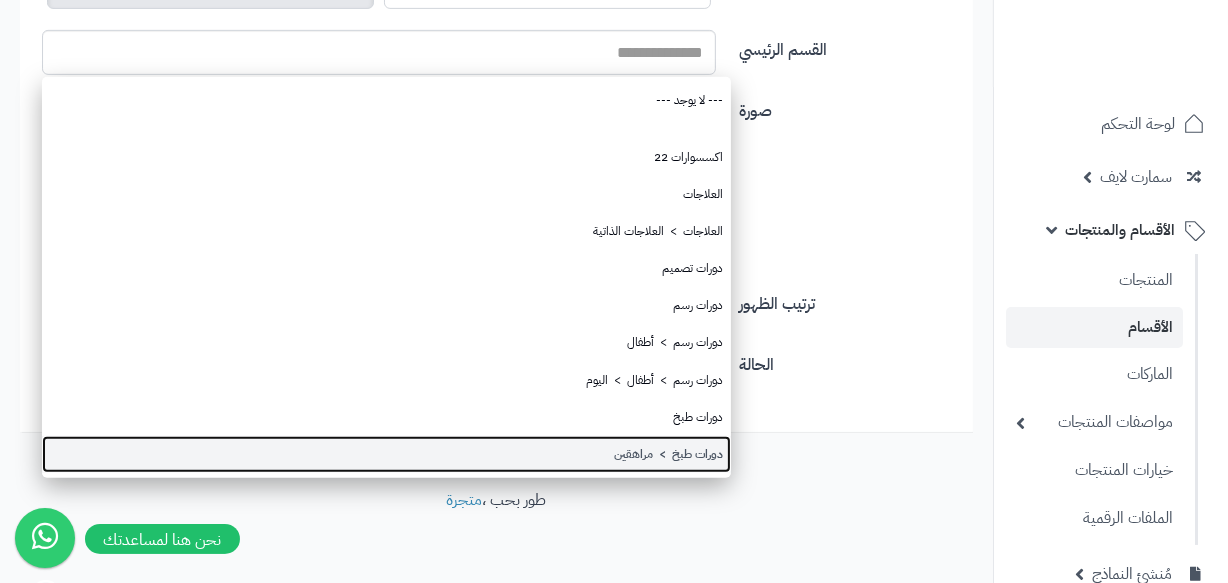 click on "دورات طبخ  >  مراهقين" at bounding box center [386, 454] 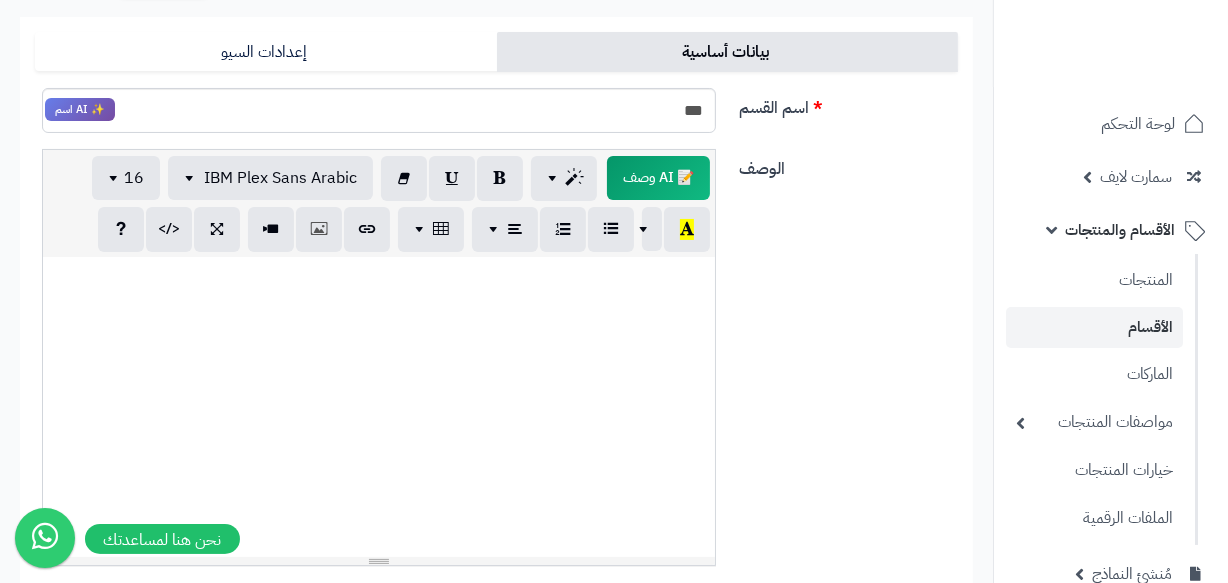 scroll, scrollTop: 0, scrollLeft: 0, axis: both 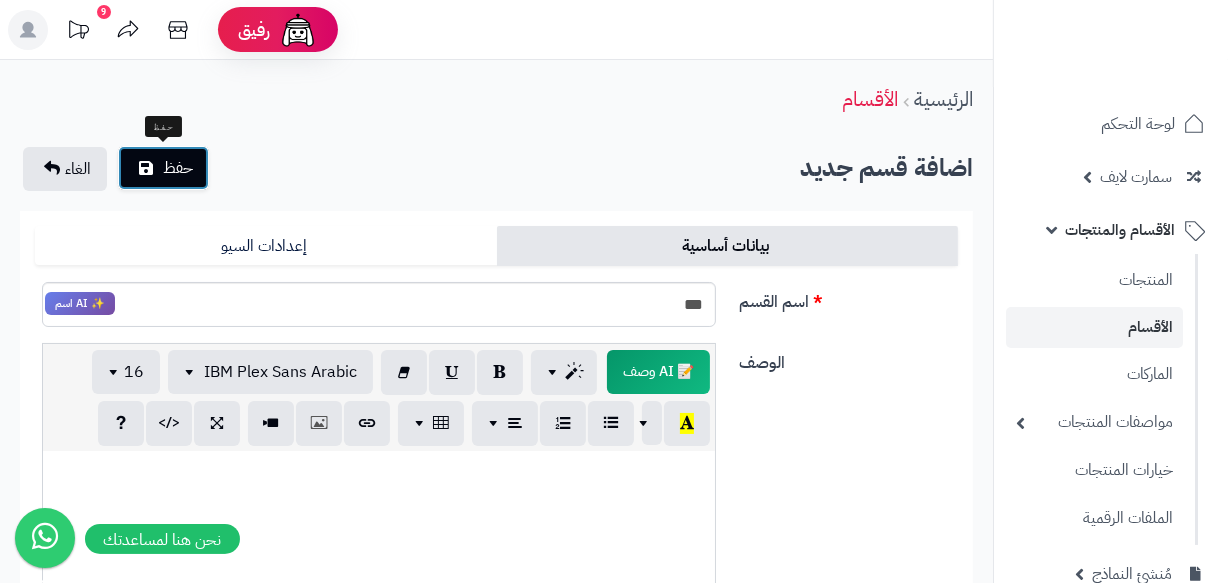 click at bounding box center [146, 168] 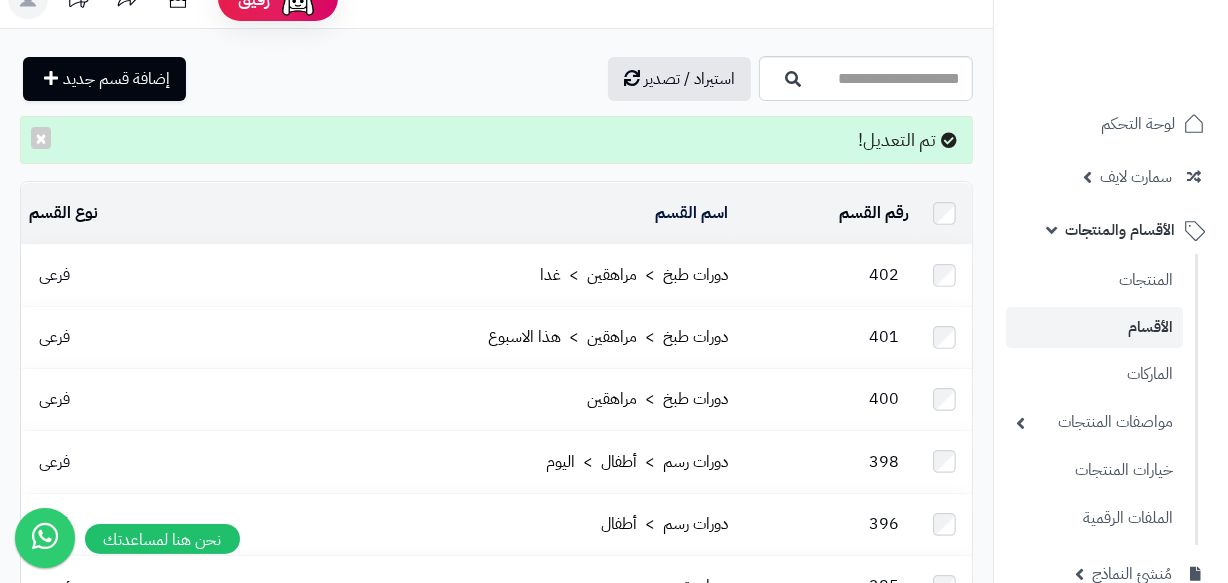 scroll, scrollTop: 0, scrollLeft: 0, axis: both 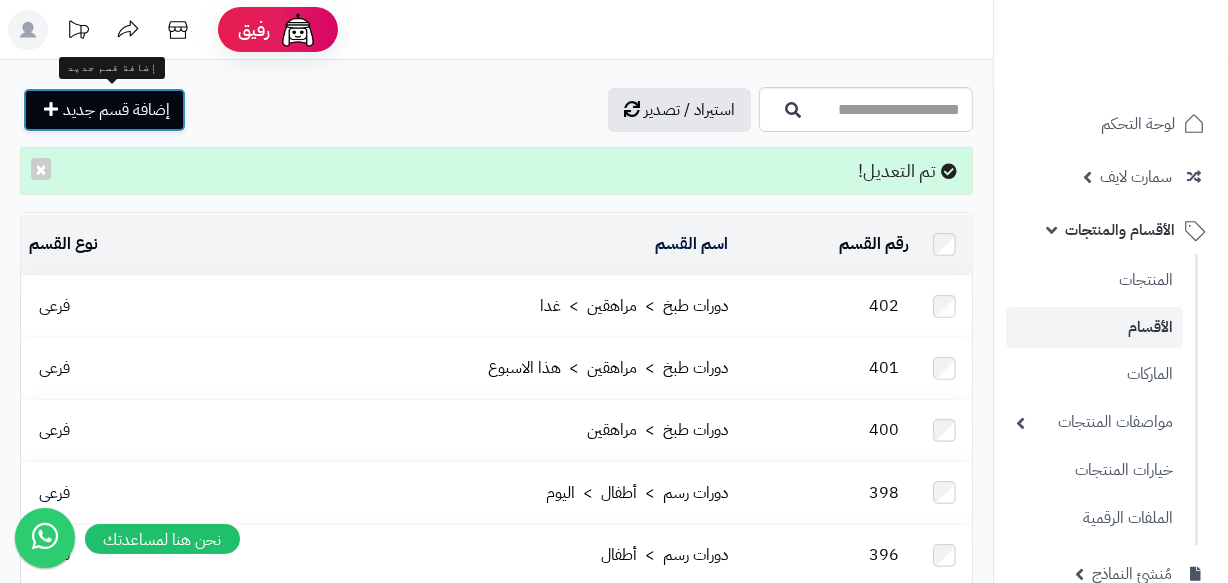 click on "إضافة قسم جديد" at bounding box center (116, 110) 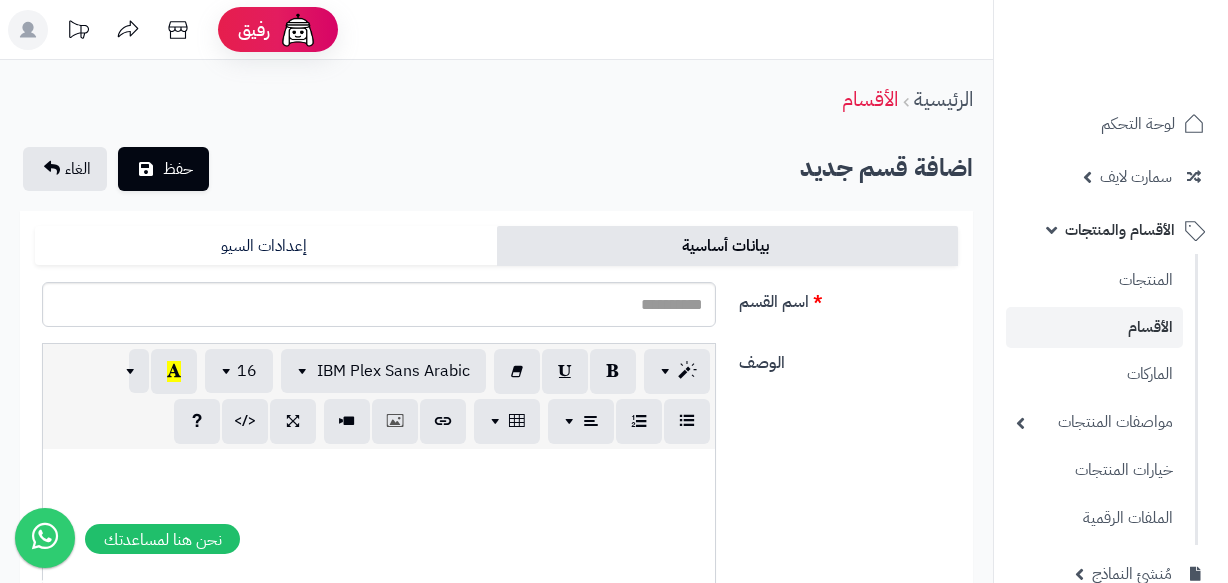 click on "اسم القسم" at bounding box center (379, 304) 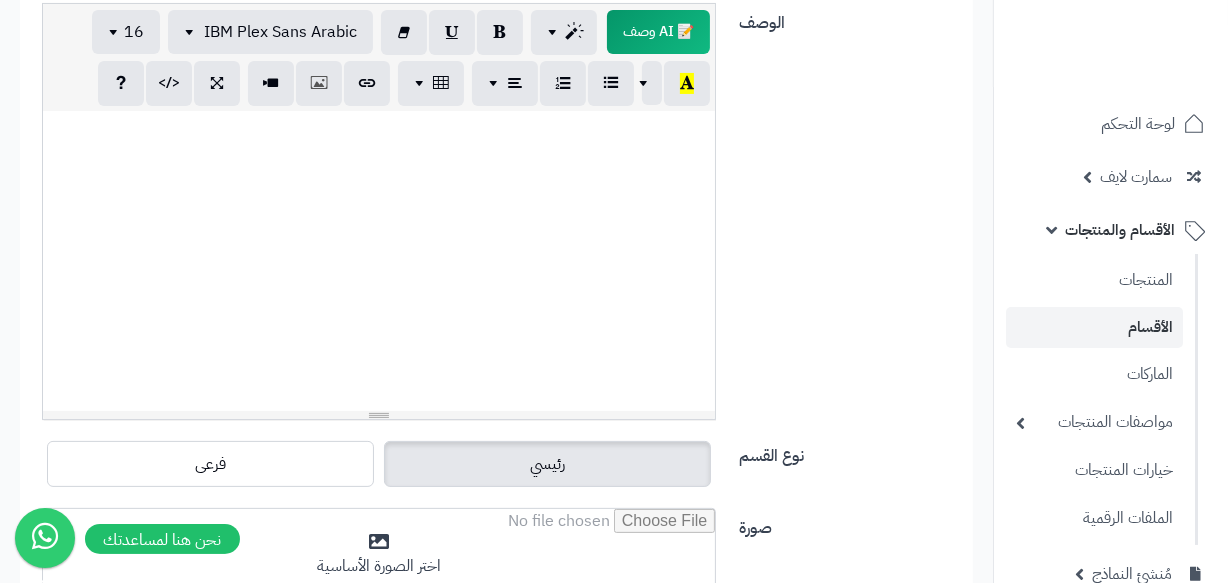 scroll, scrollTop: 636, scrollLeft: 0, axis: vertical 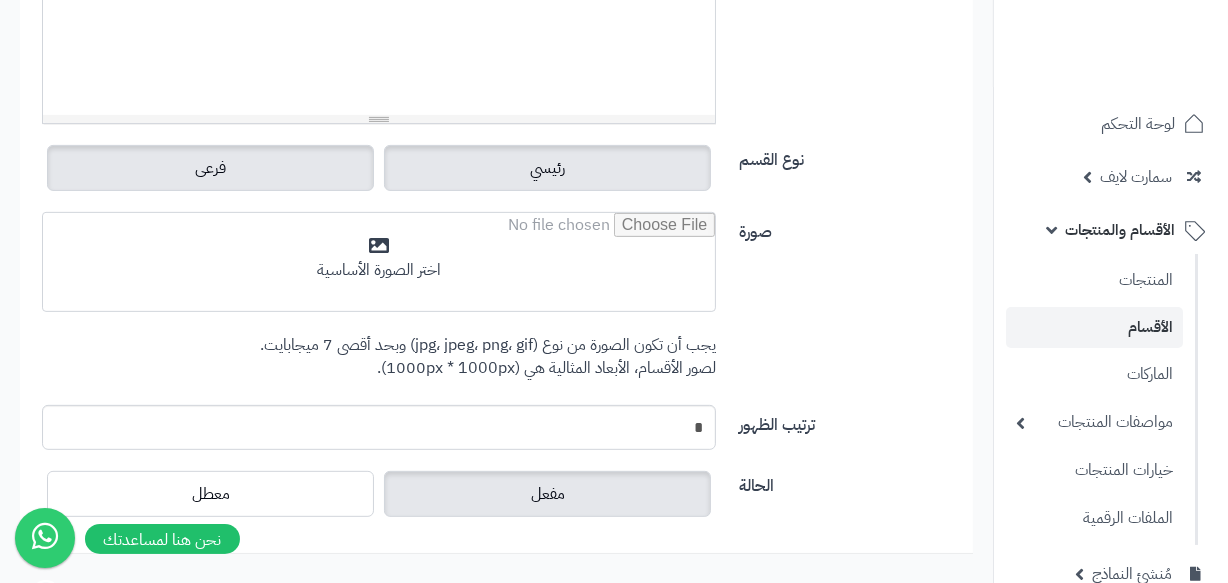 type on "******" 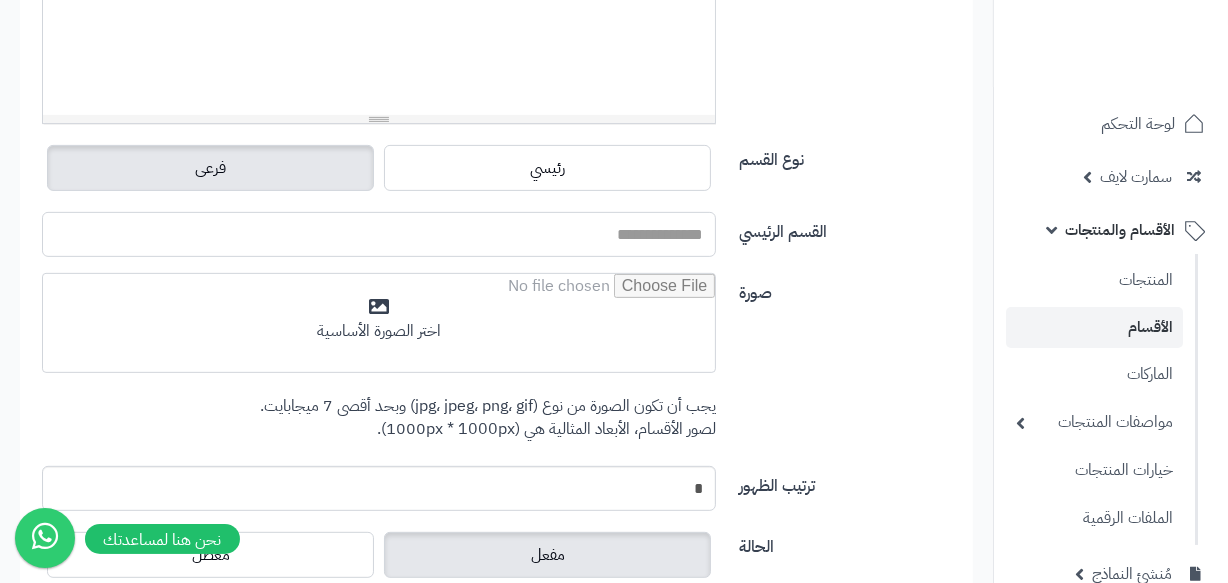 click on "القسم الرئيسي" at bounding box center [379, 234] 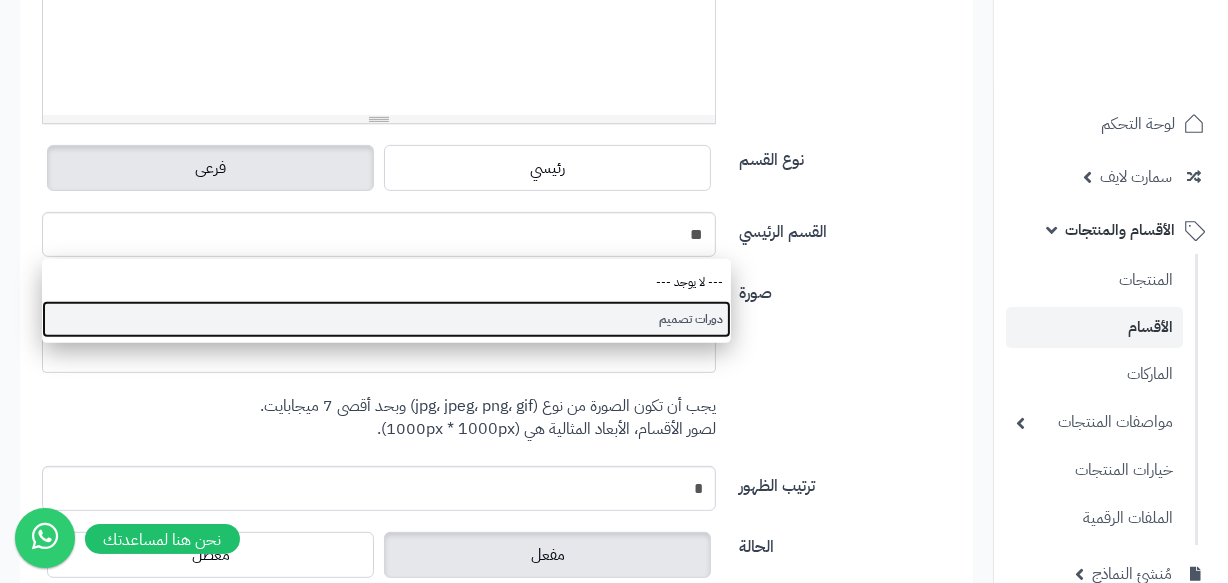 click on "دورات تصميم" at bounding box center (386, 319) 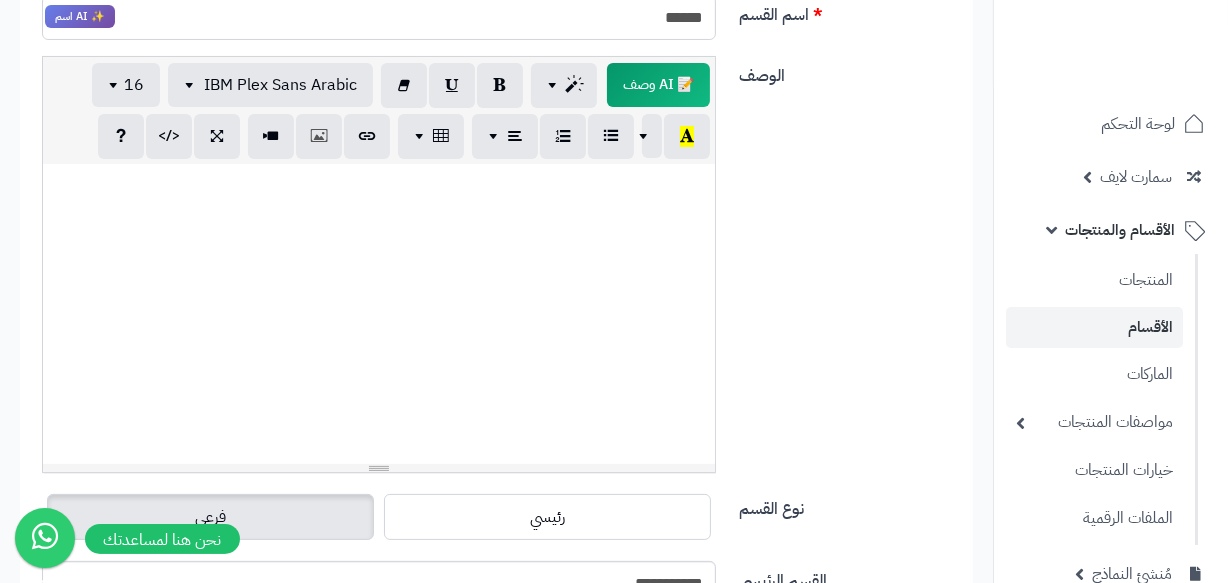 scroll, scrollTop: 0, scrollLeft: 0, axis: both 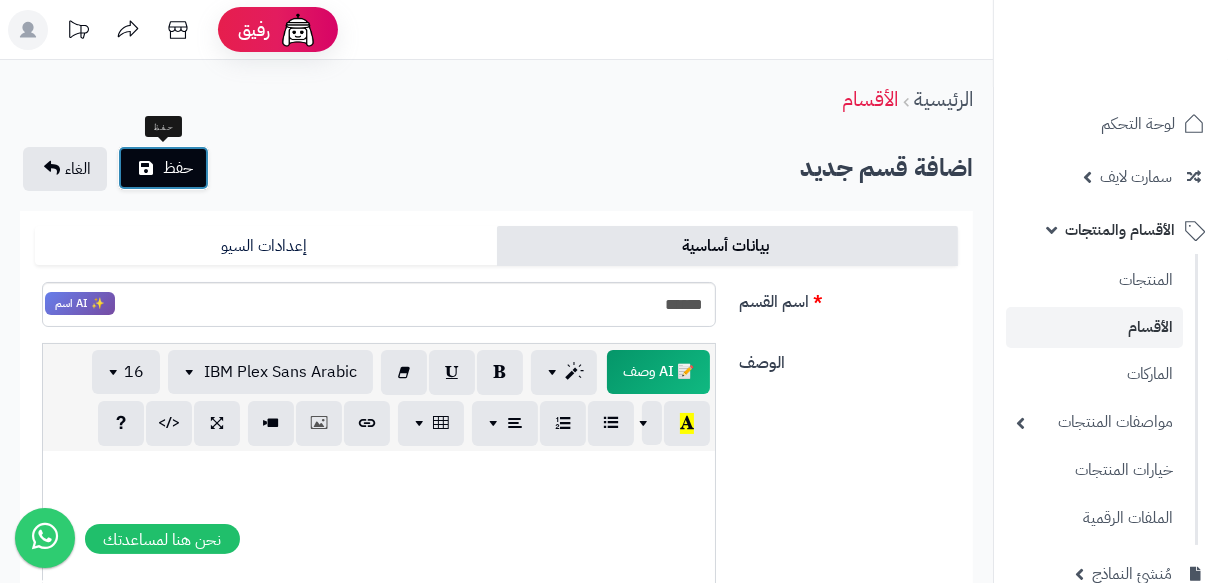click on "حفظ" at bounding box center [163, 168] 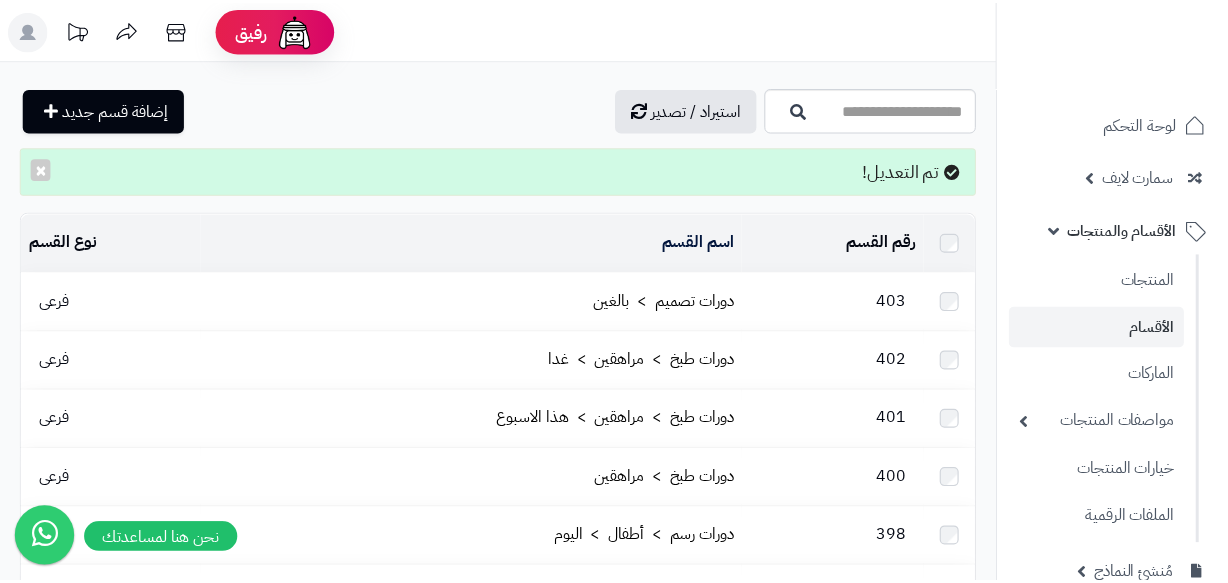 scroll, scrollTop: 0, scrollLeft: 0, axis: both 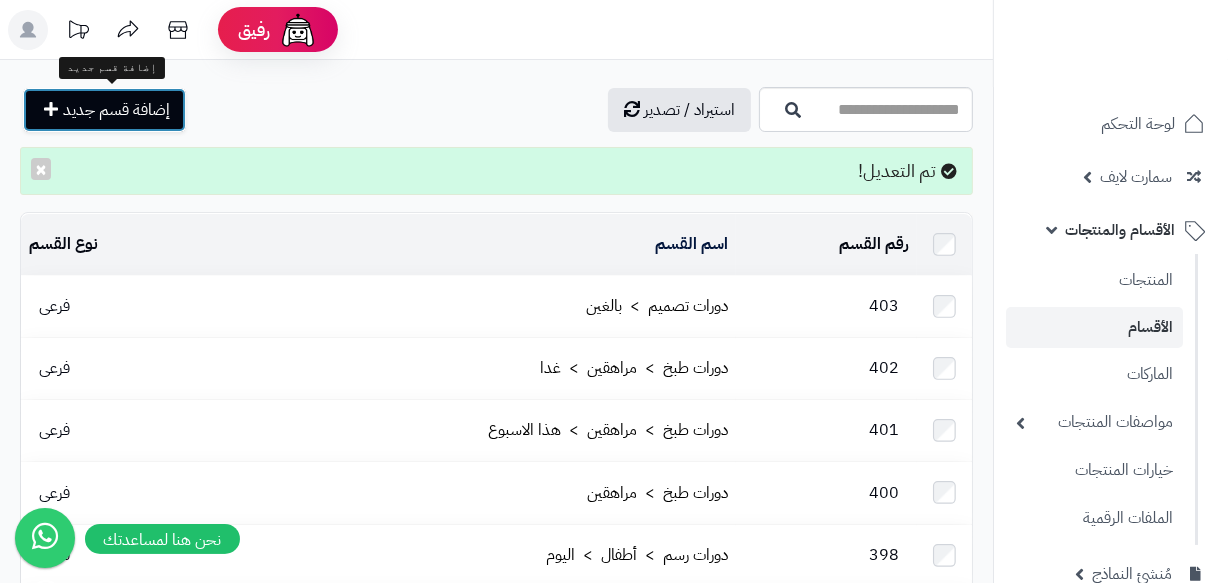 click on "إضافة قسم جديد" at bounding box center (116, 110) 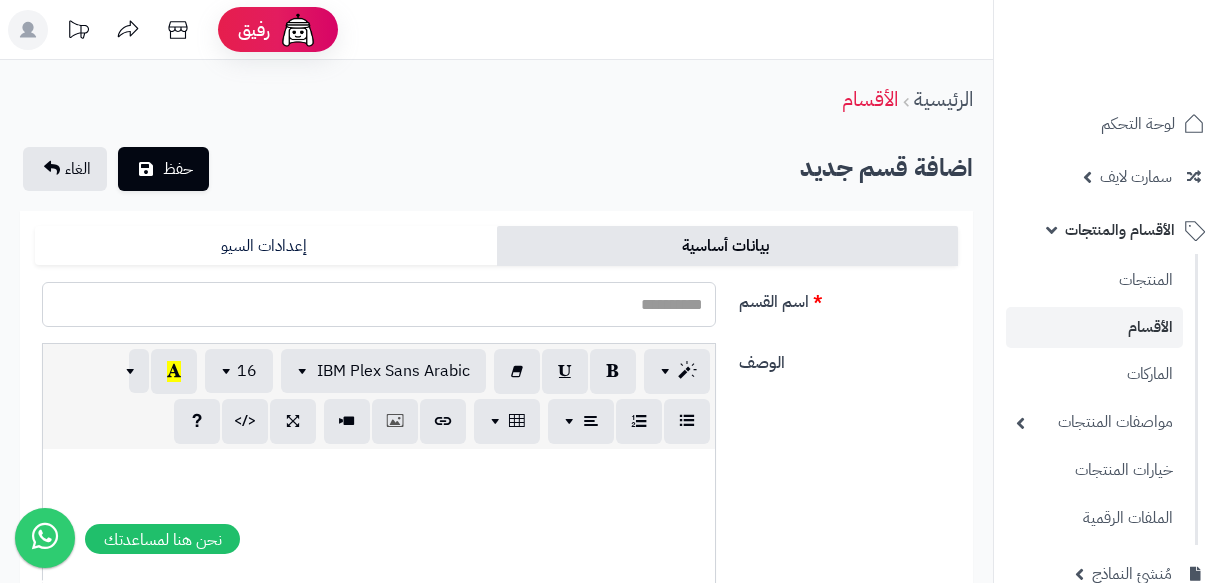 drag, startPoint x: 0, startPoint y: 0, endPoint x: 665, endPoint y: 311, distance: 734.1294 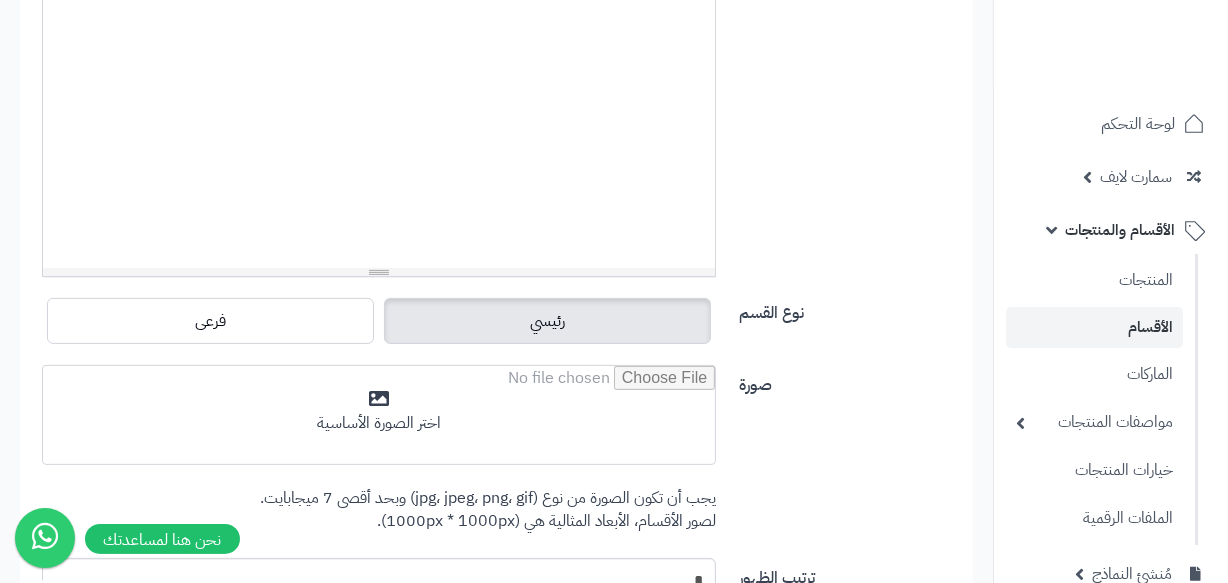 scroll, scrollTop: 636, scrollLeft: 0, axis: vertical 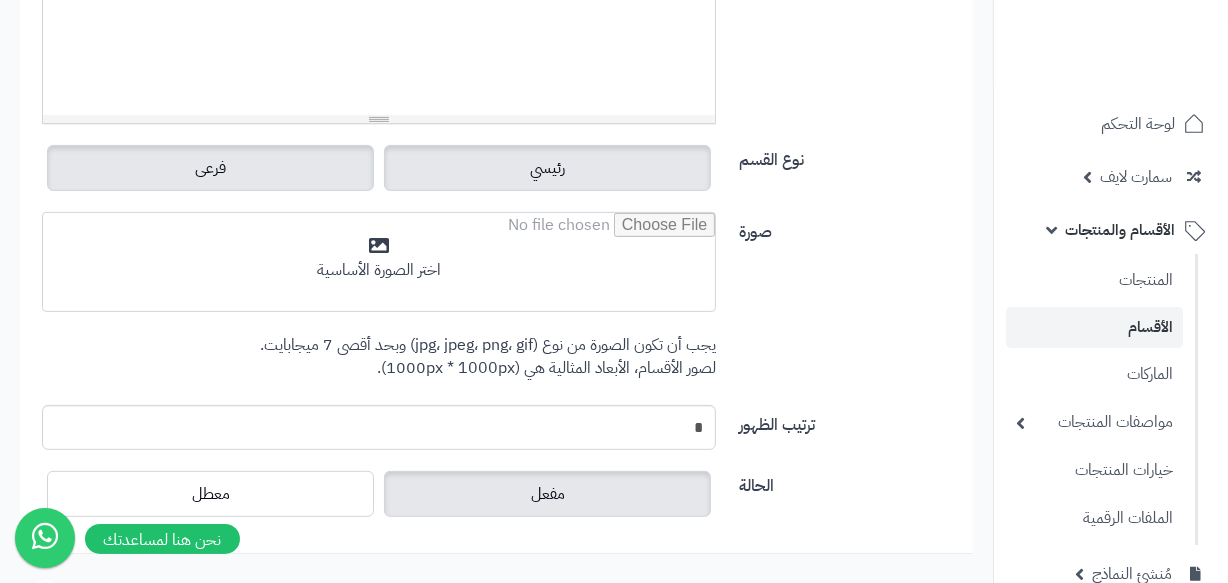 type on "***" 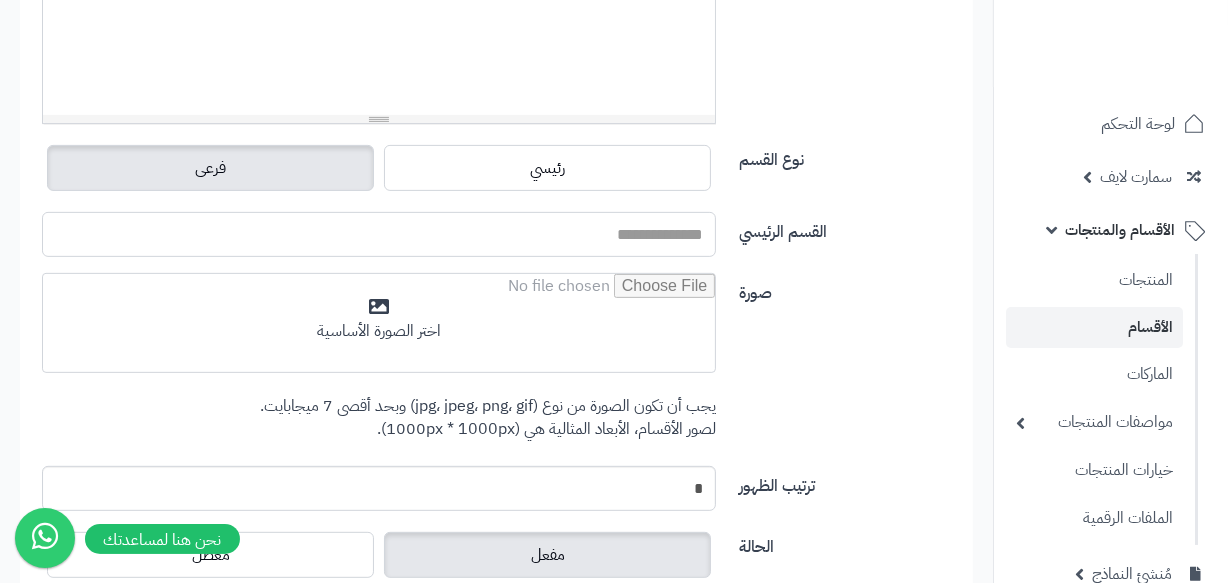 click on "القسم الرئيسي" at bounding box center (379, 234) 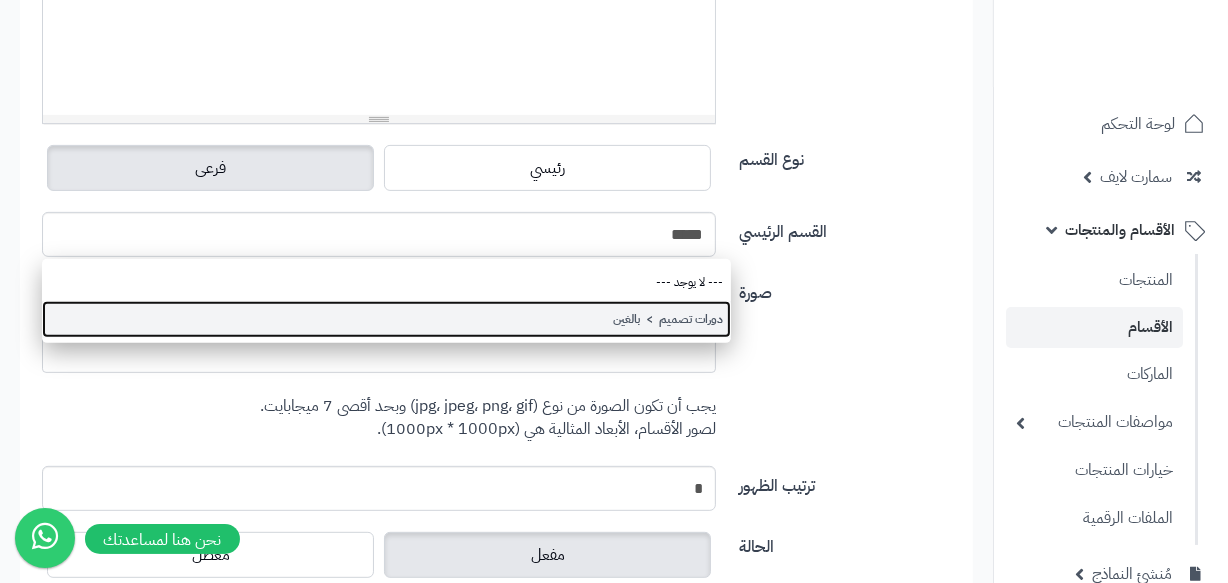 click on "دورات تصميم  >  بالغين" at bounding box center [386, 319] 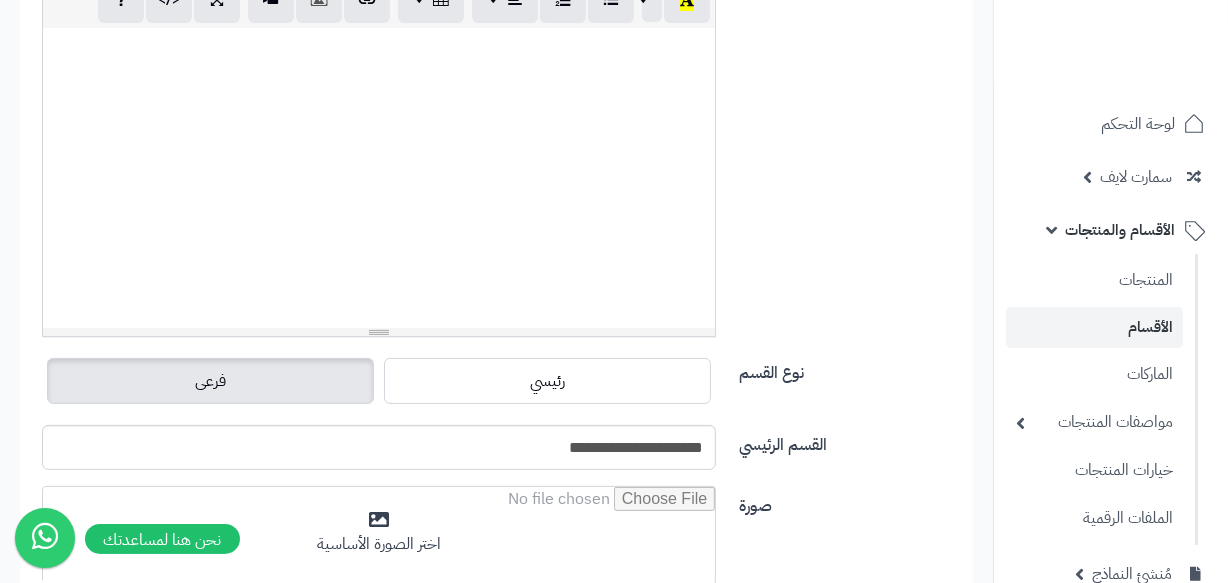 scroll, scrollTop: 90, scrollLeft: 0, axis: vertical 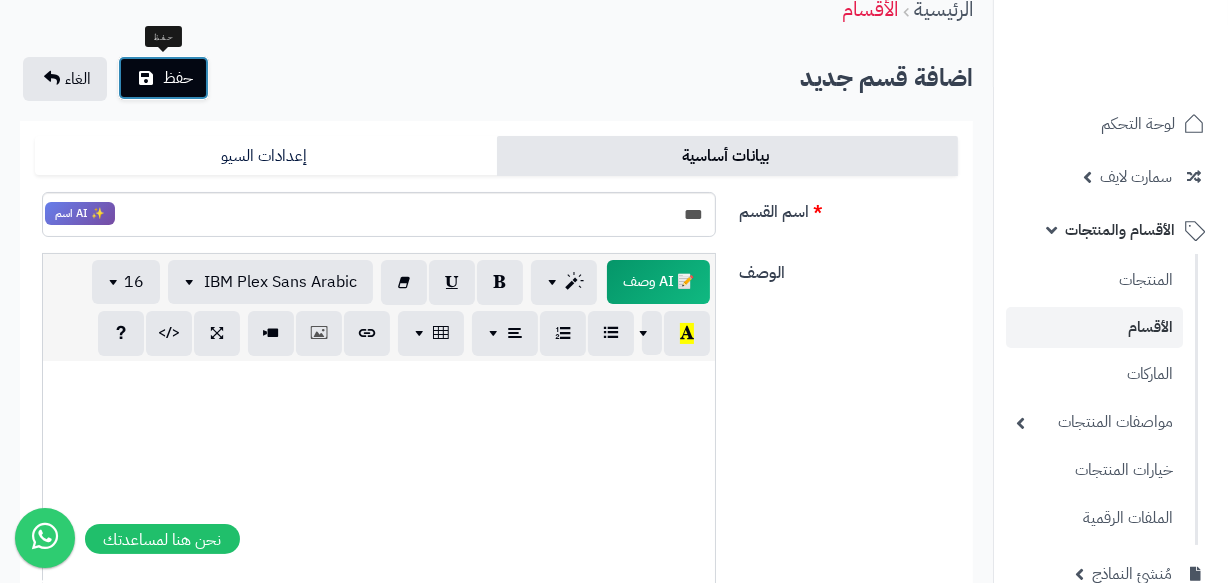 click on "حفظ" at bounding box center [163, 78] 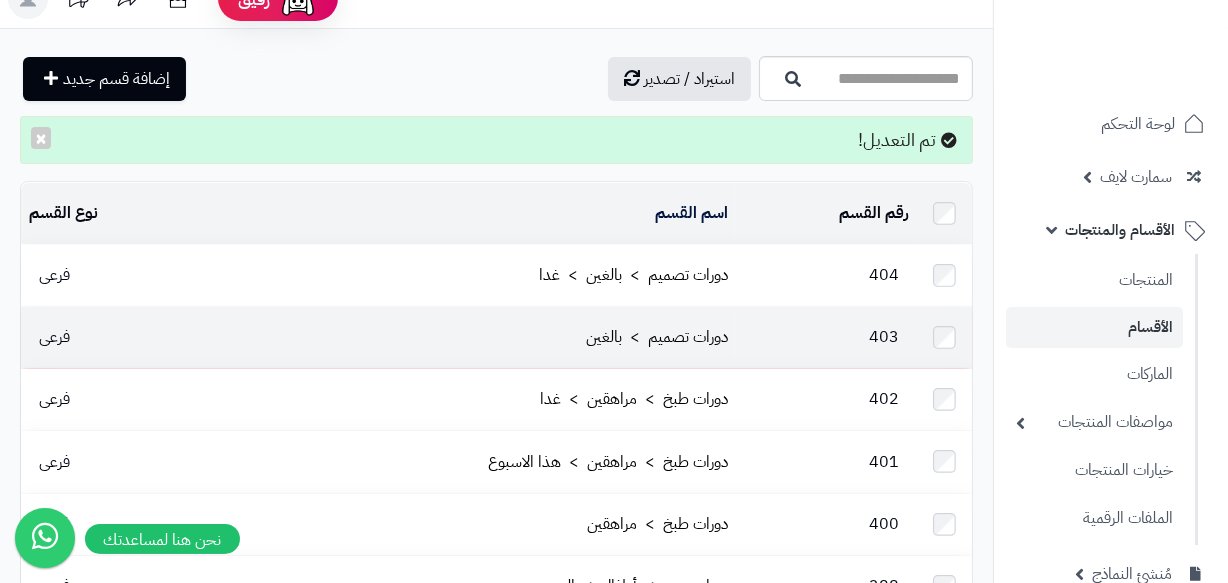 scroll, scrollTop: 0, scrollLeft: 0, axis: both 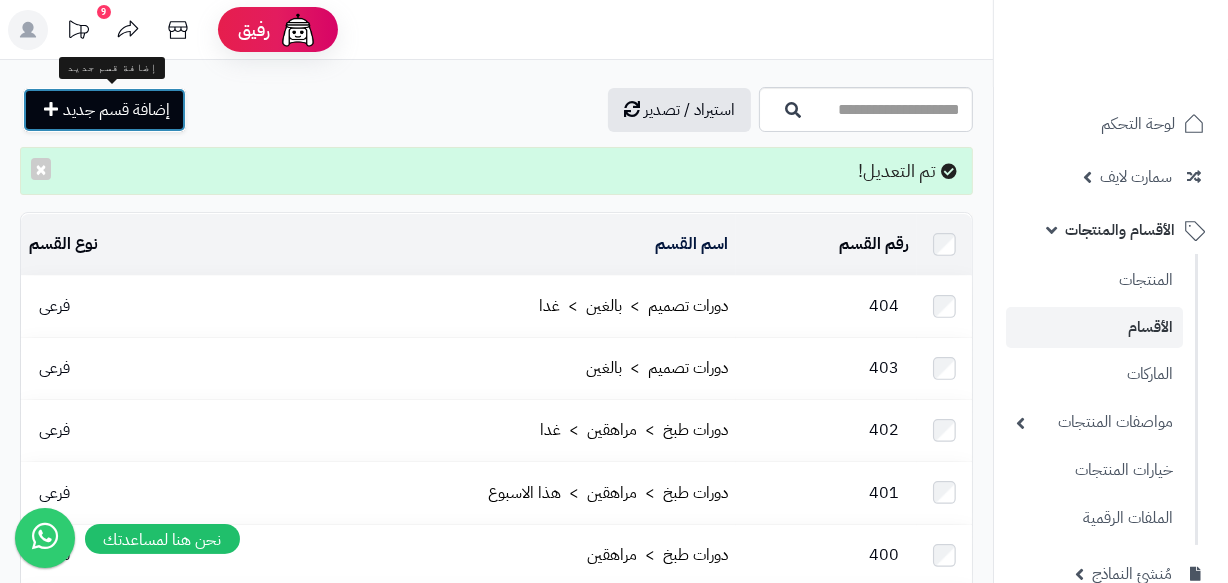 click on "إضافة قسم جديد" at bounding box center [104, 110] 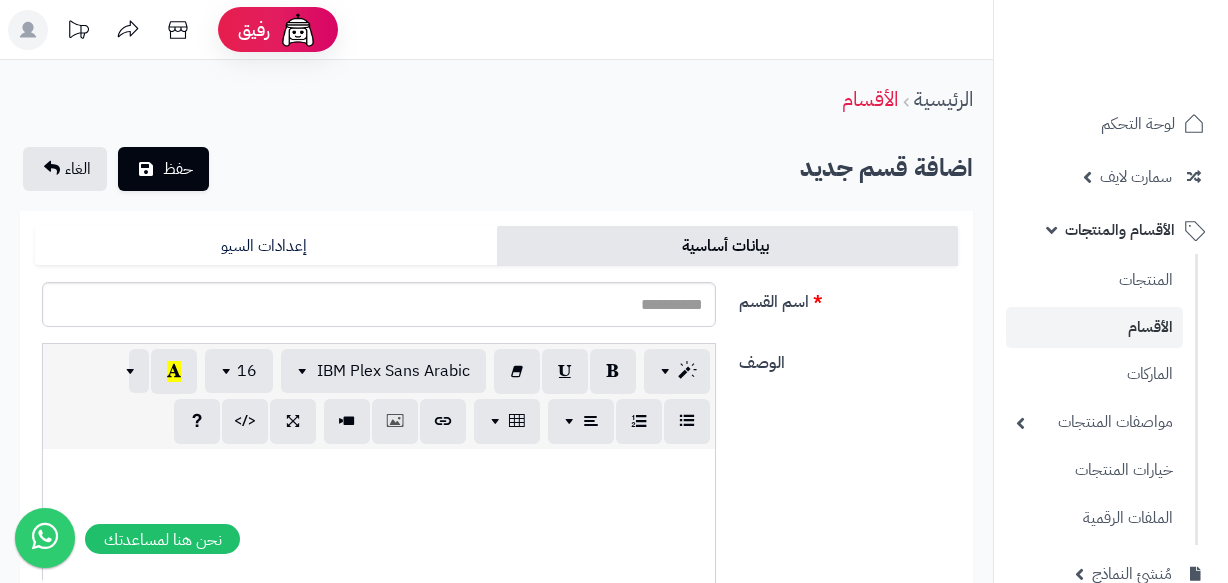 scroll, scrollTop: 0, scrollLeft: 0, axis: both 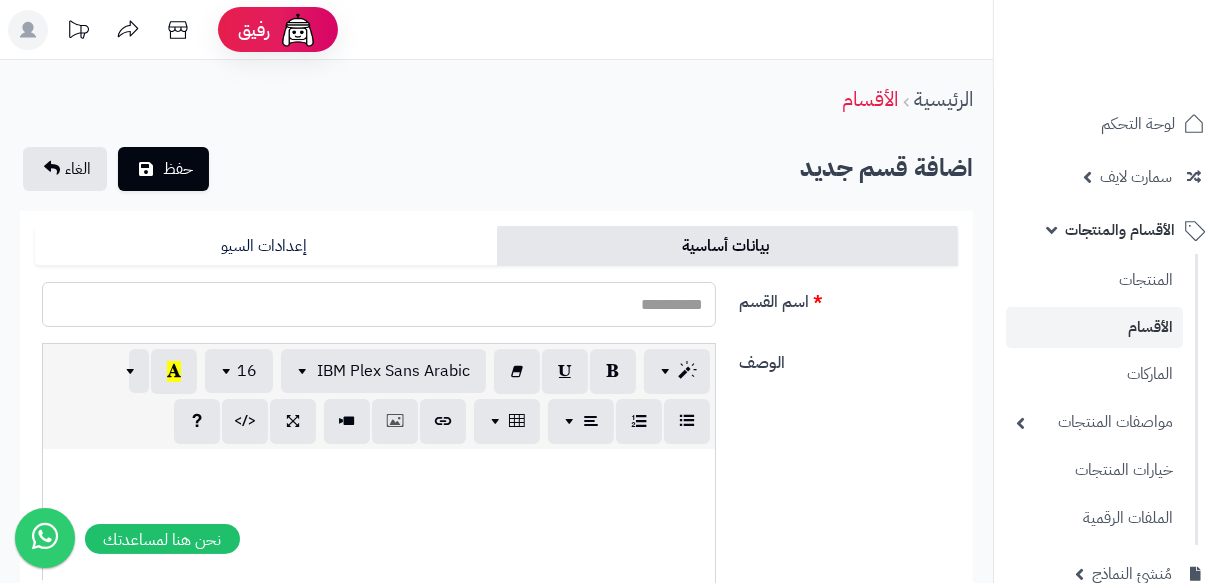 click on "اسم القسم" at bounding box center [379, 304] 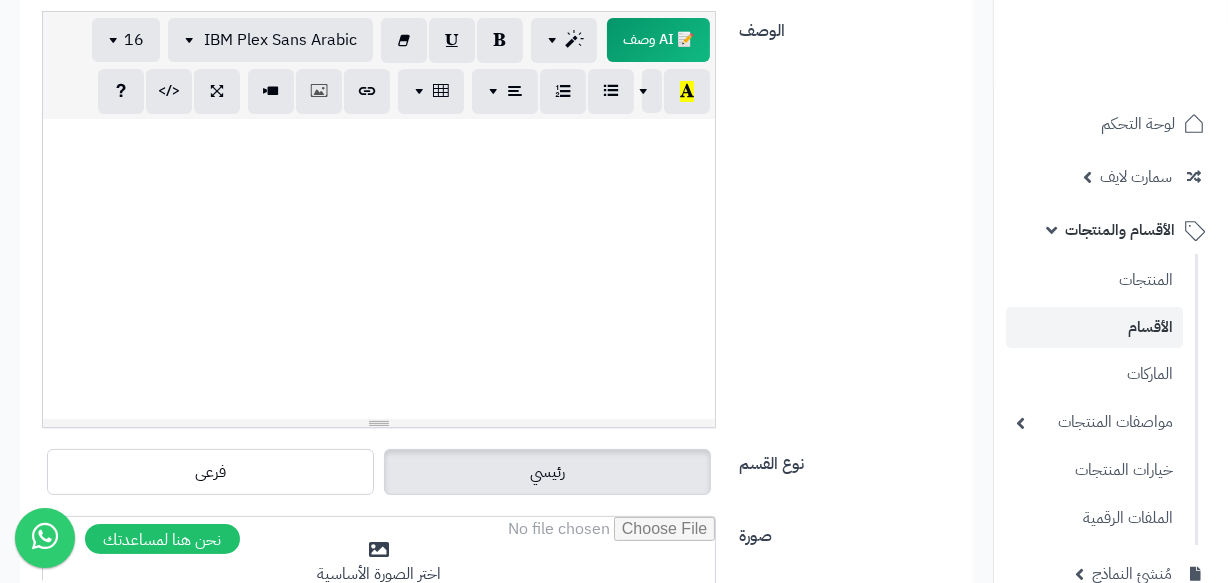 scroll, scrollTop: 636, scrollLeft: 0, axis: vertical 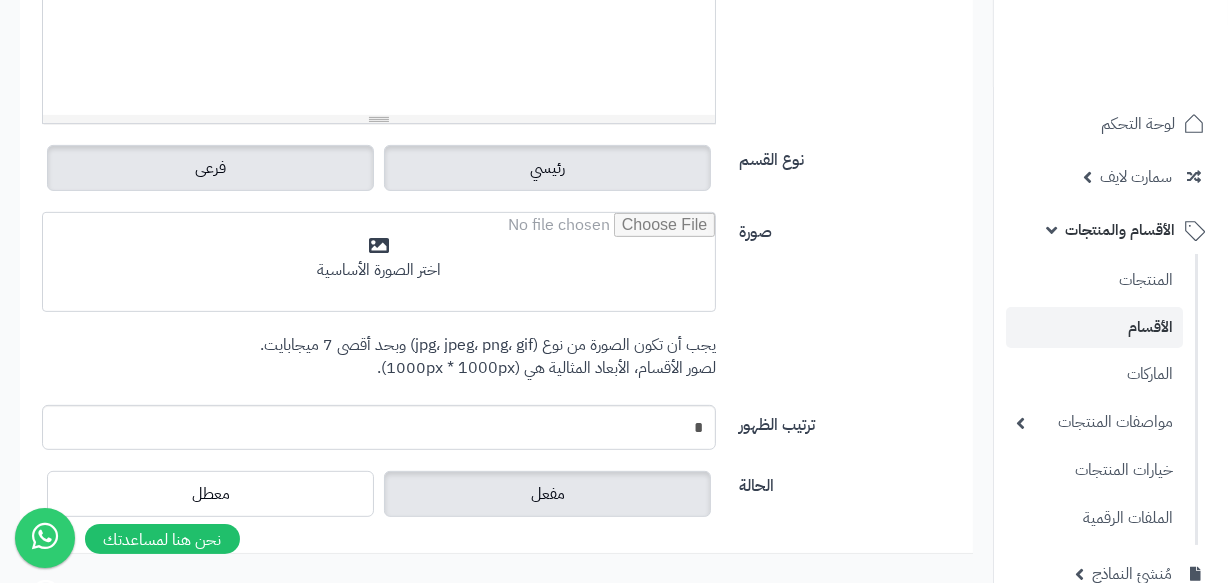 type on "*******" 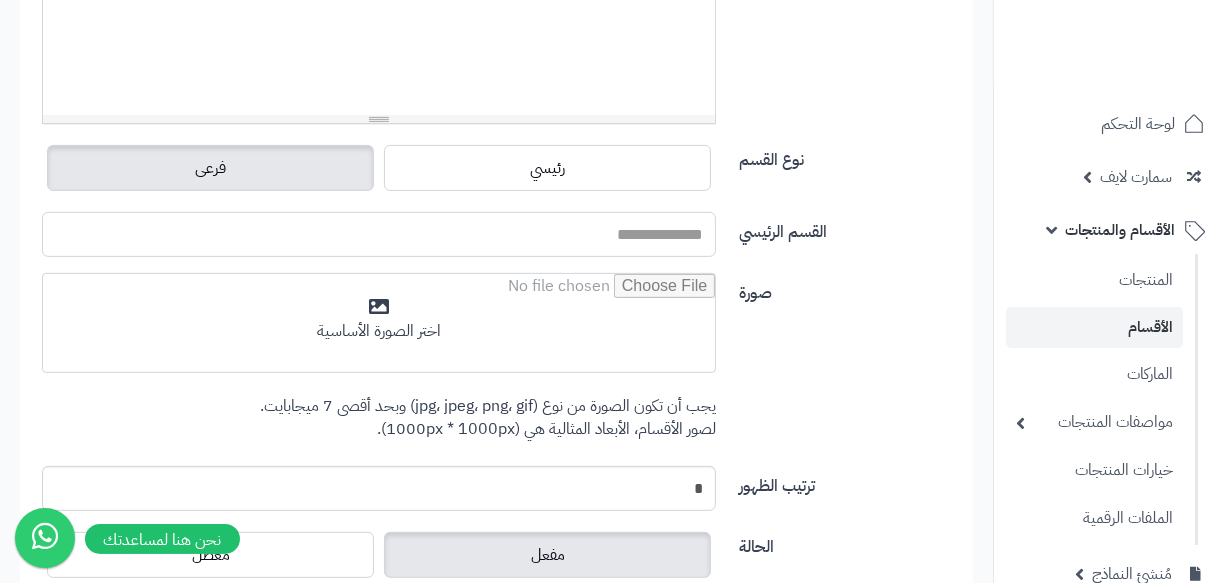 click on "القسم الرئيسي" at bounding box center [379, 234] 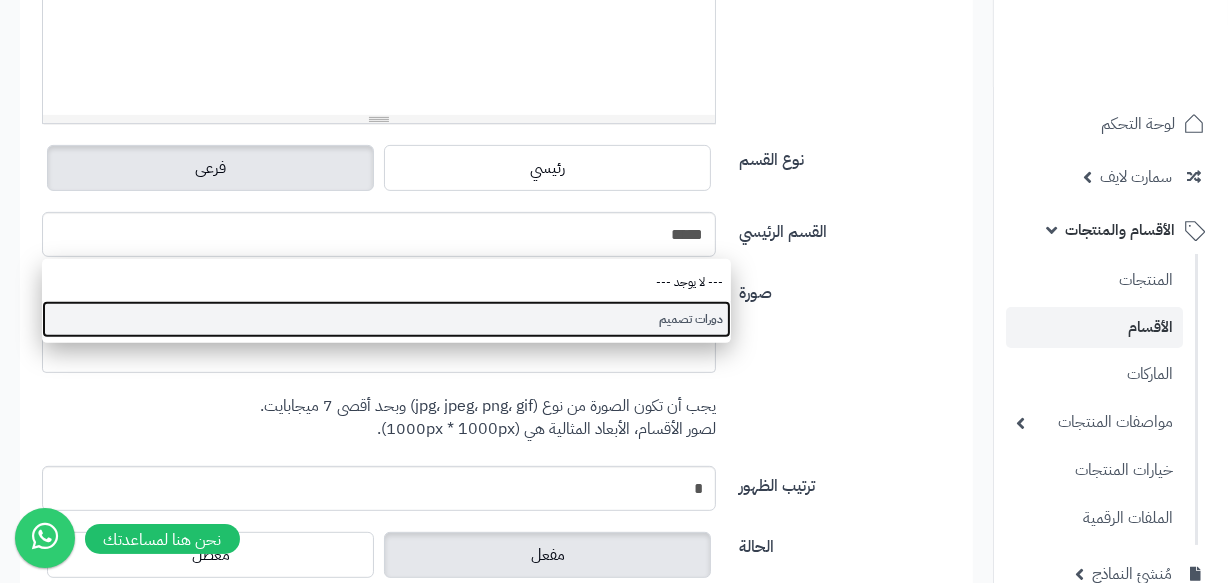 click on "دورات تصميم" at bounding box center (386, 319) 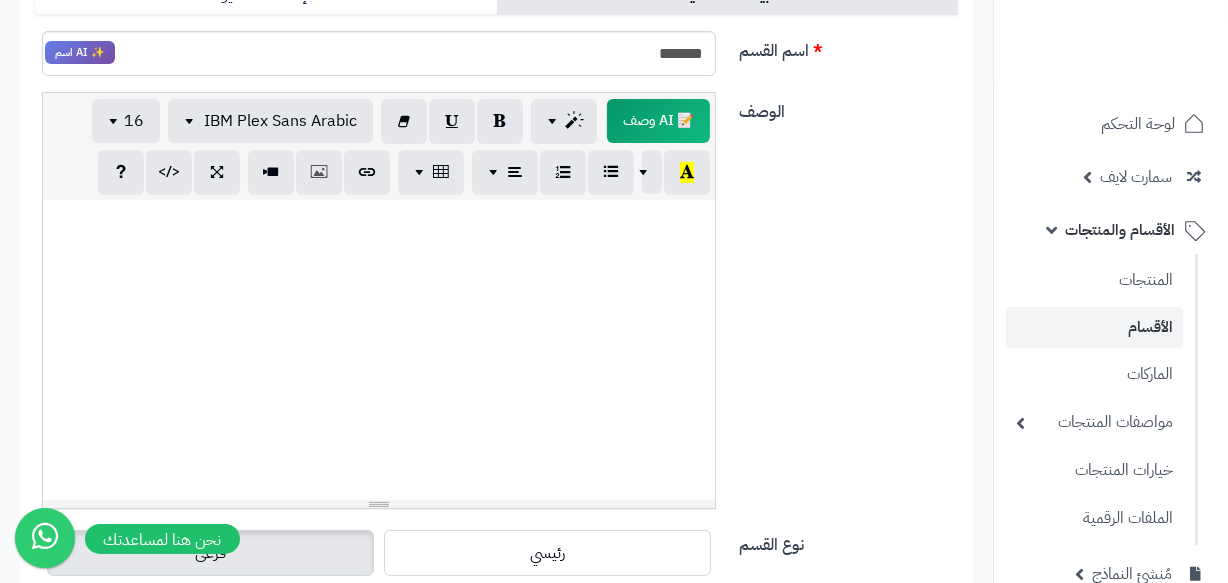 scroll, scrollTop: 0, scrollLeft: 0, axis: both 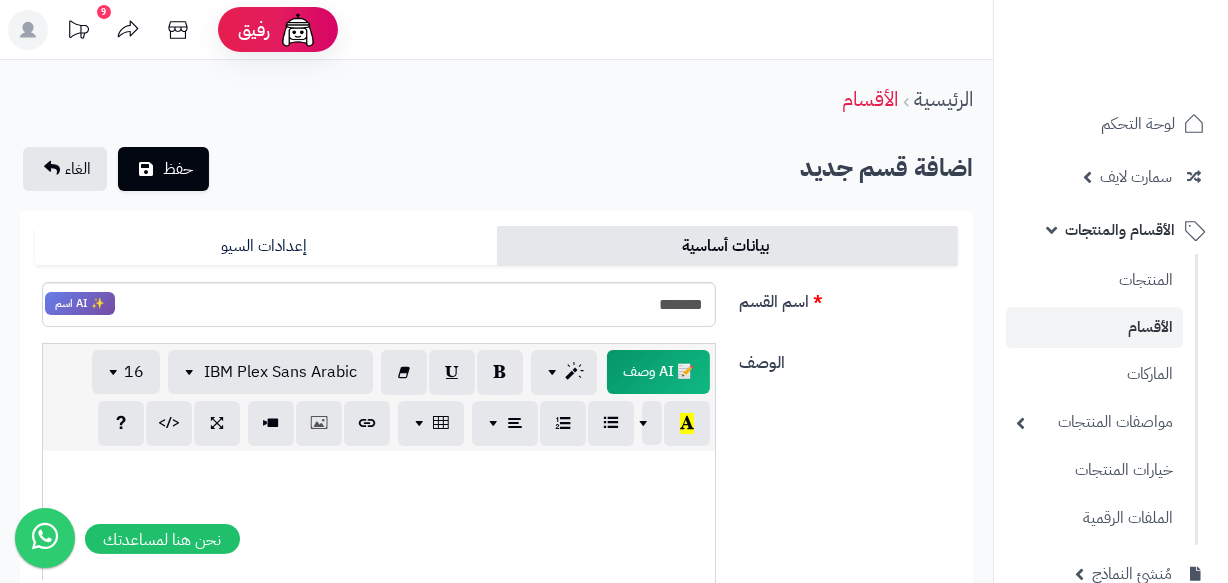 click on "حفظ
الغاء" at bounding box center [116, 169] 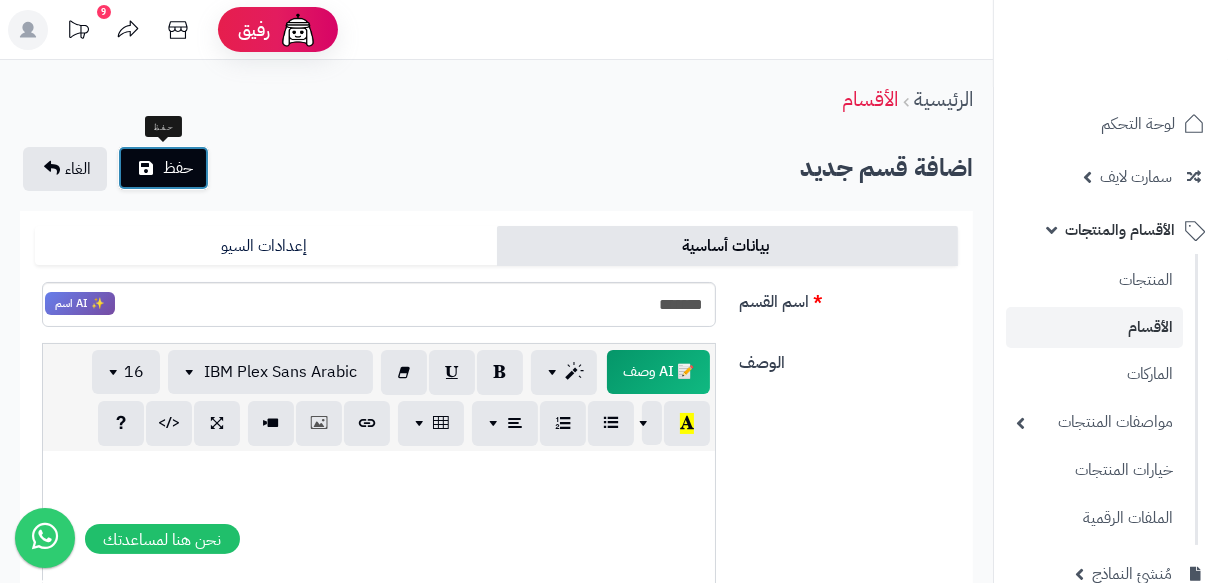 click on "حفظ" at bounding box center [163, 168] 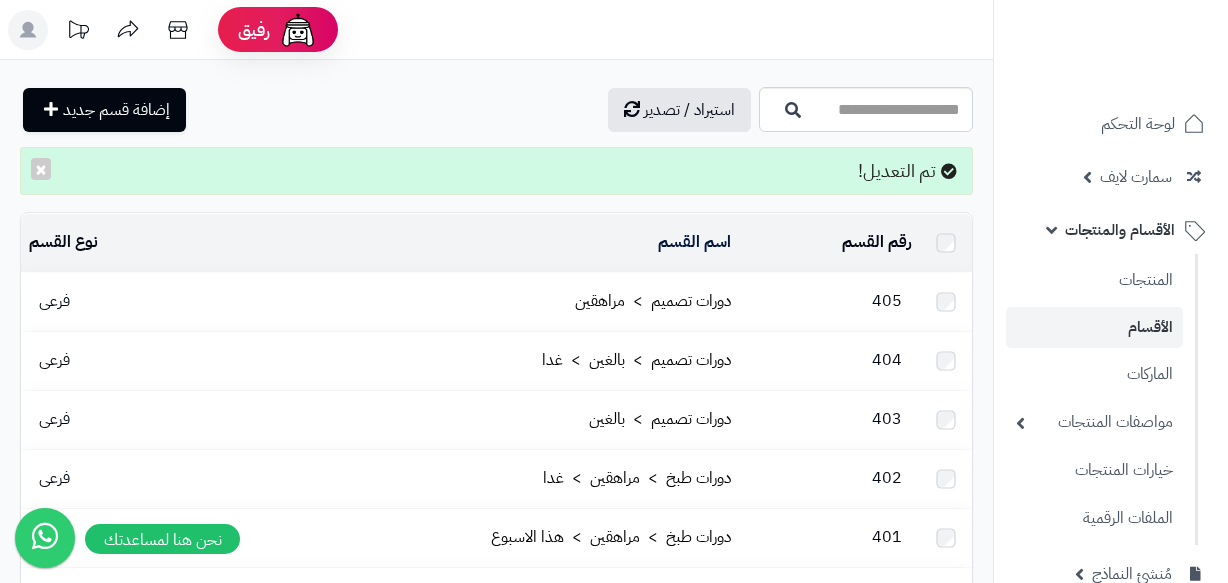 scroll, scrollTop: 0, scrollLeft: 0, axis: both 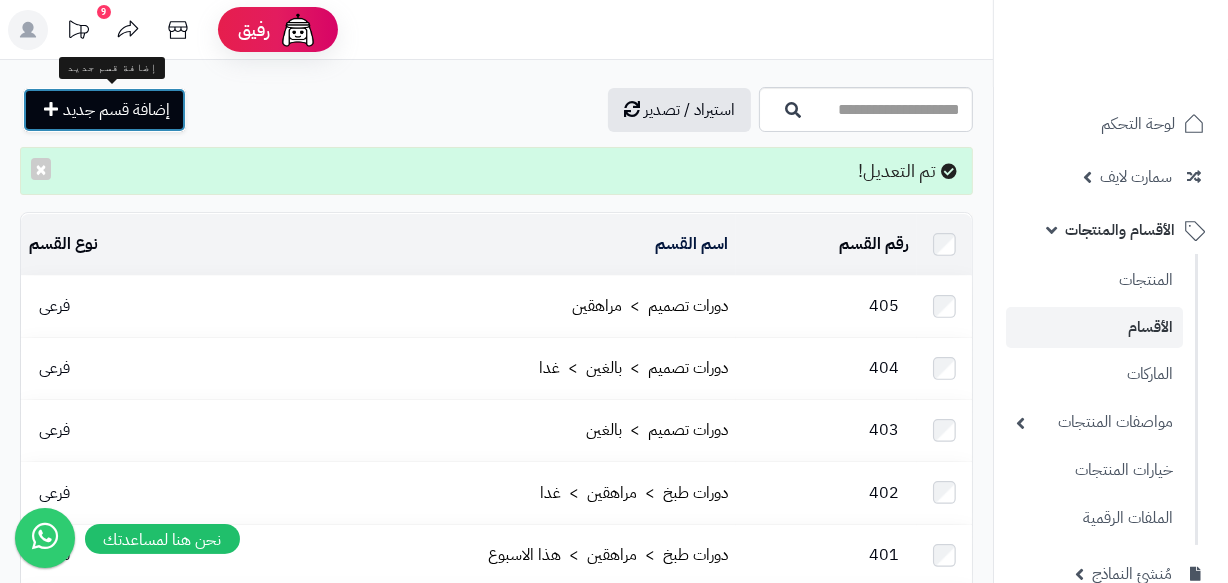 click on "إضافة قسم جديد" at bounding box center (116, 110) 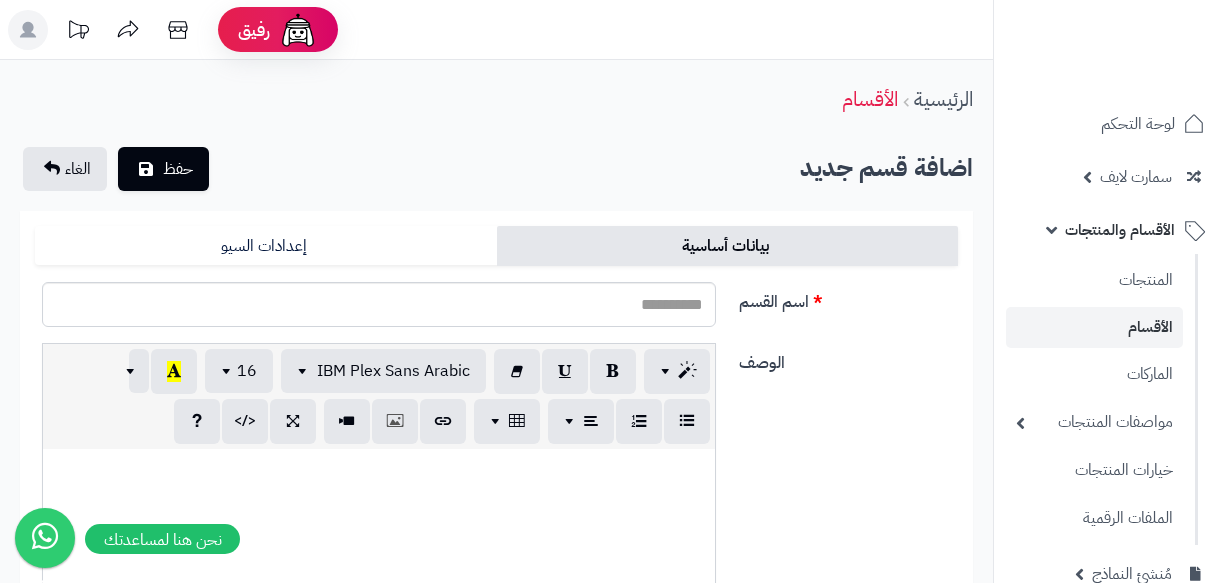 scroll, scrollTop: 0, scrollLeft: 0, axis: both 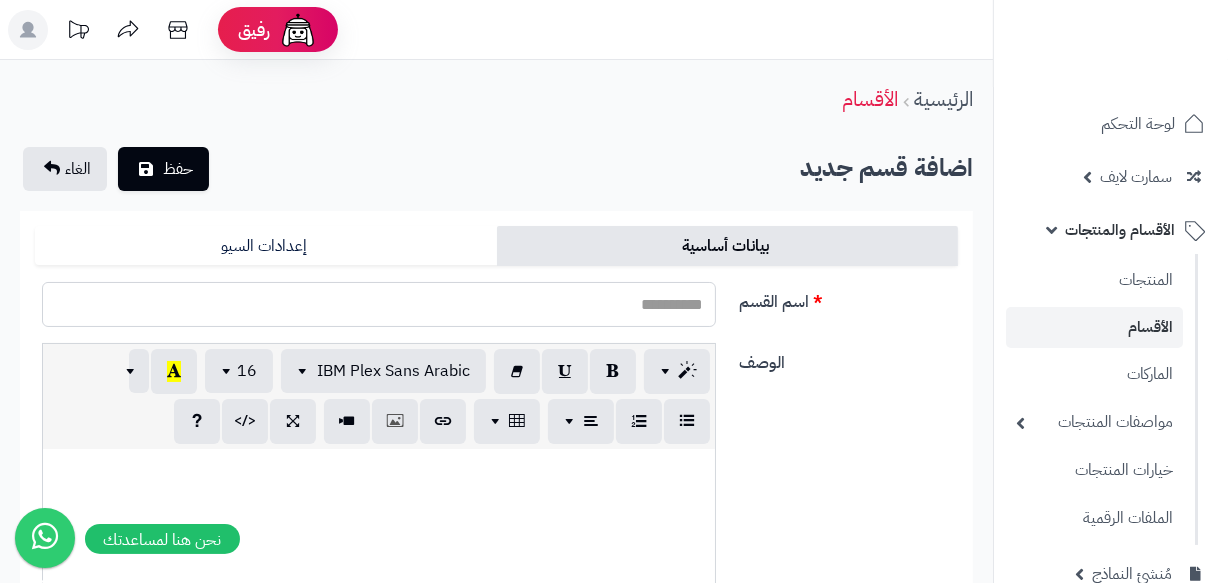 click on "اسم القسم" at bounding box center (379, 304) 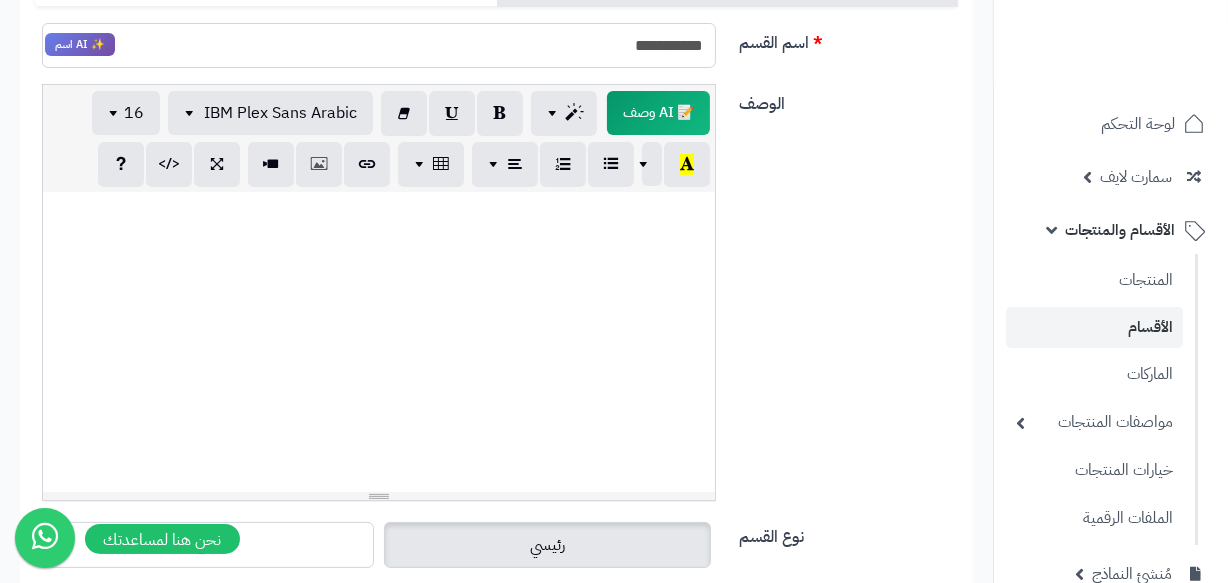 scroll, scrollTop: 545, scrollLeft: 0, axis: vertical 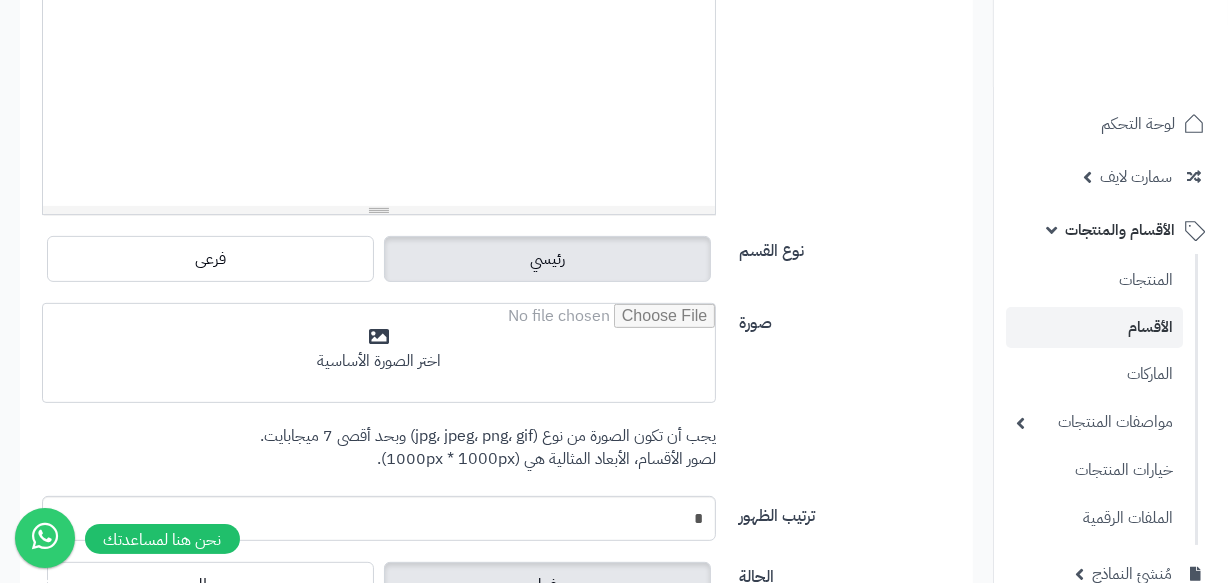 type on "**********" 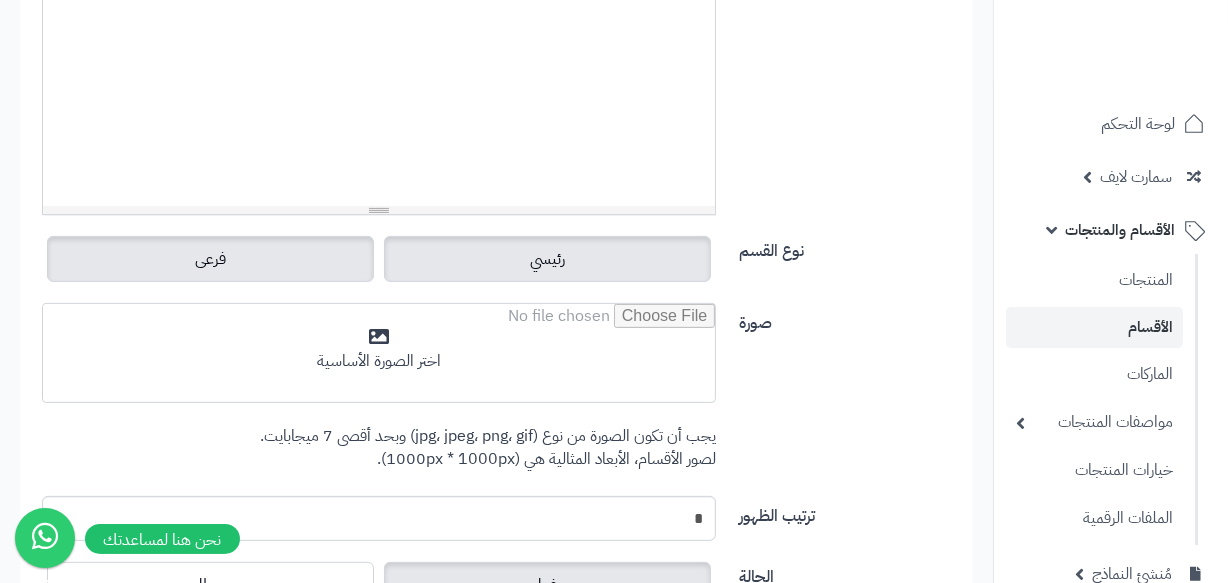 click on "فرعى" at bounding box center (210, 259) 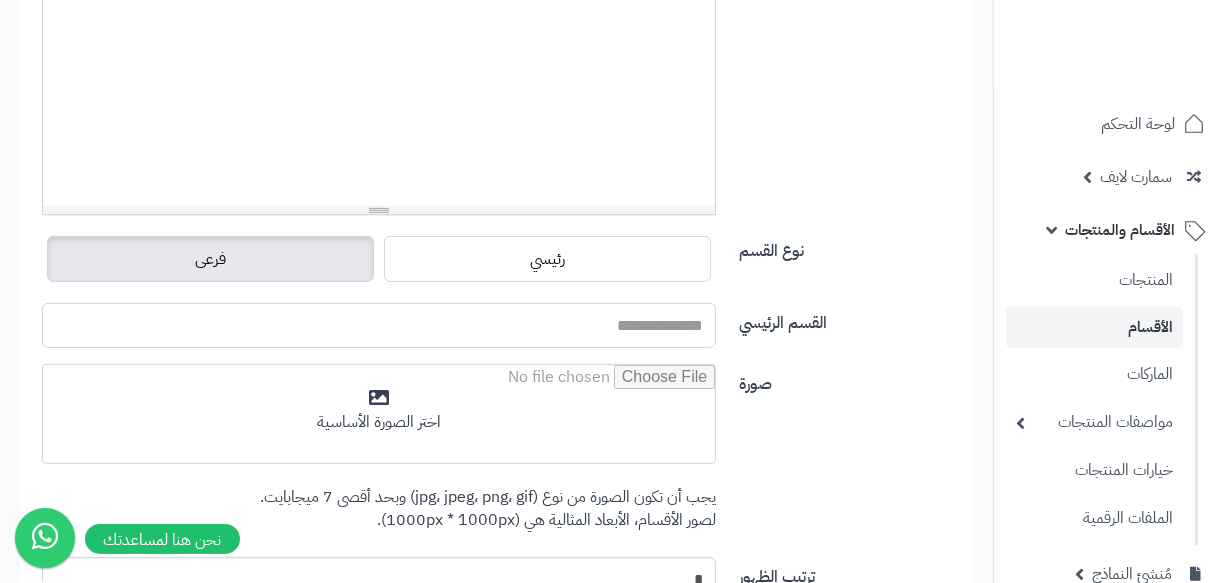 click on "القسم الرئيسي" at bounding box center (379, 325) 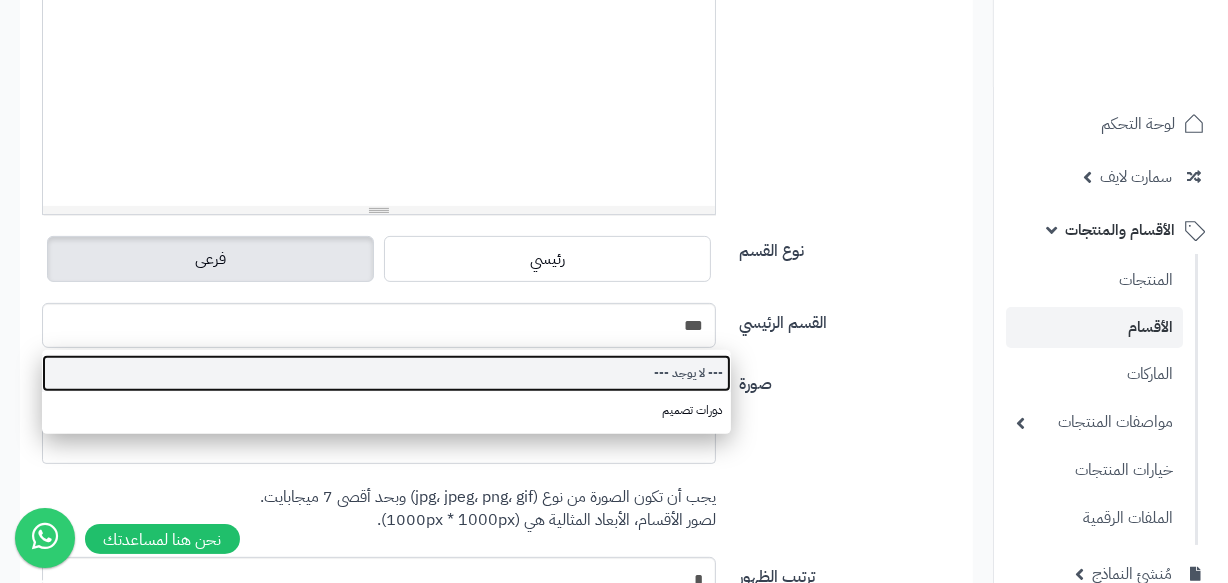 click on "--- لا يوجد ---" at bounding box center (386, 373) 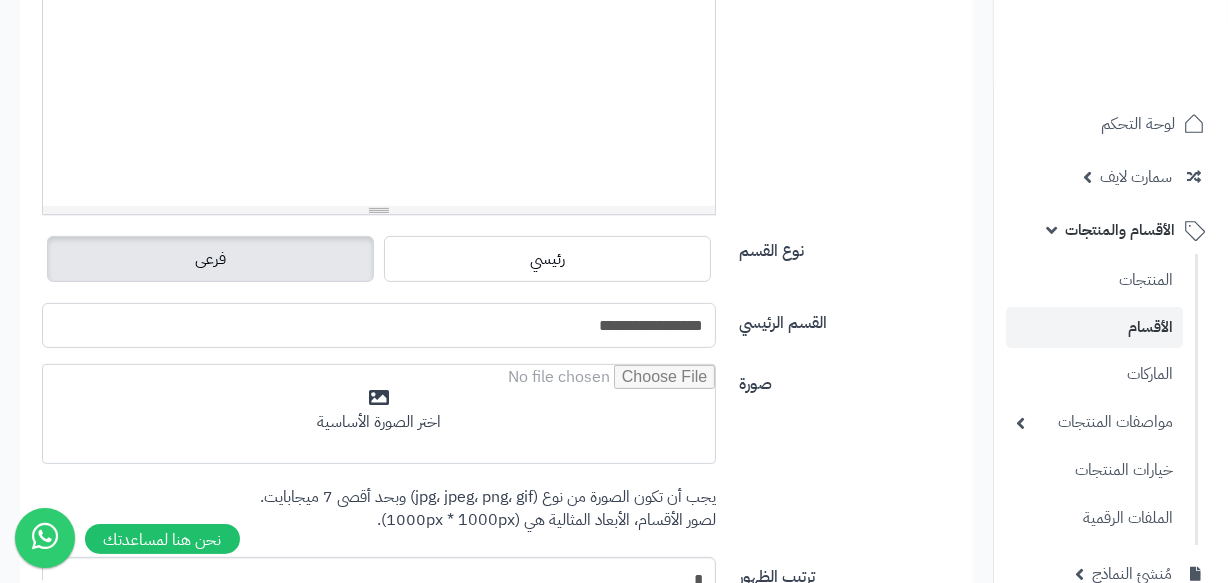 click on "**********" at bounding box center (379, 325) 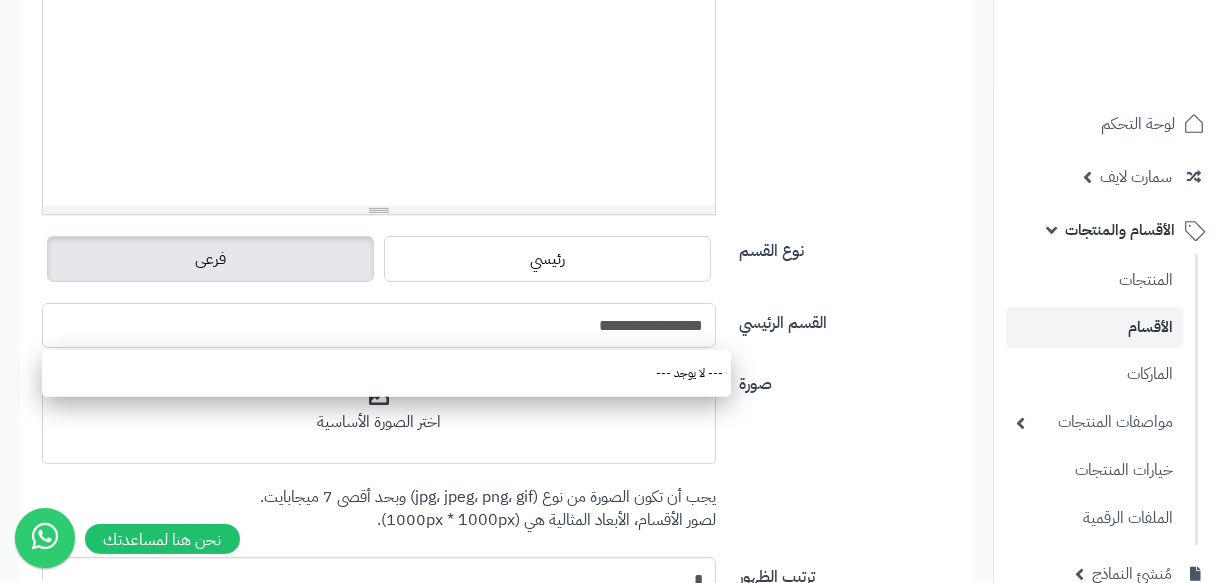 click on "**********" at bounding box center [379, 325] 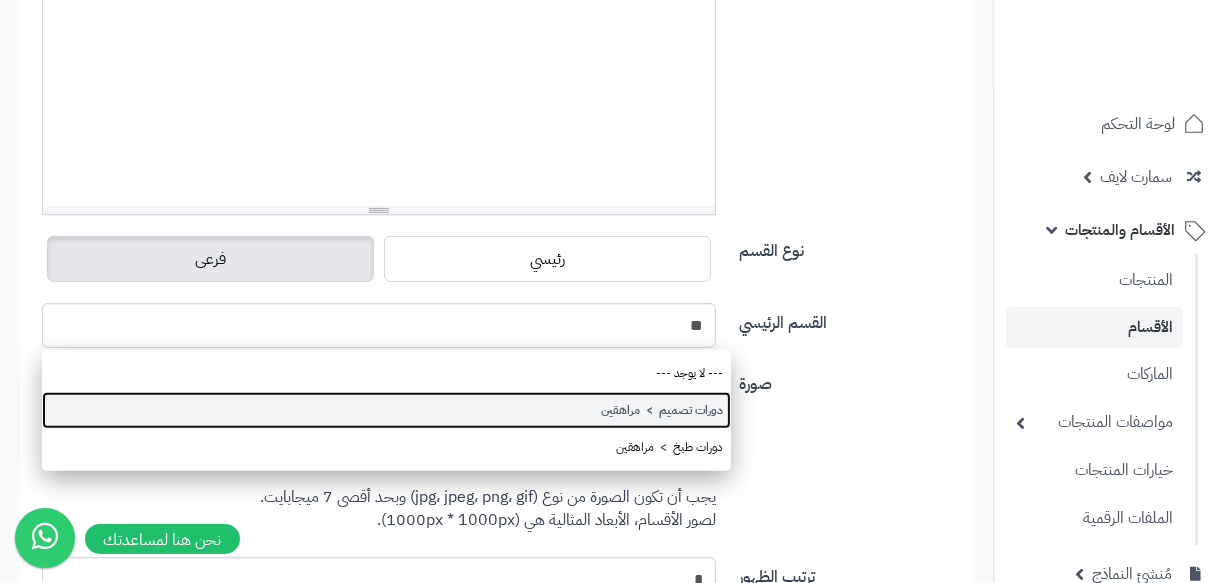 click on "دورات تصميم  >  مراهقين" at bounding box center [386, 410] 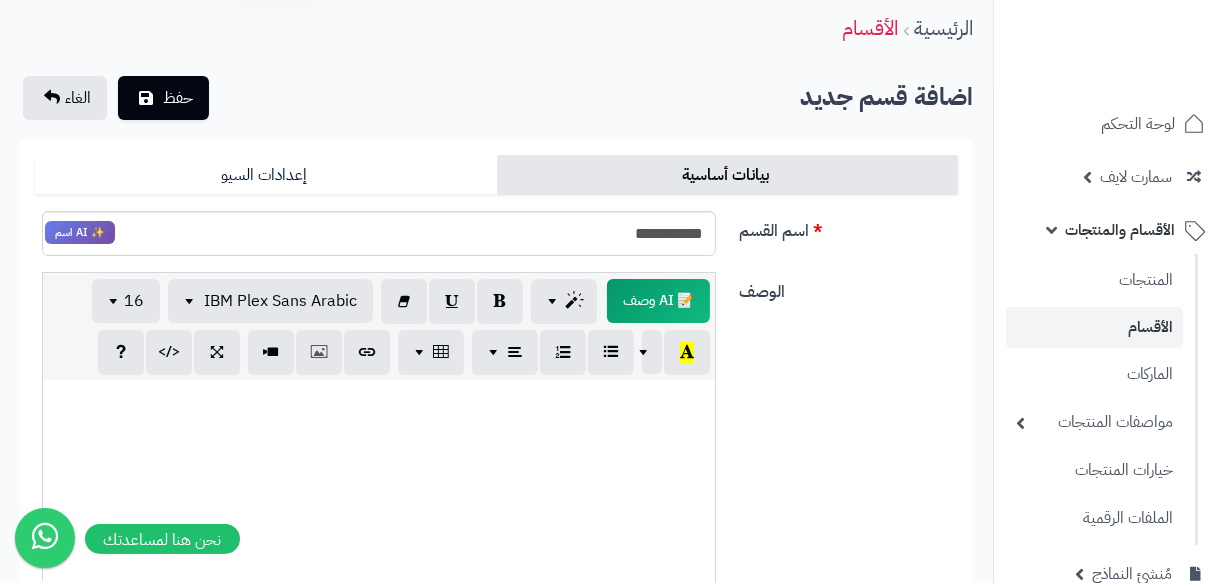 scroll, scrollTop: 0, scrollLeft: 0, axis: both 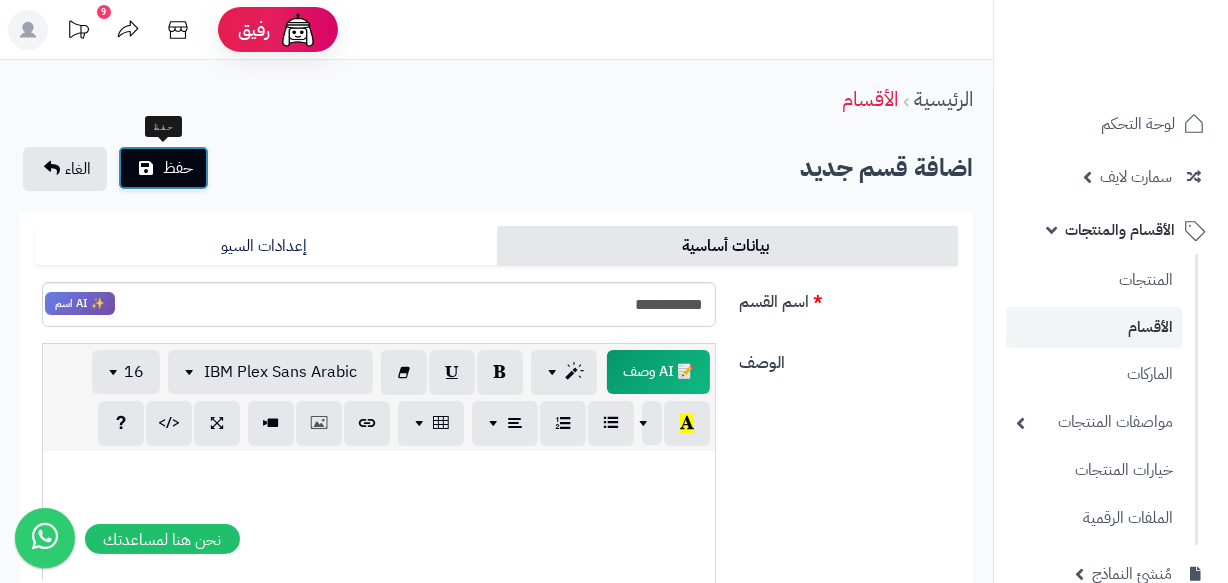 click on "حفظ" at bounding box center [163, 168] 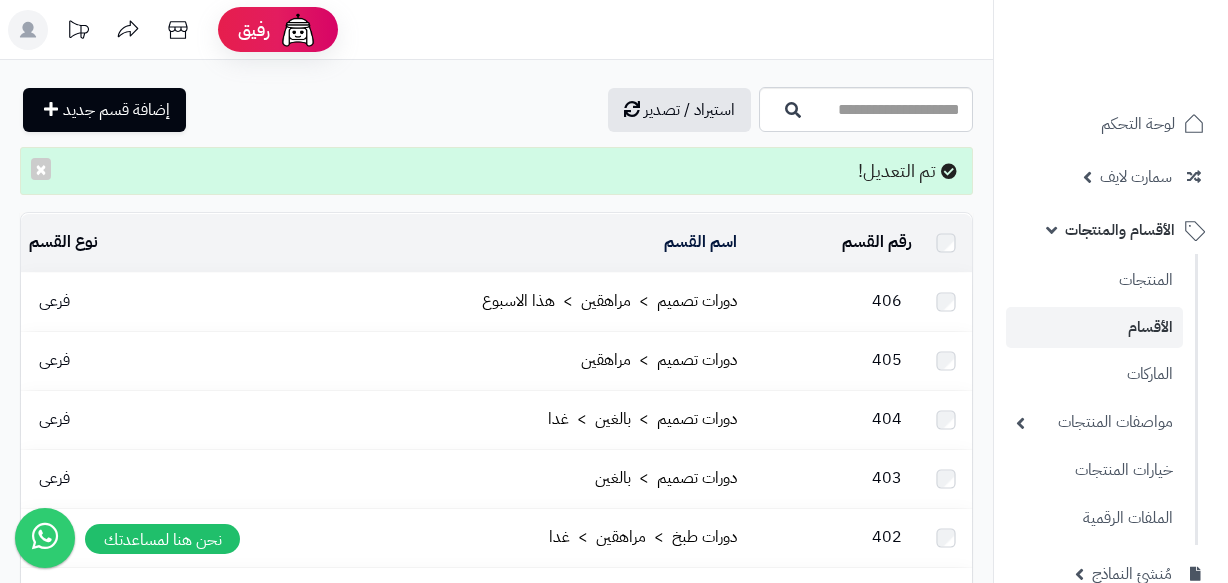scroll, scrollTop: 0, scrollLeft: 0, axis: both 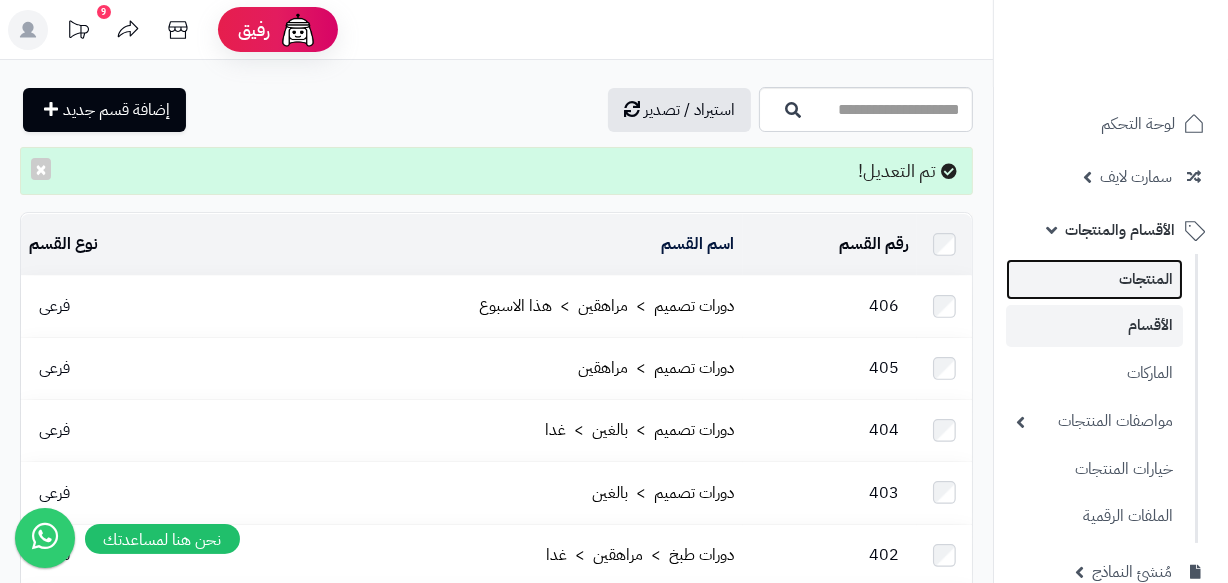 click on "المنتجات" at bounding box center [1094, 279] 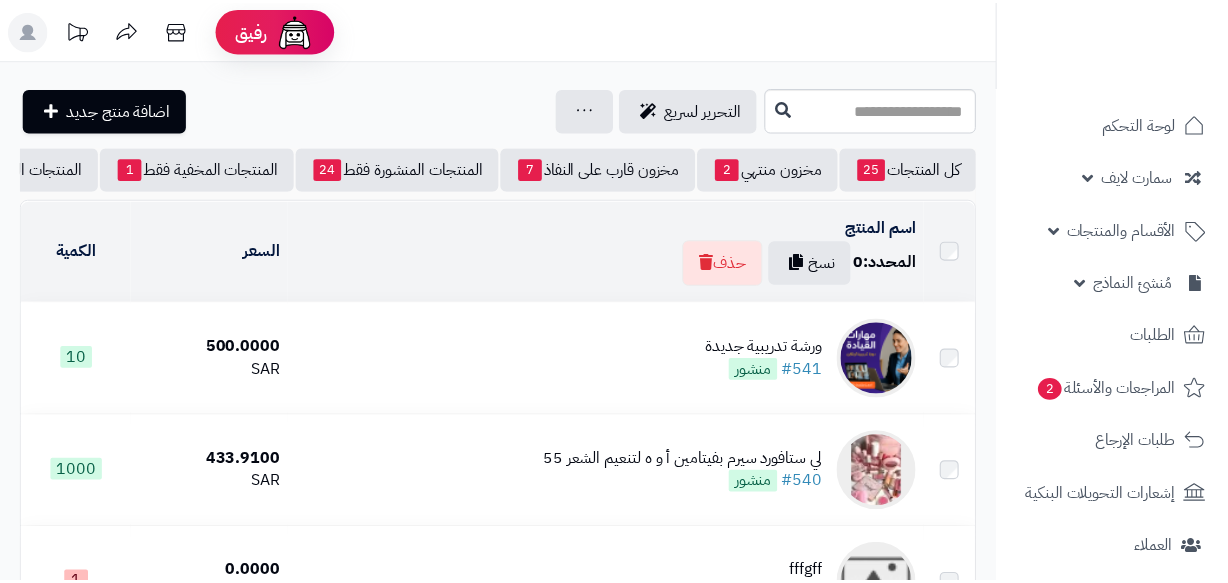 scroll, scrollTop: 0, scrollLeft: 0, axis: both 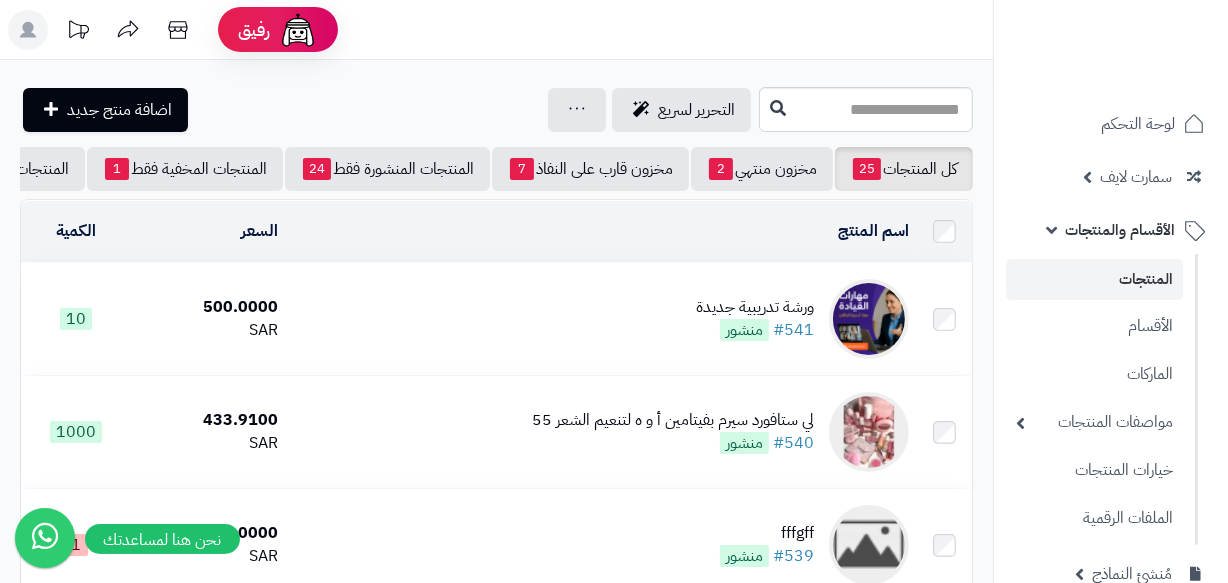 click on "ورشة تدريبية جديدة
#541
منشور" at bounding box center (601, 319) 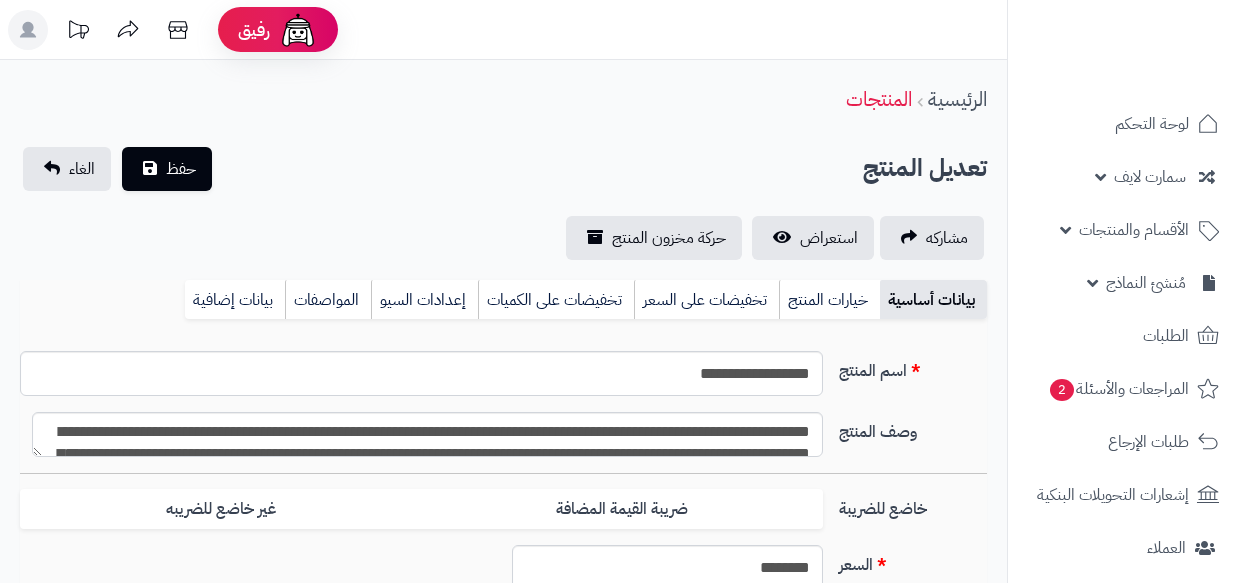 type on "******" 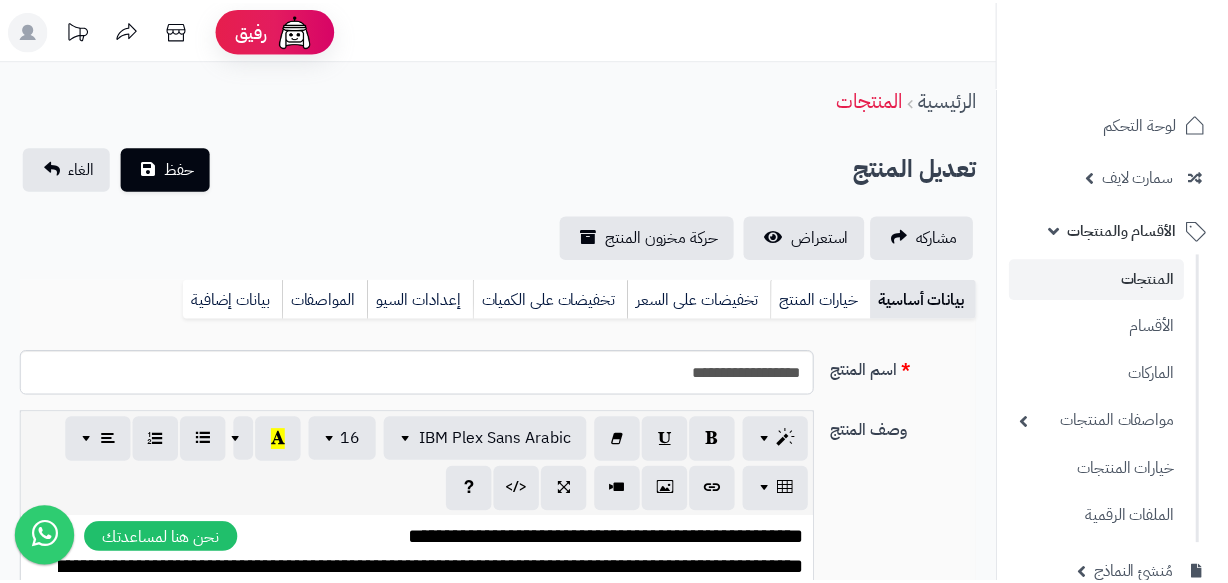 scroll, scrollTop: 0, scrollLeft: 0, axis: both 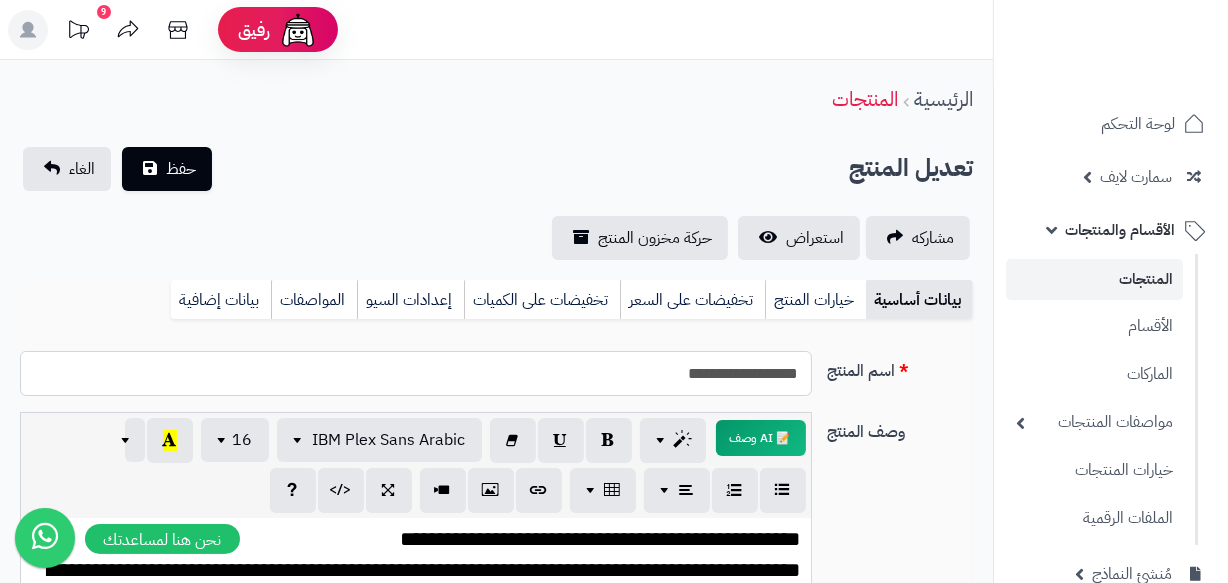 click on "**********" at bounding box center [415, 373] 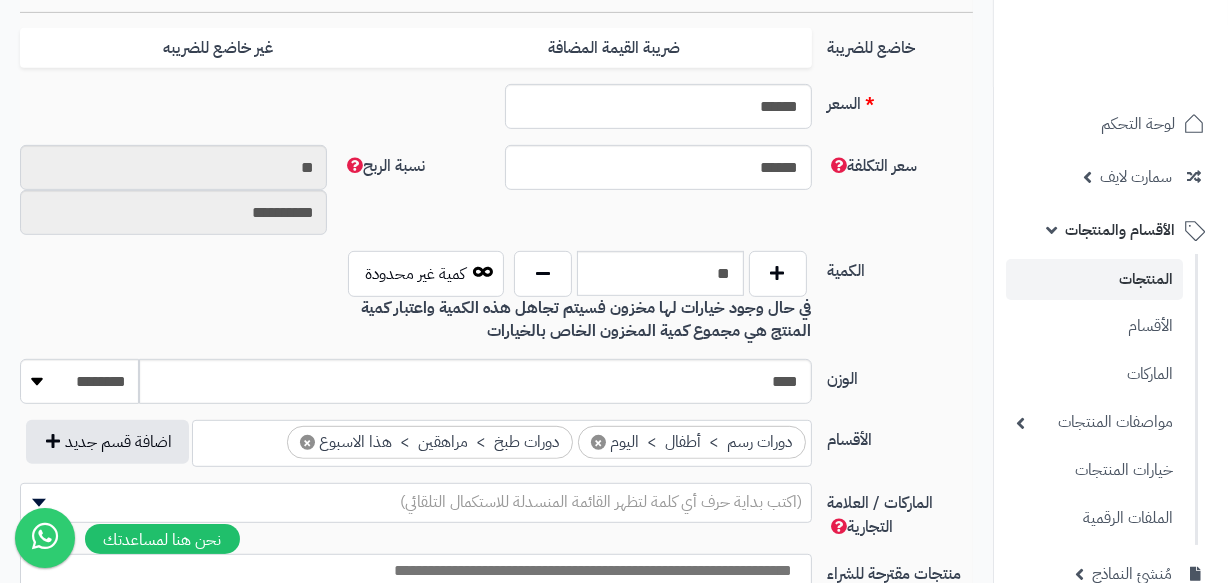 scroll, scrollTop: 1000, scrollLeft: 0, axis: vertical 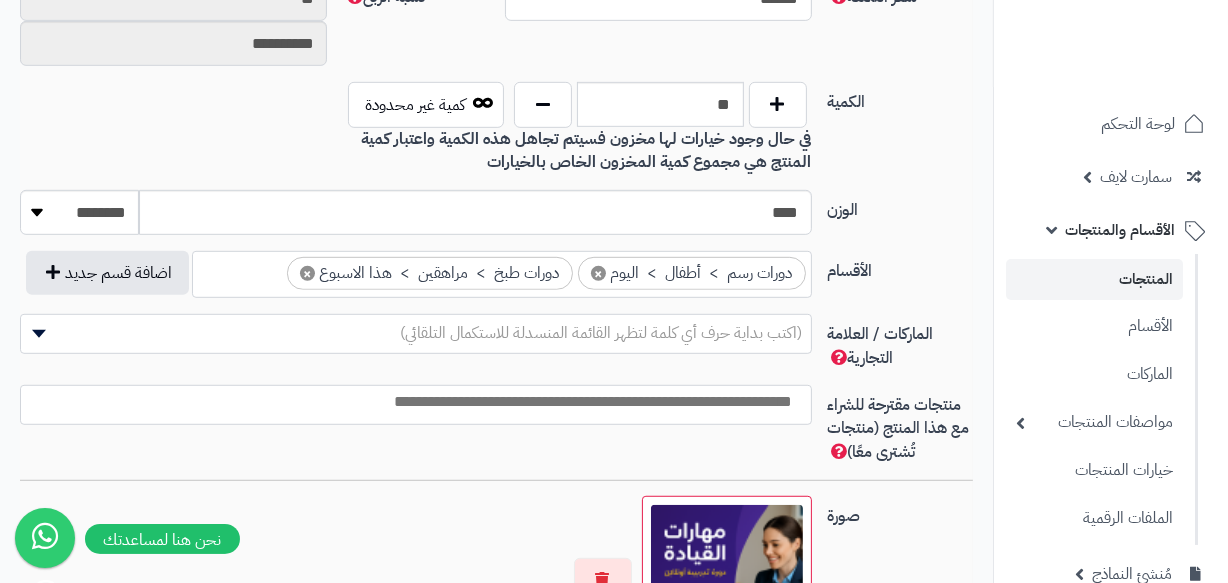 click on "× دورات رسم  >  أطفال  >  اليوم × دورات طبخ  >  مراهقين  >  هذا الاسبوع" at bounding box center (502, 271) 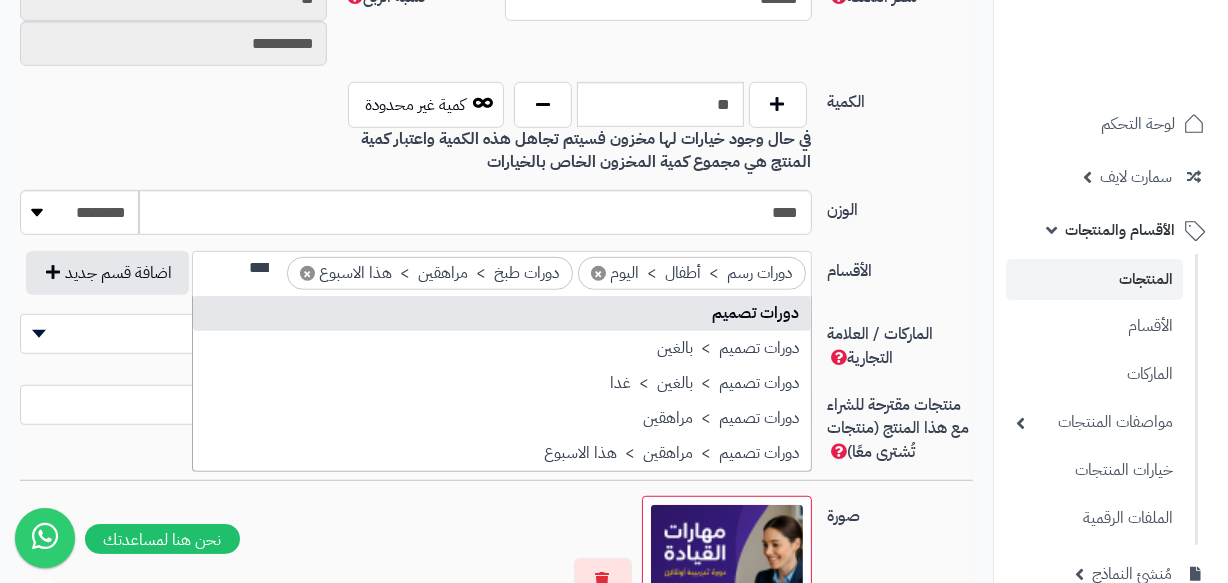 scroll, scrollTop: 0, scrollLeft: -6, axis: horizontal 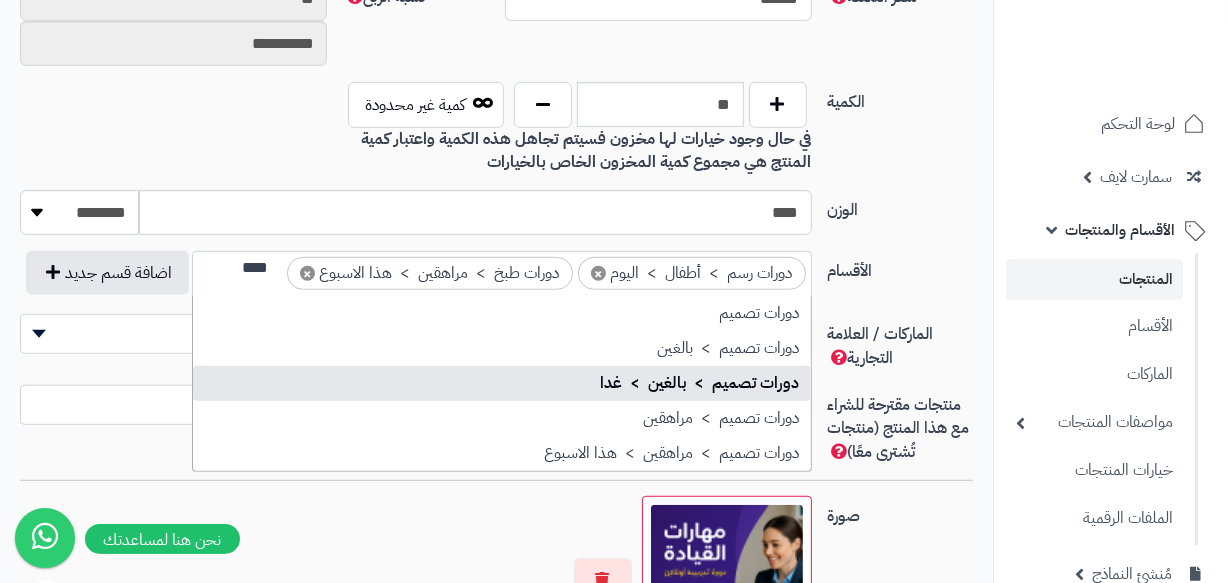 type on "****" 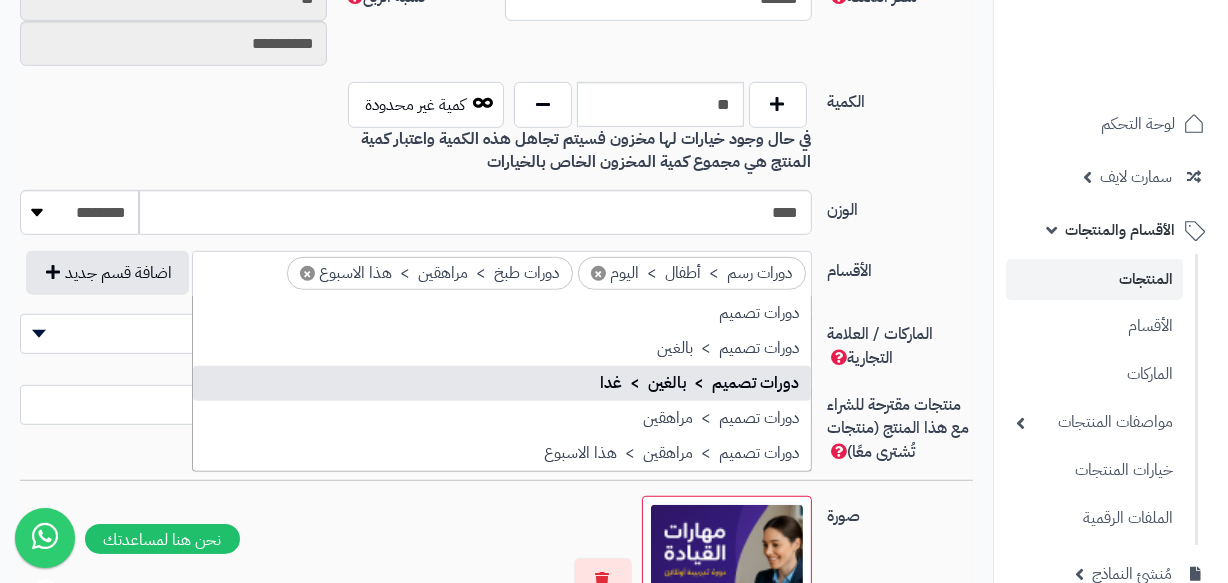scroll, scrollTop: 0, scrollLeft: 0, axis: both 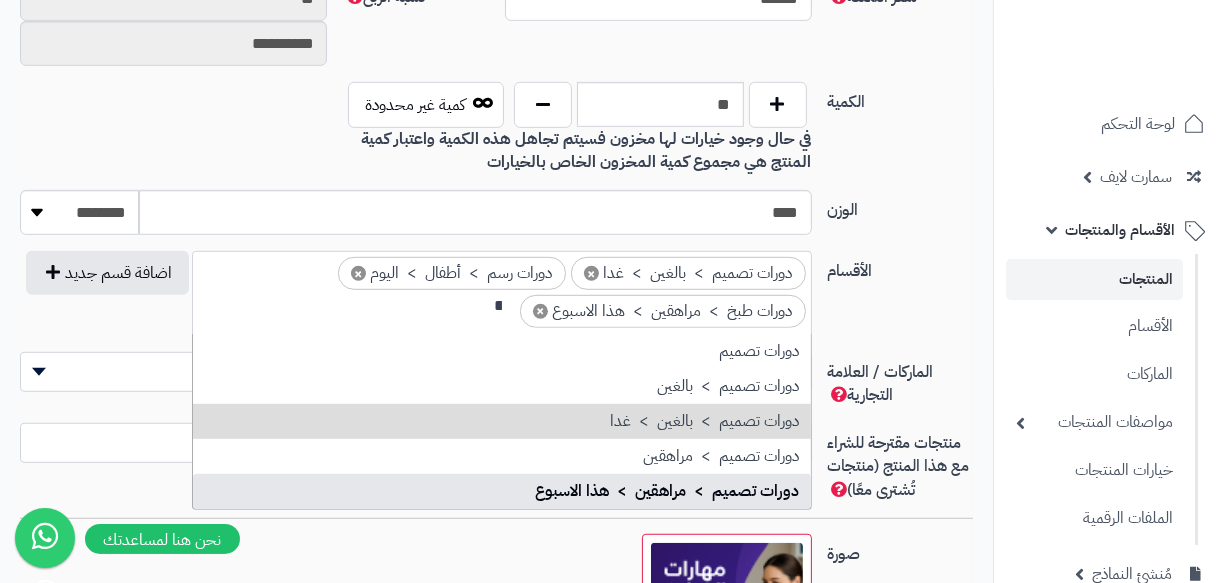 type on "**" 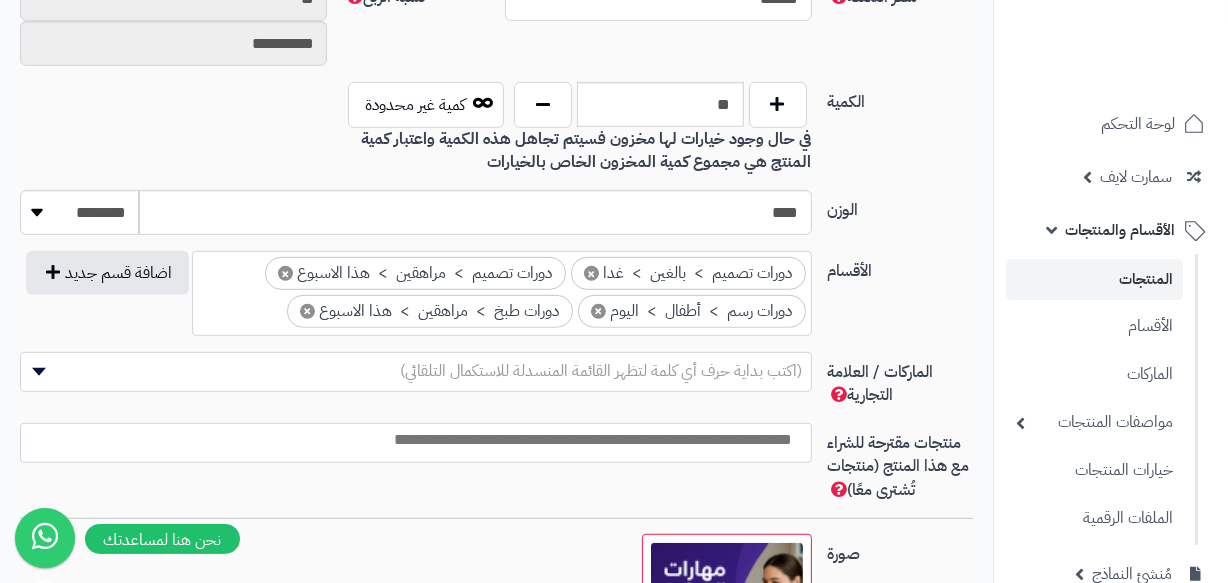 click on "× دورات تصميم  >  بالغين  >  غدا × دورات تصميم  >  مراهقين  >  هذا الاسبوع × دورات رسم  >  أطفال  >  اليوم × دورات طبخ  >  مراهقين  >  هذا الاسبوع" at bounding box center (502, 290) 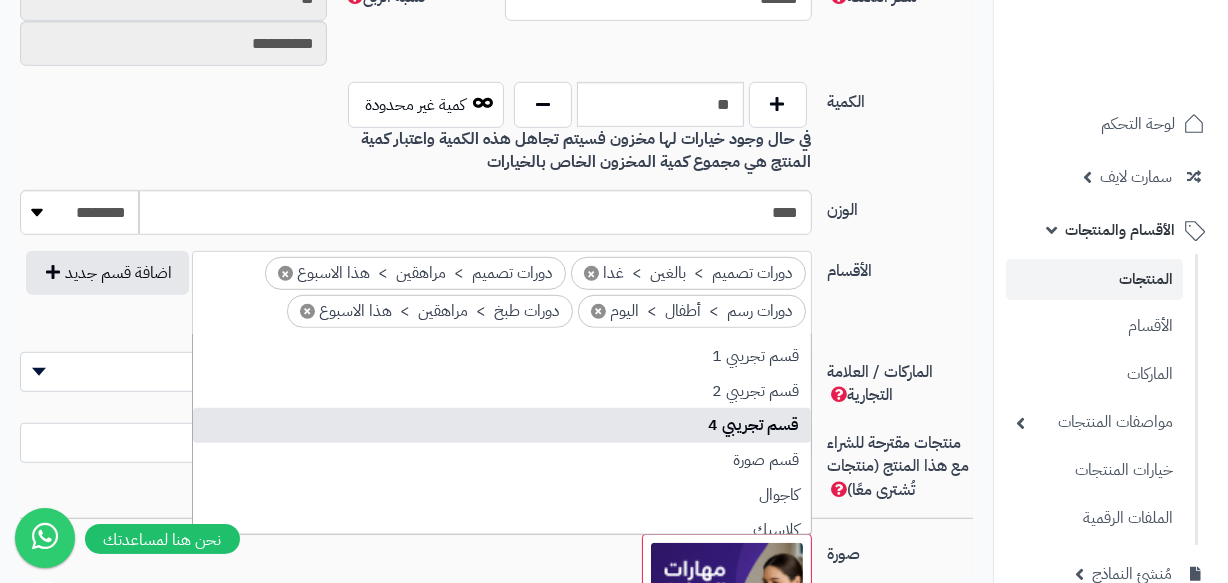 scroll, scrollTop: 648, scrollLeft: 0, axis: vertical 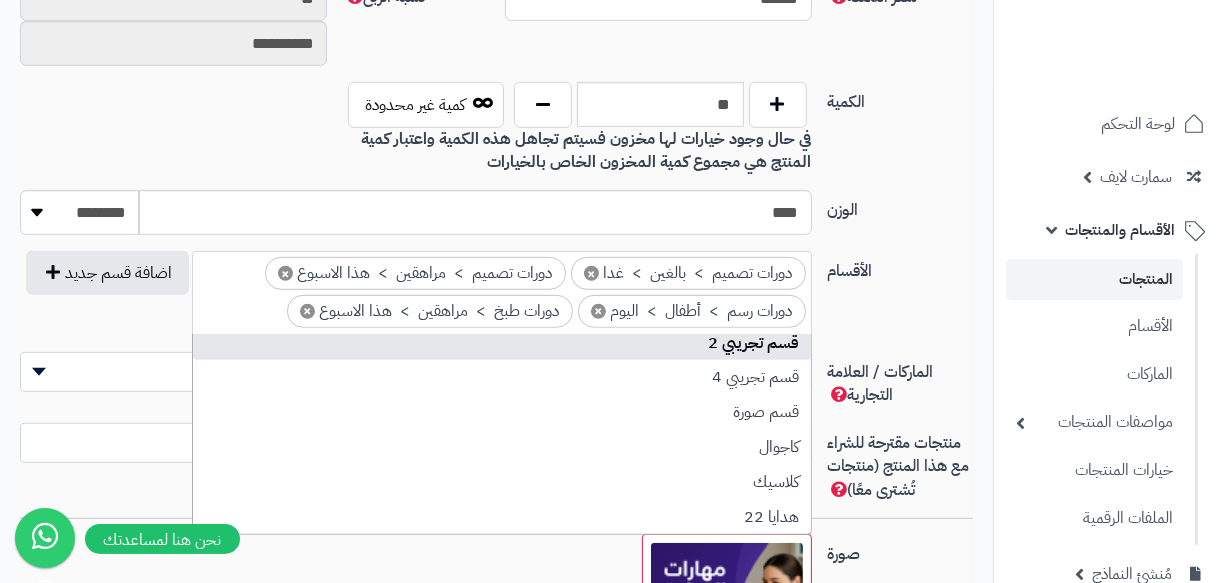 click on "الوزن" at bounding box center [901, 206] 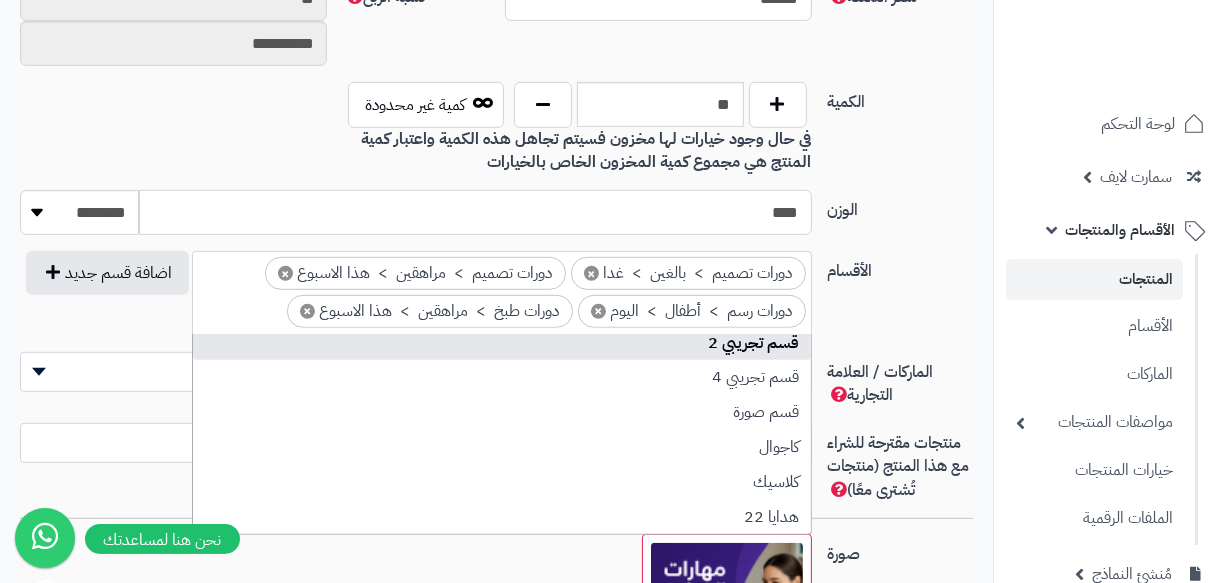 click on "****" at bounding box center [475, 212] 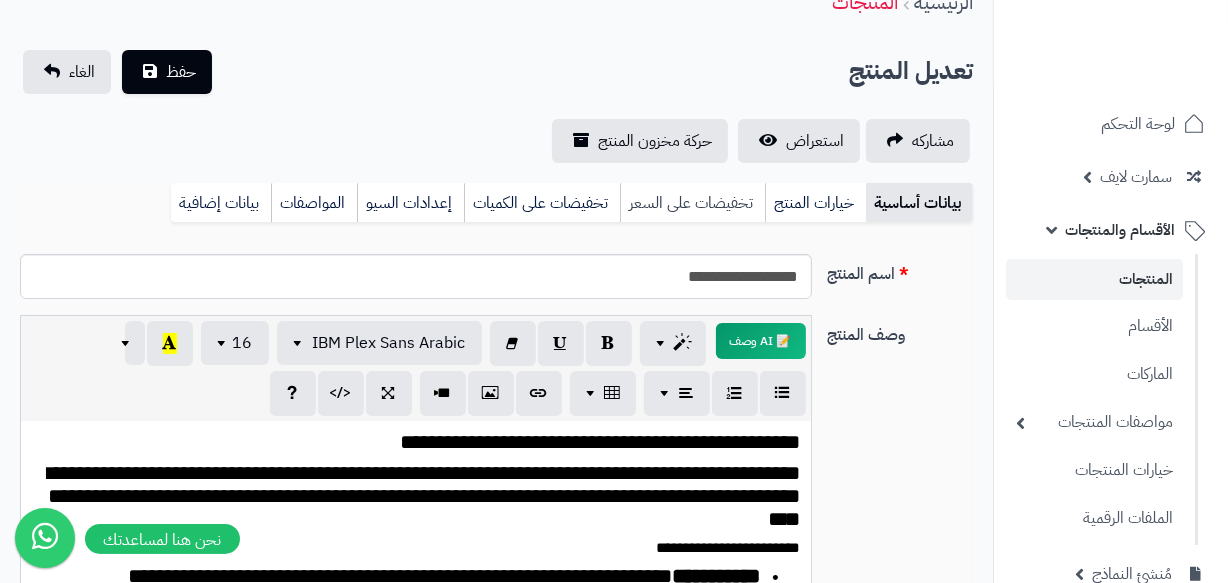 scroll, scrollTop: 90, scrollLeft: 0, axis: vertical 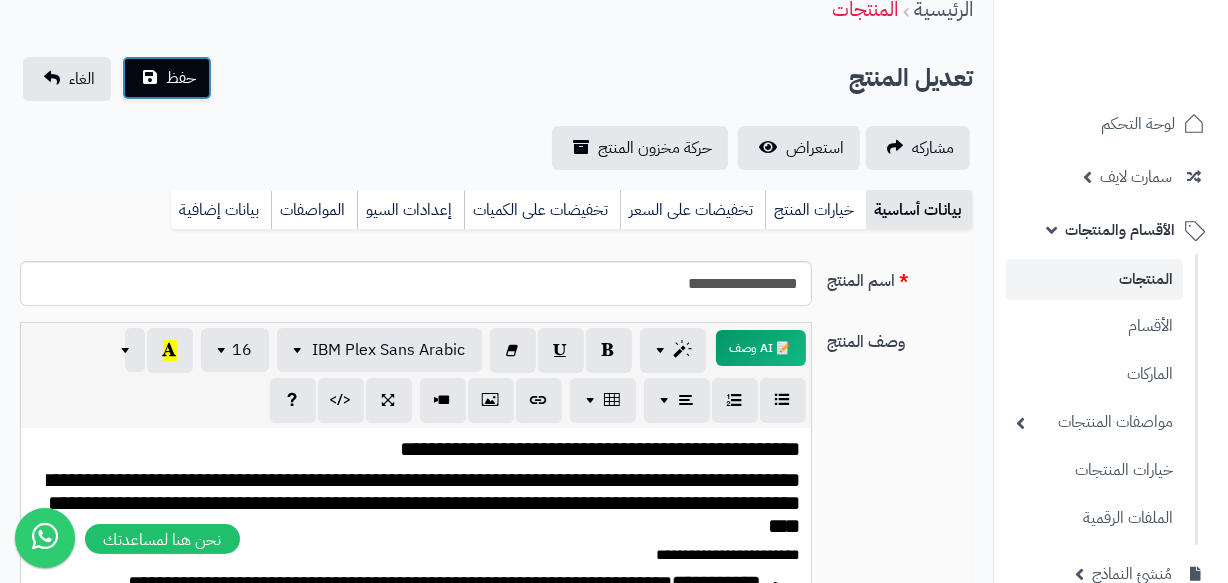 click on "حفظ" at bounding box center (167, 78) 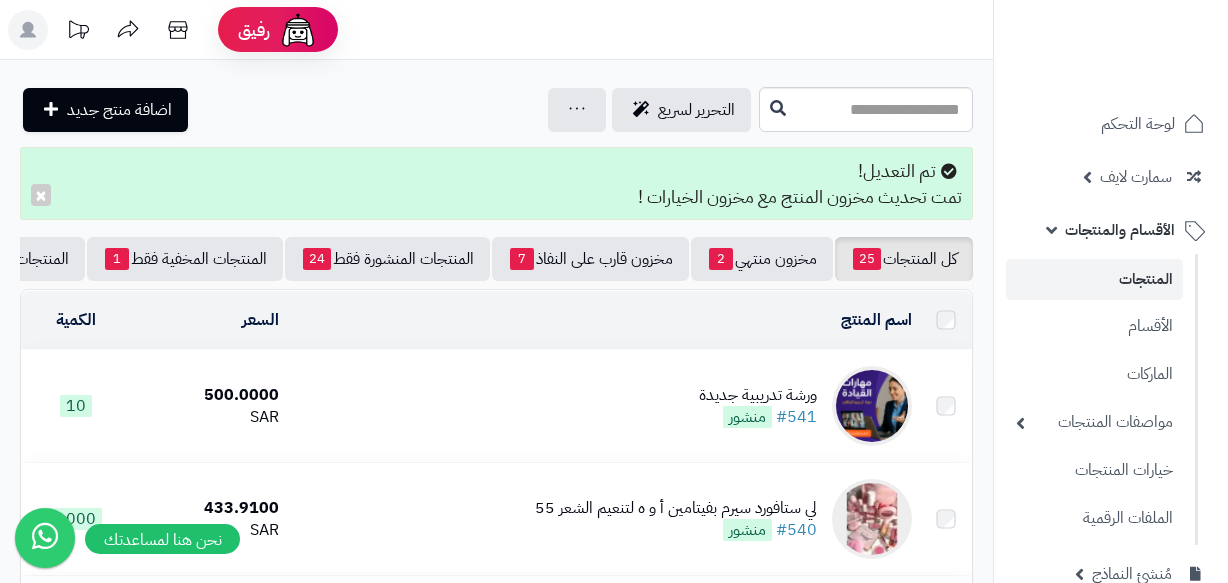 scroll, scrollTop: 0, scrollLeft: 0, axis: both 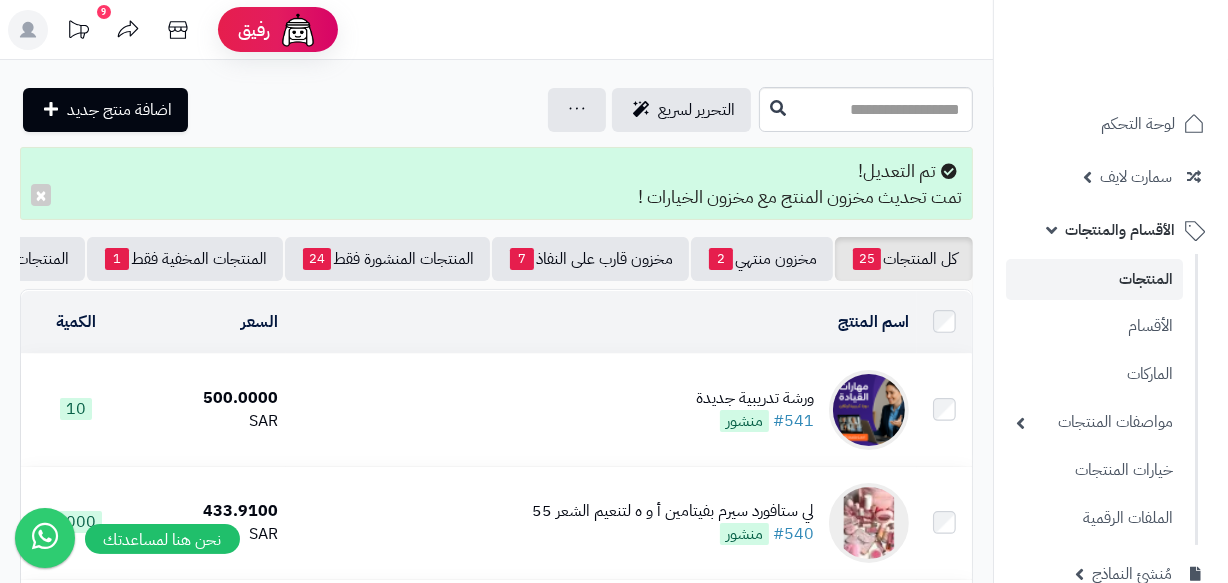 click on "المنتجات" at bounding box center (1094, 279) 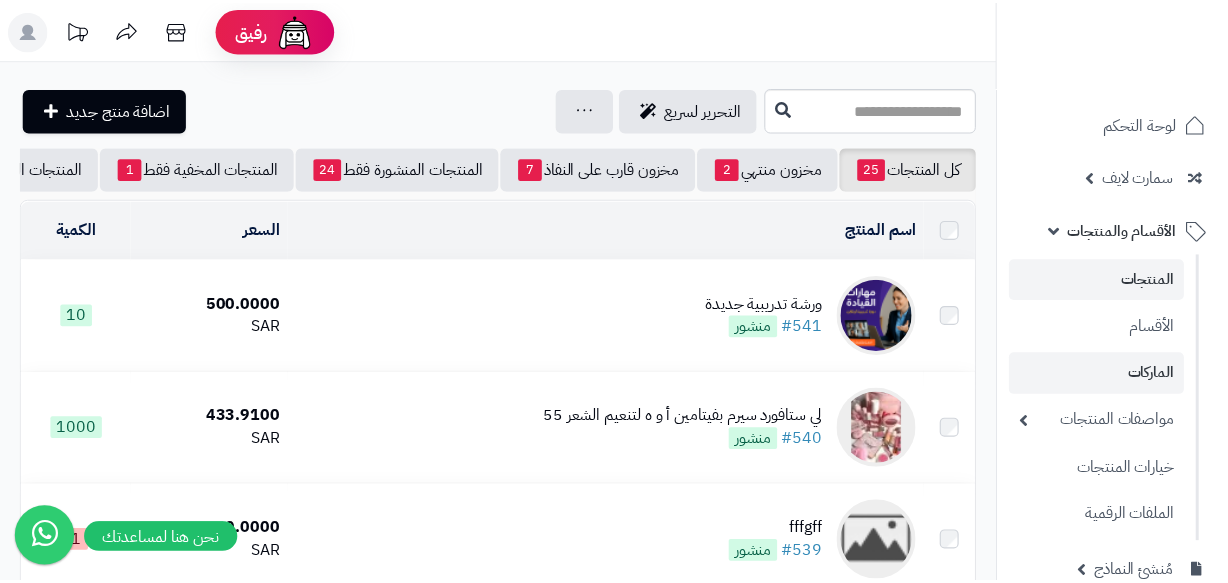 scroll, scrollTop: 0, scrollLeft: 0, axis: both 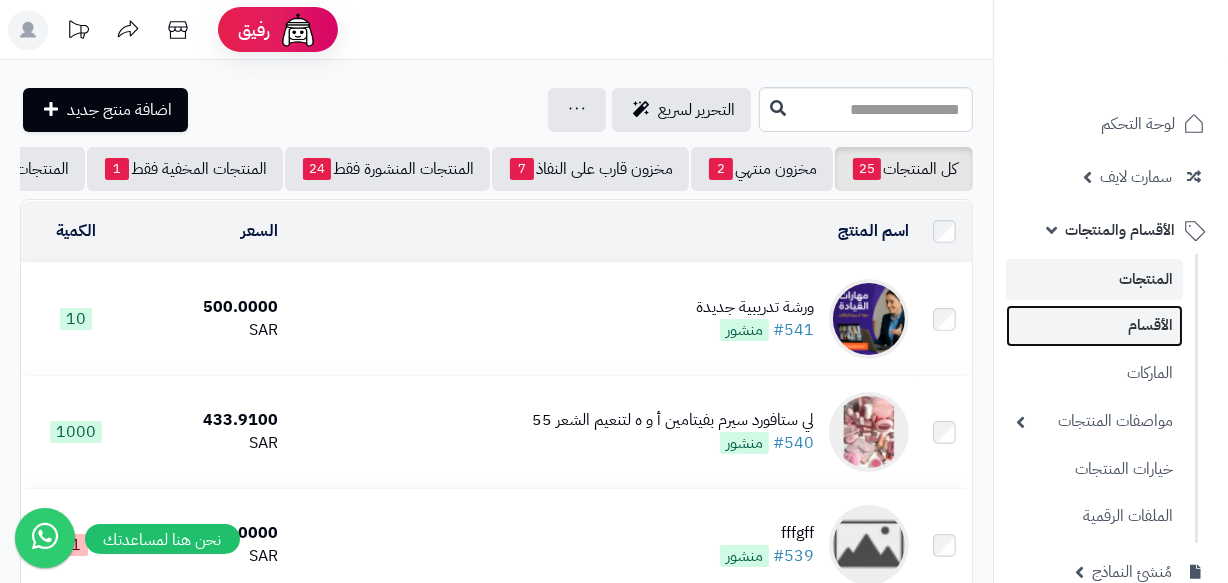 click on "الأقسام" at bounding box center [1094, 325] 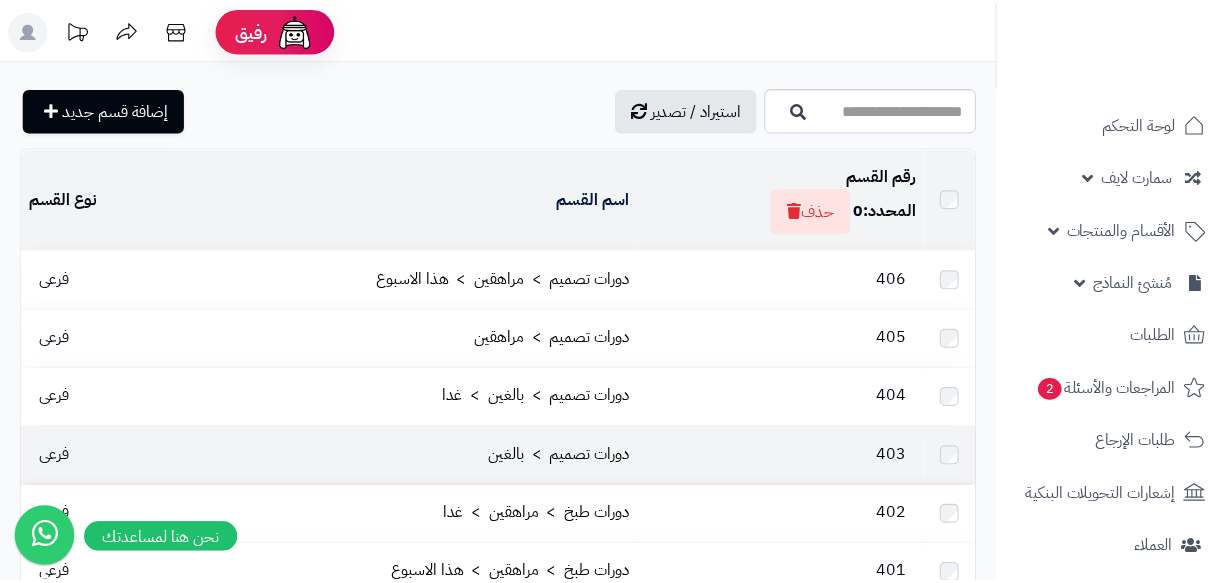 scroll, scrollTop: 0, scrollLeft: 0, axis: both 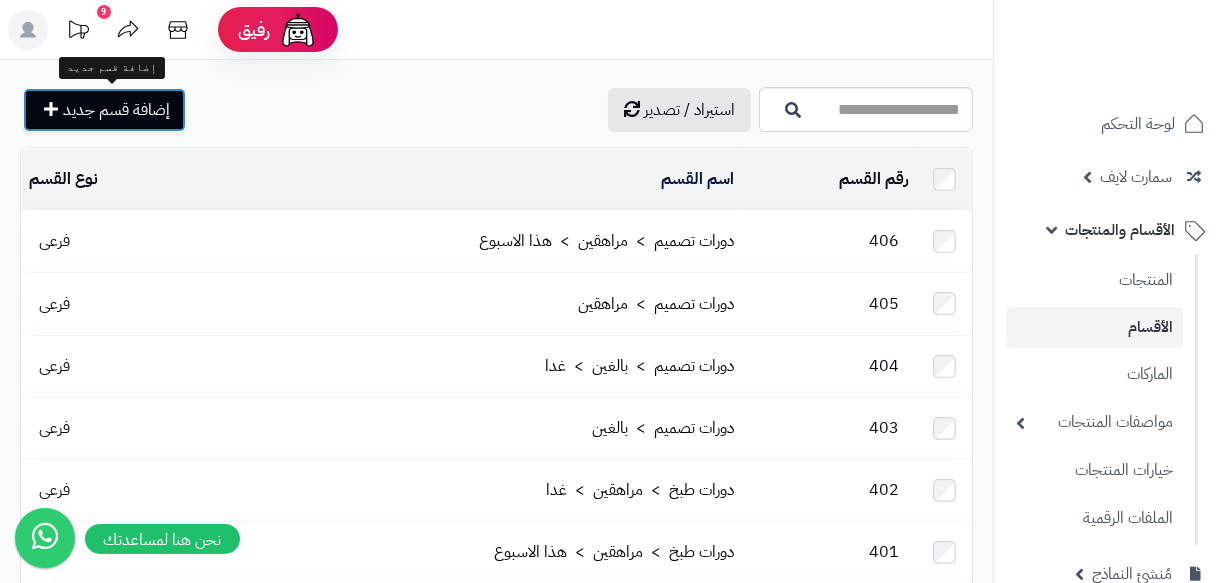 click on "إضافة قسم جديد" at bounding box center (116, 110) 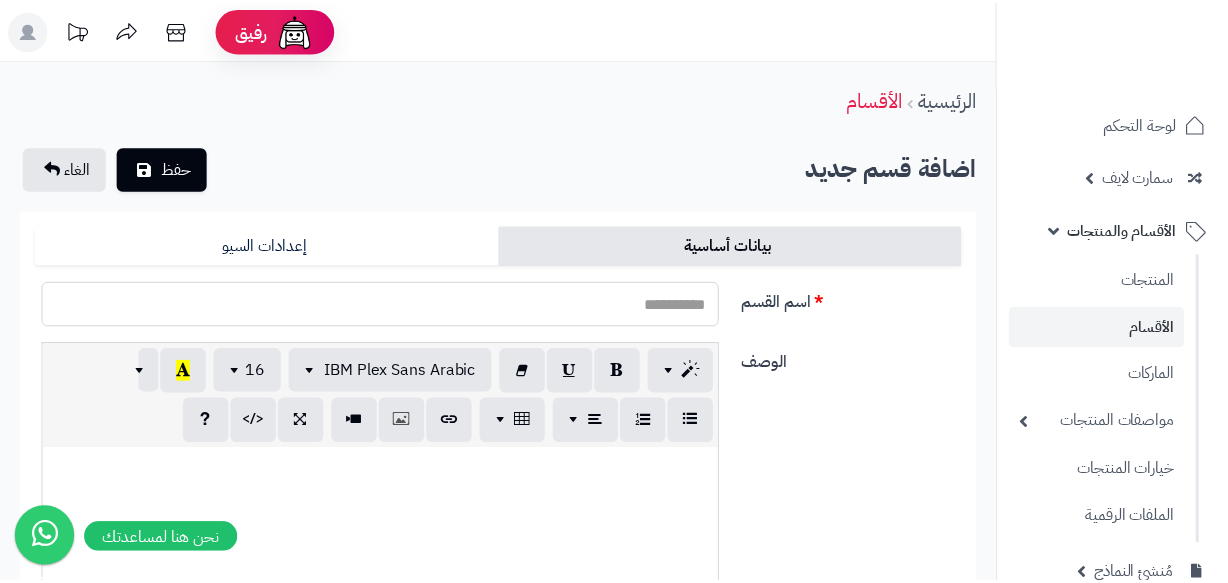 scroll, scrollTop: 0, scrollLeft: 0, axis: both 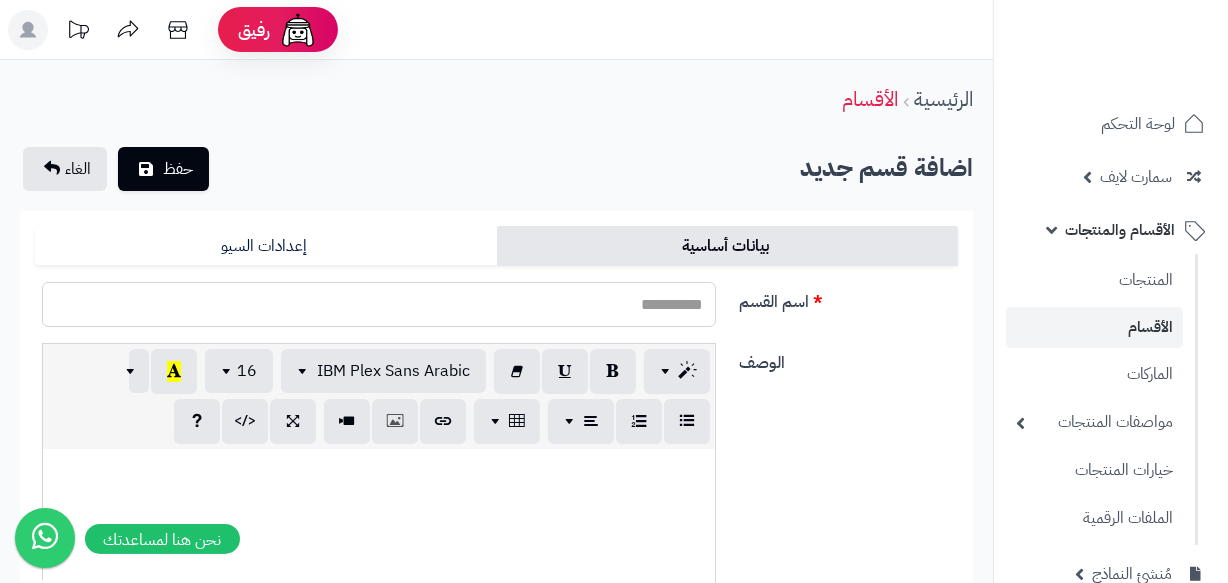 click on "اسم القسم" at bounding box center [379, 304] 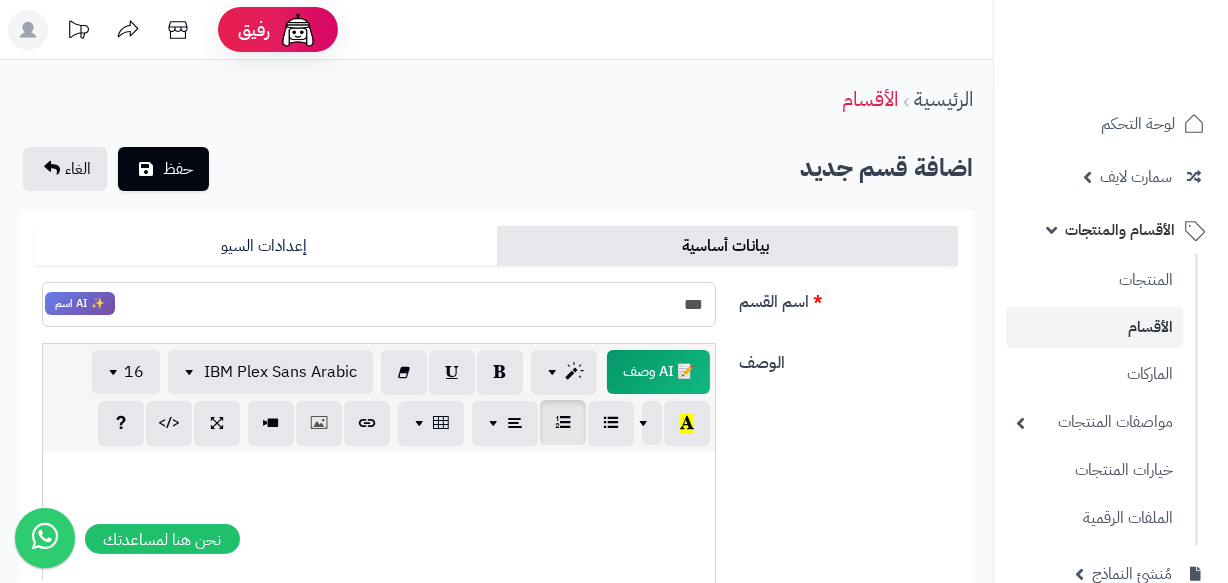 type on "**********" 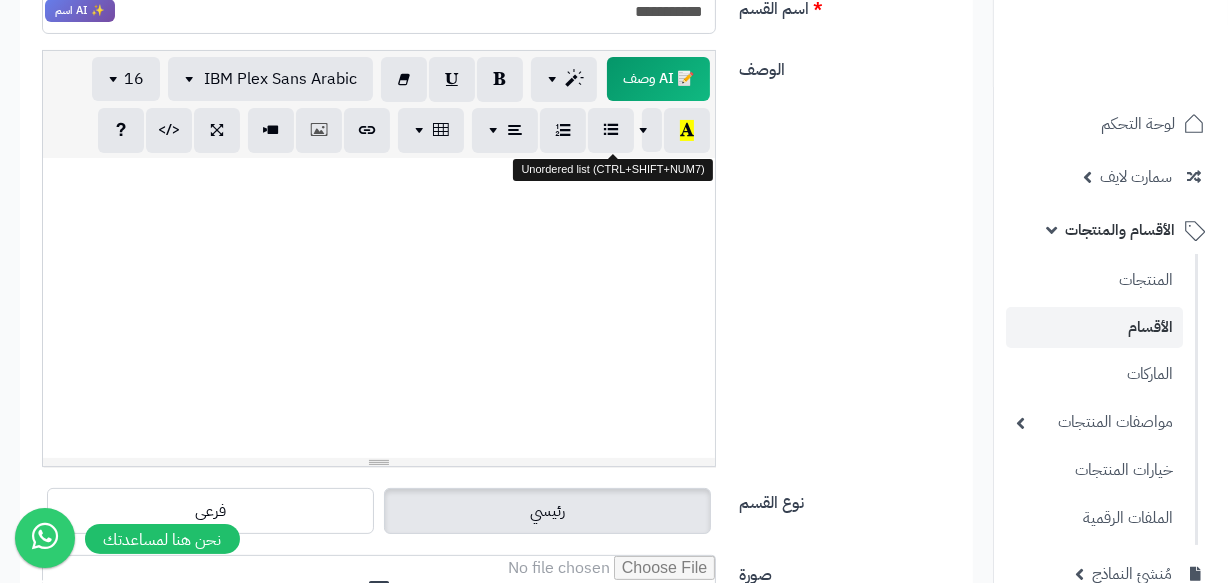 scroll, scrollTop: 363, scrollLeft: 0, axis: vertical 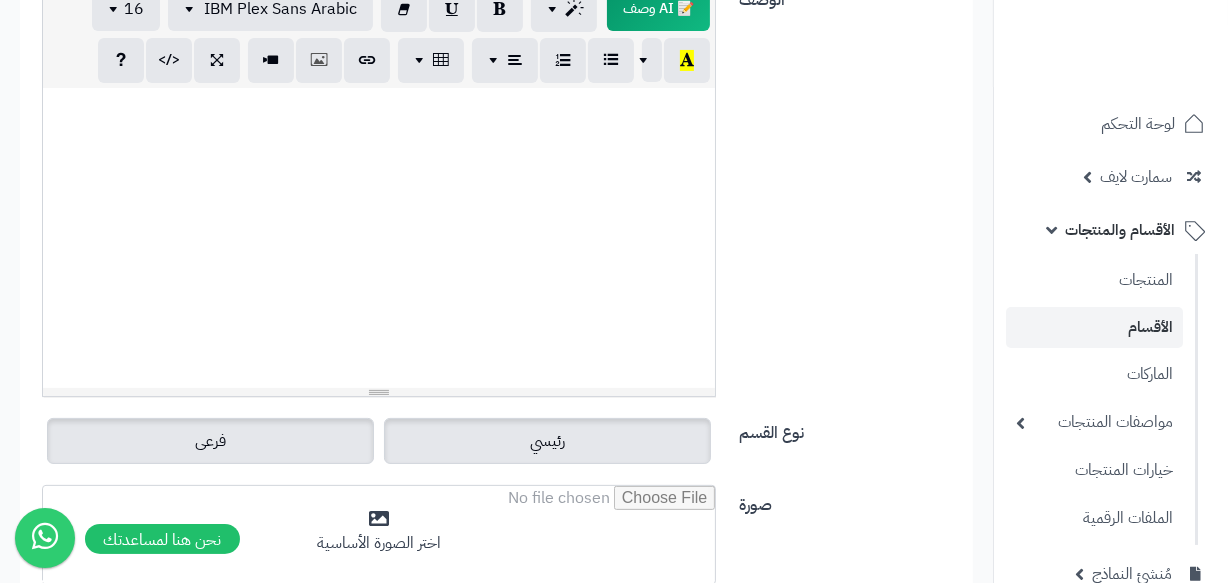 click on "فرعى" at bounding box center (210, 441) 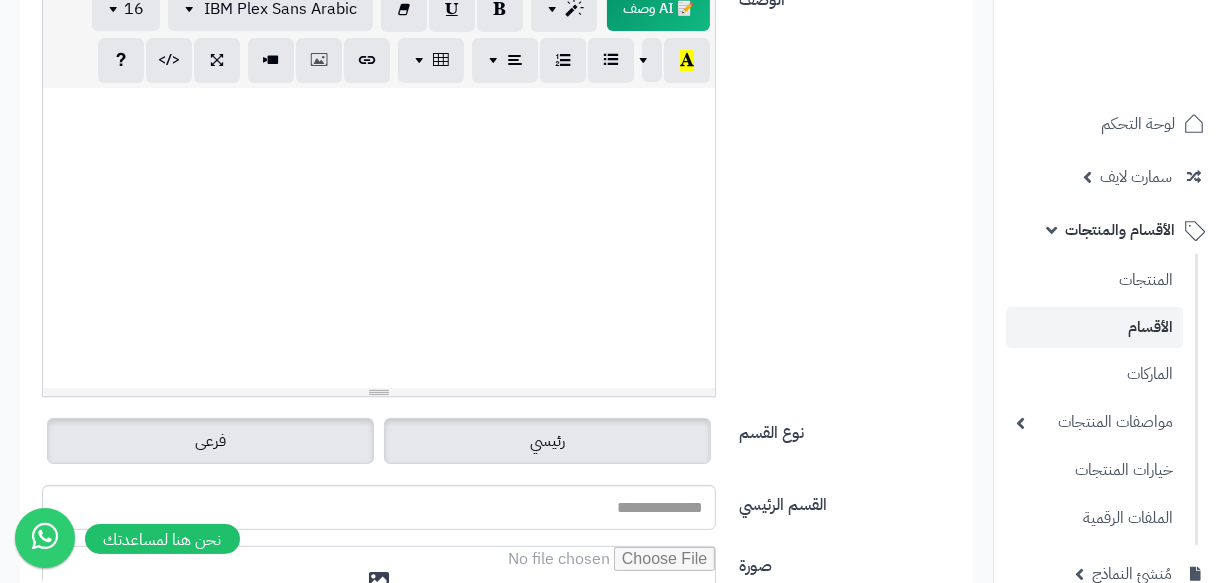 click on "رئيسي" at bounding box center (547, 441) 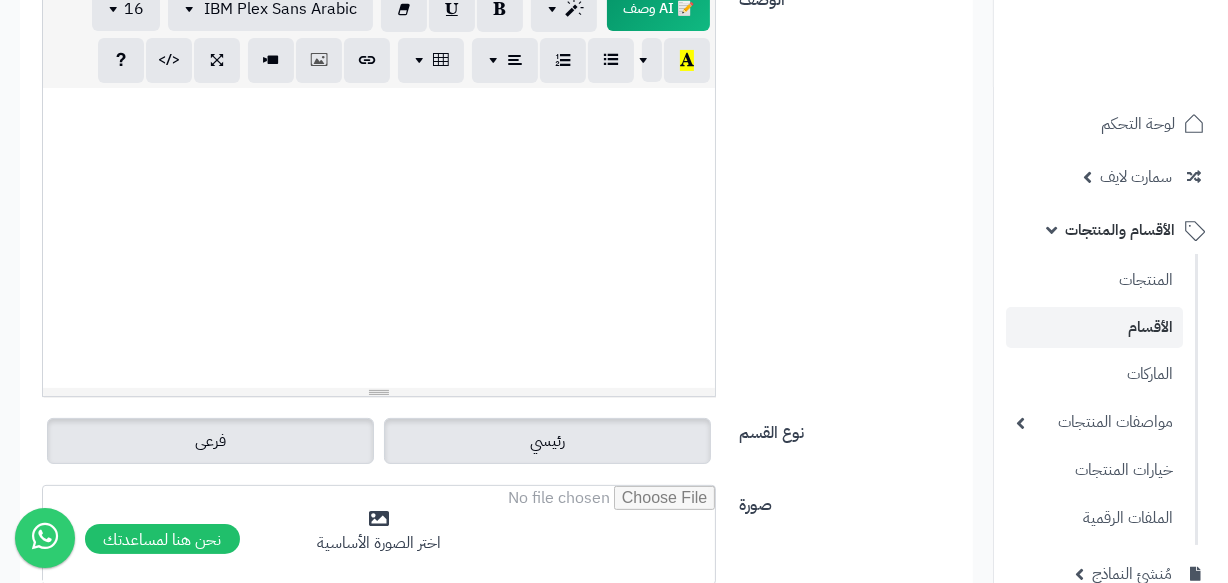 click on "فرعى" at bounding box center [210, 441] 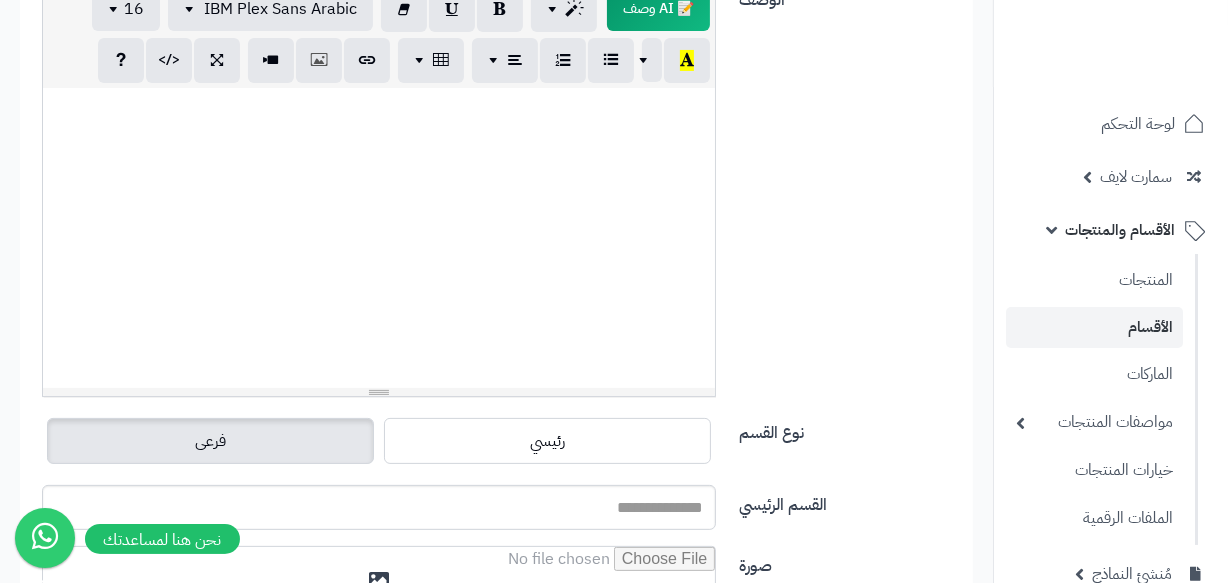 scroll, scrollTop: 454, scrollLeft: 0, axis: vertical 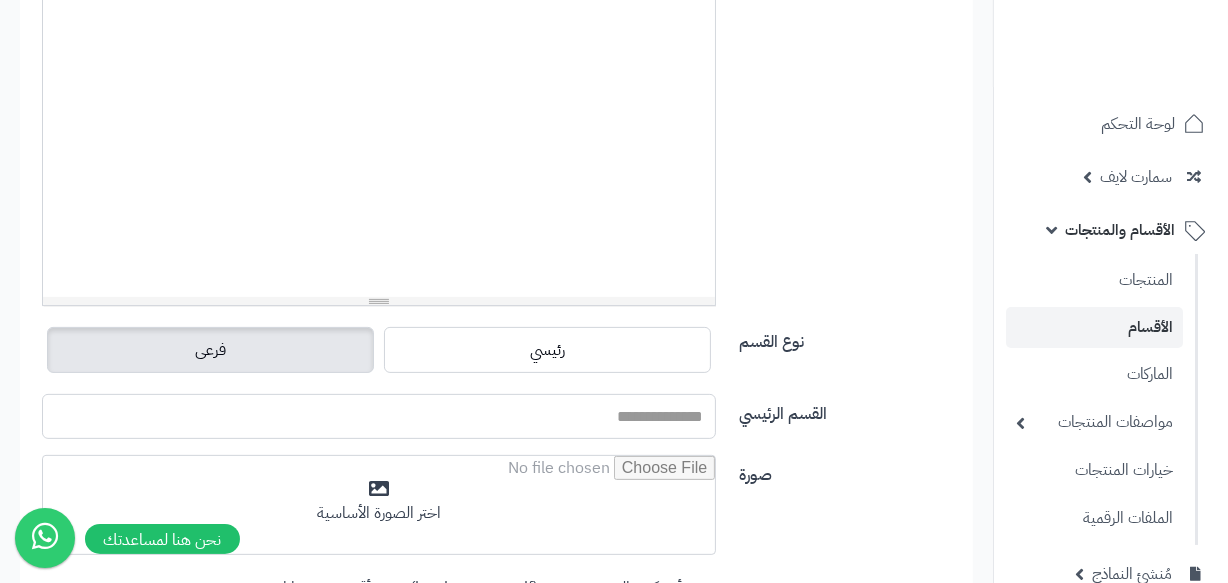 click on "القسم الرئيسي" at bounding box center [379, 416] 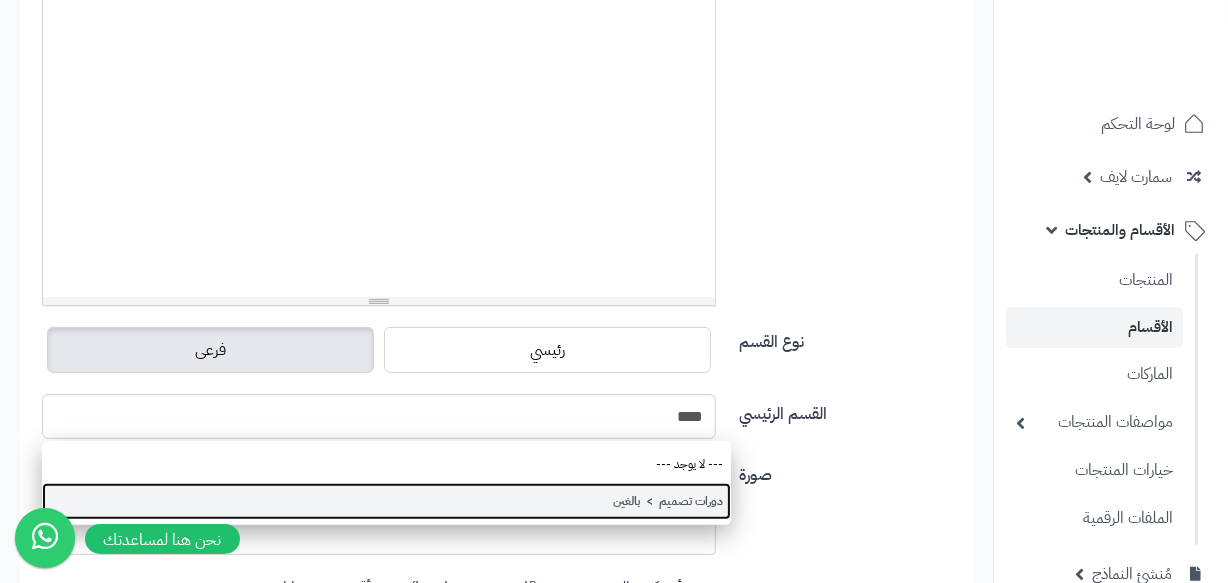 click on "دورات تصميم  >  بالغين" at bounding box center (386, 501) 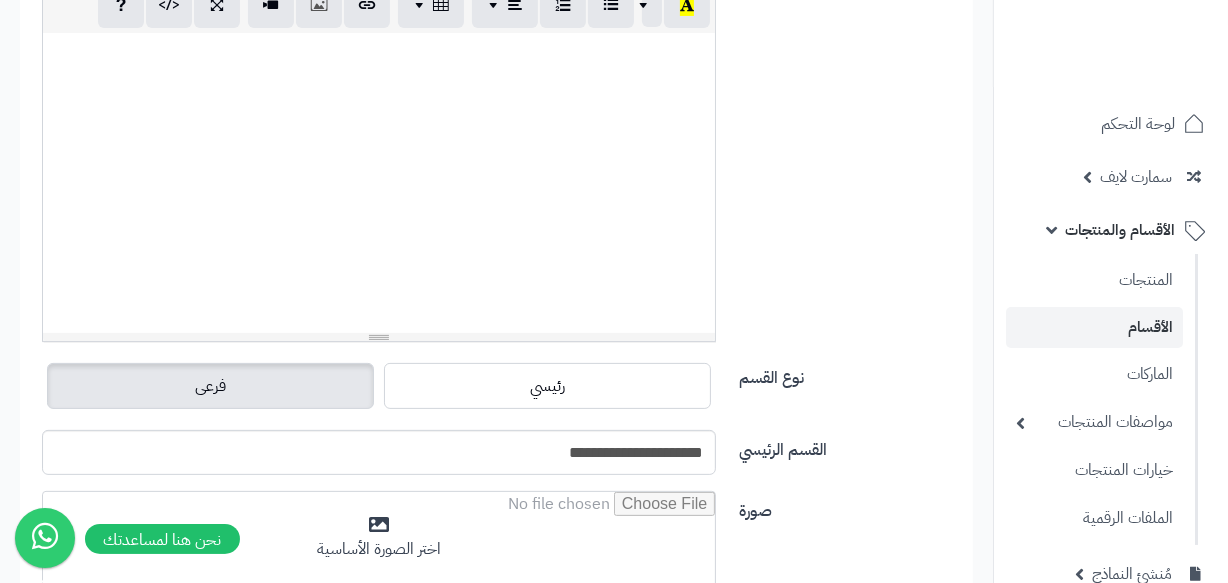 scroll, scrollTop: 0, scrollLeft: 0, axis: both 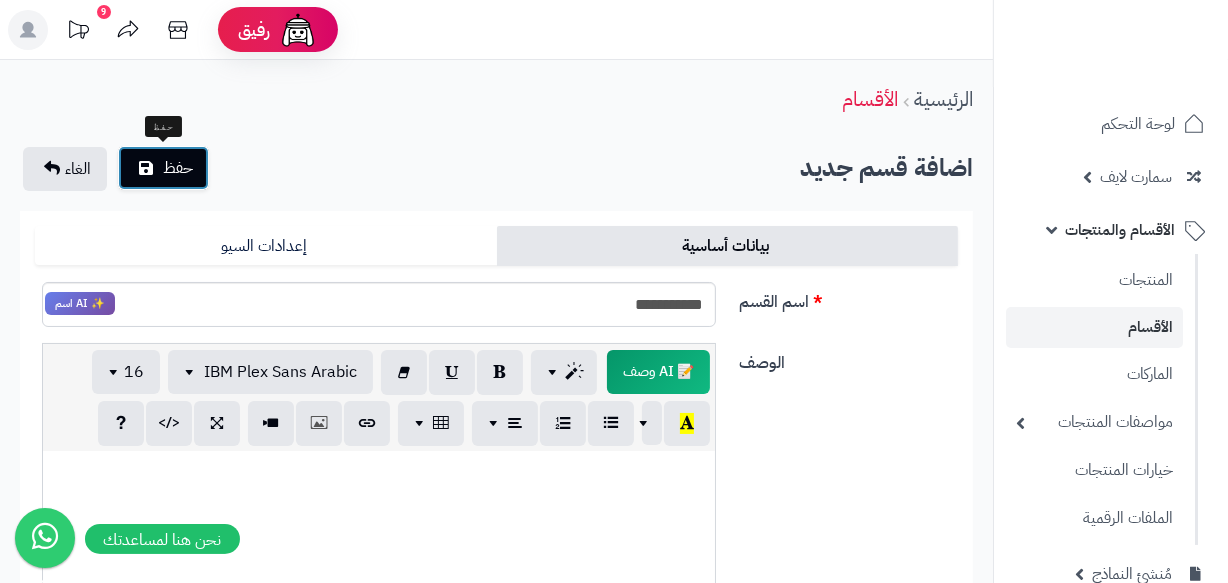 click on "حفظ" at bounding box center (163, 168) 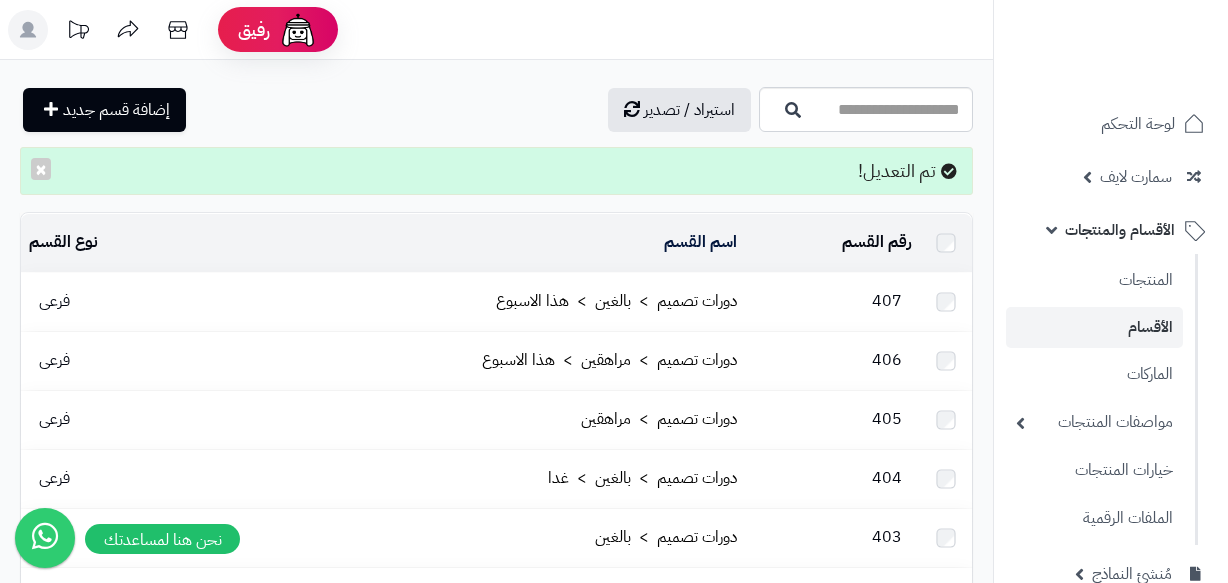 scroll, scrollTop: 0, scrollLeft: 0, axis: both 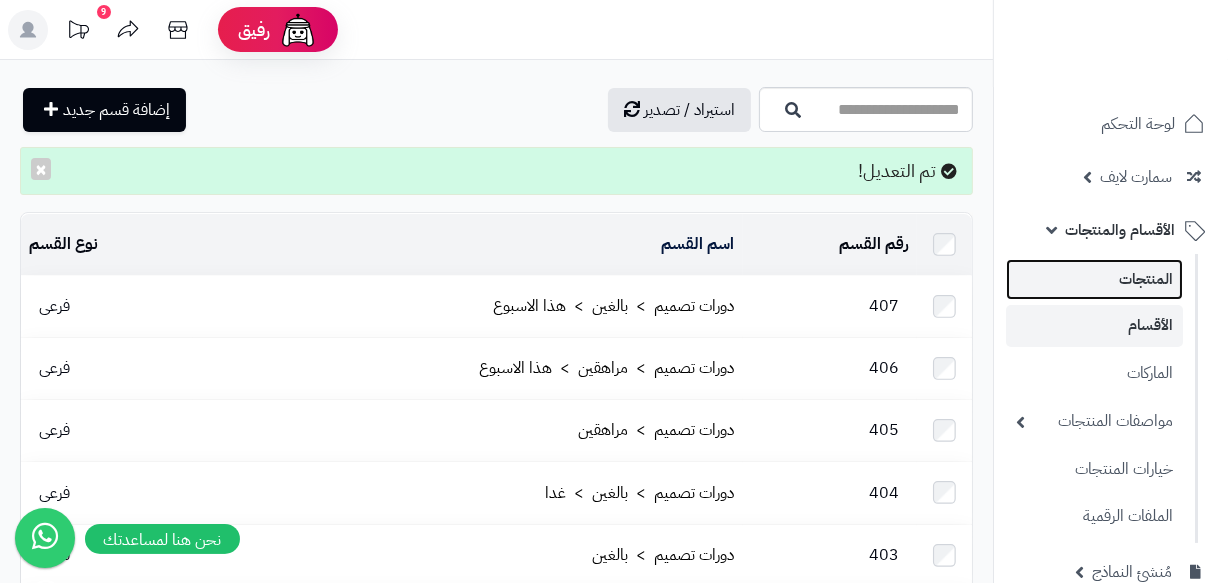 click on "المنتجات" at bounding box center (1094, 279) 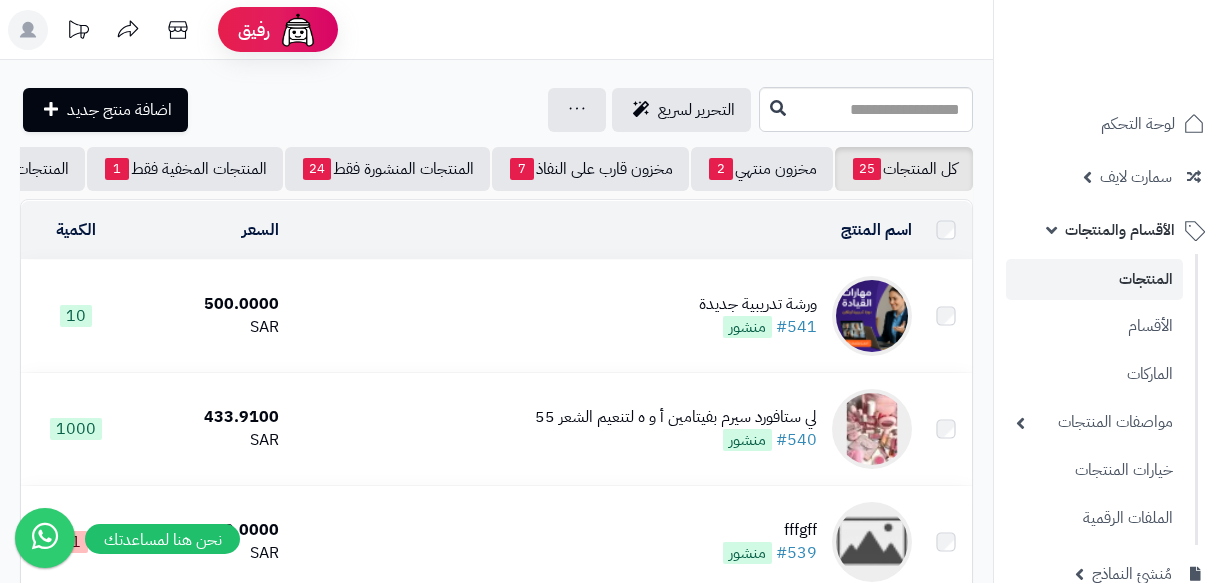 scroll, scrollTop: 0, scrollLeft: 0, axis: both 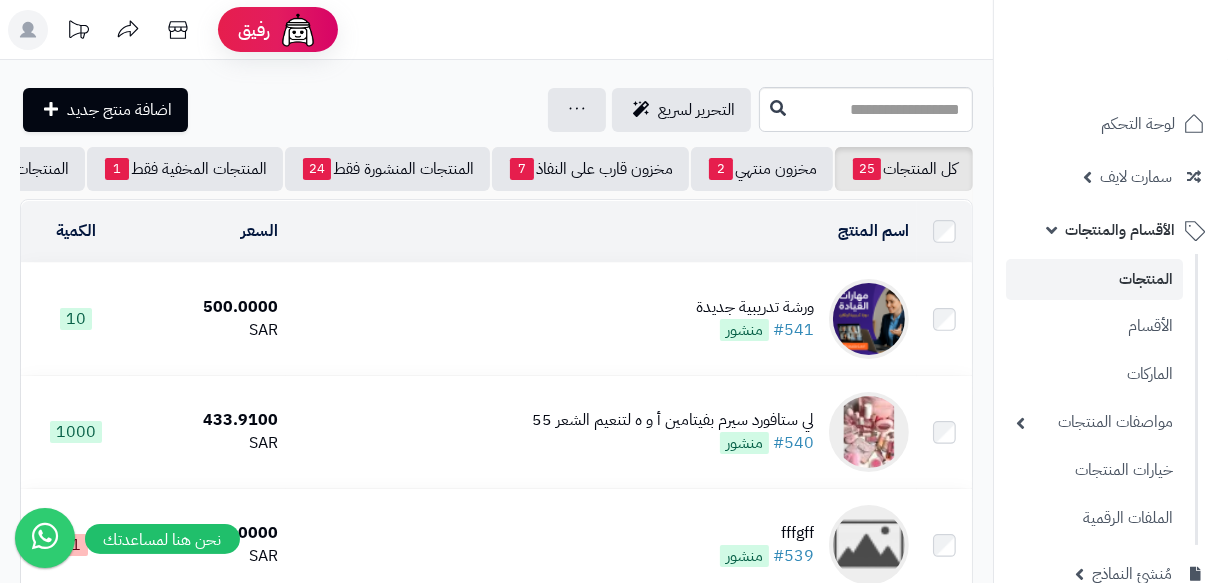 click on "ورشة تدريبية جديدة
#541
منشور" at bounding box center (601, 319) 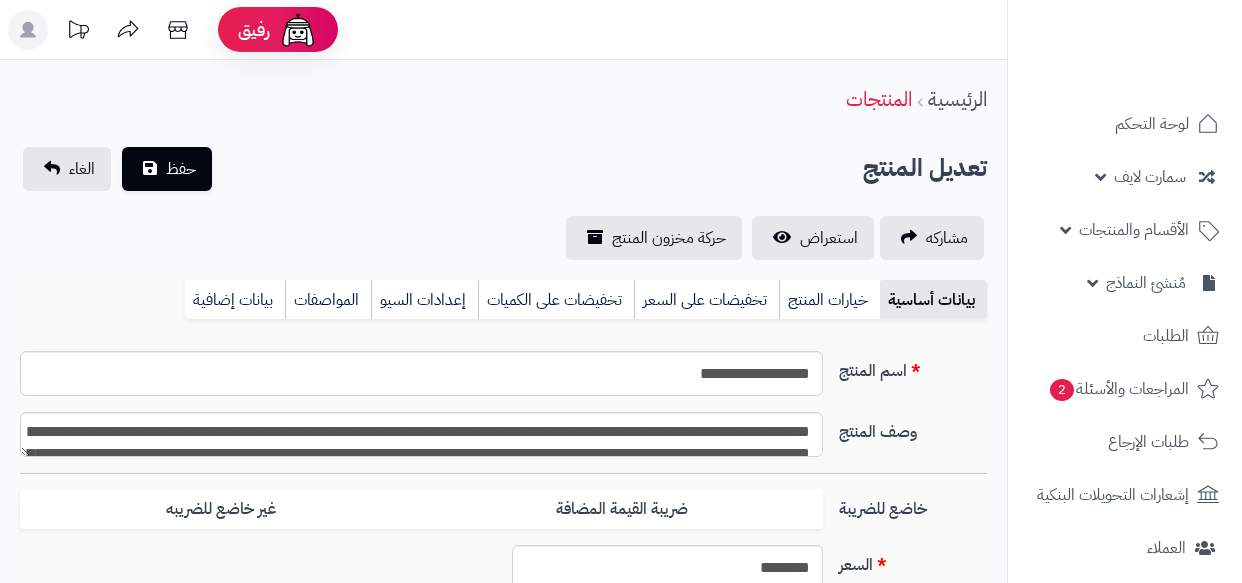 type on "**" 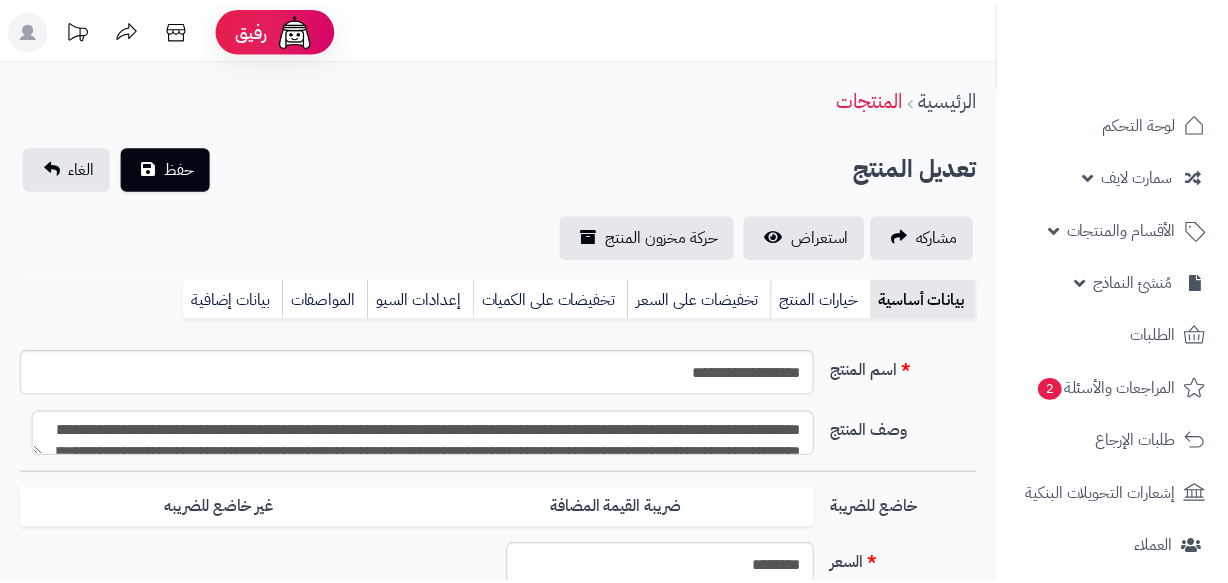 scroll, scrollTop: 0, scrollLeft: 0, axis: both 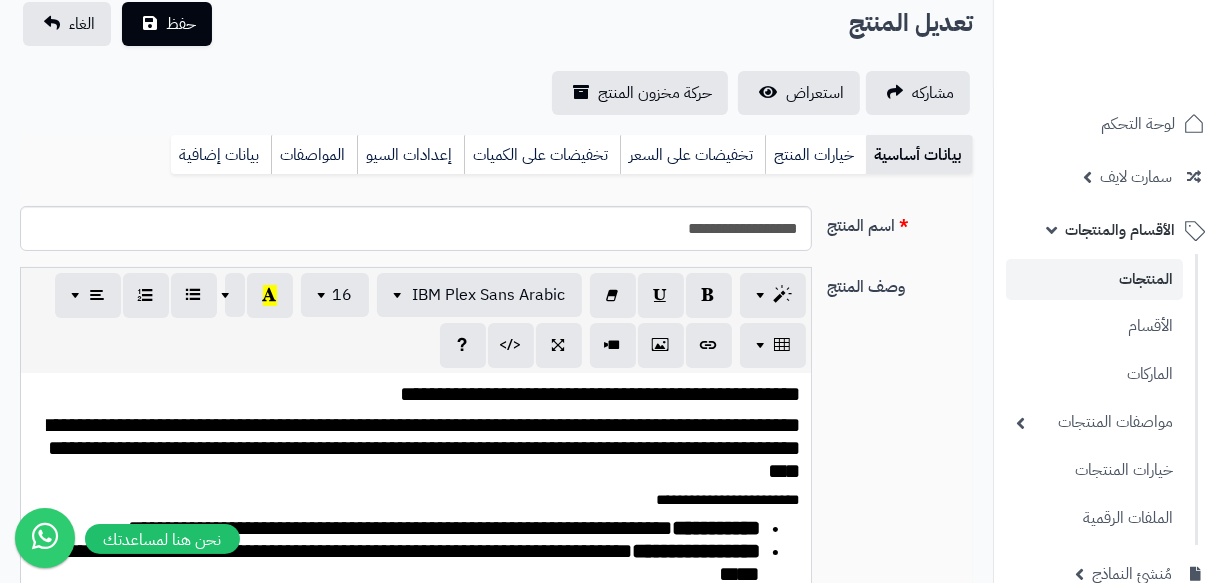 type on "******" 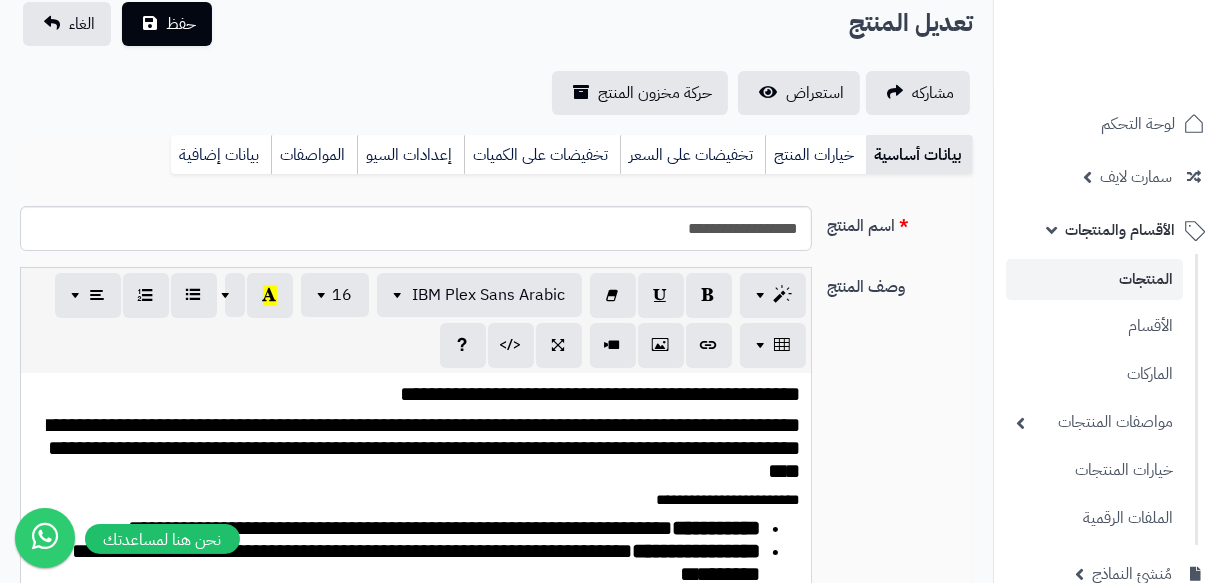 scroll, scrollTop: 636, scrollLeft: 0, axis: vertical 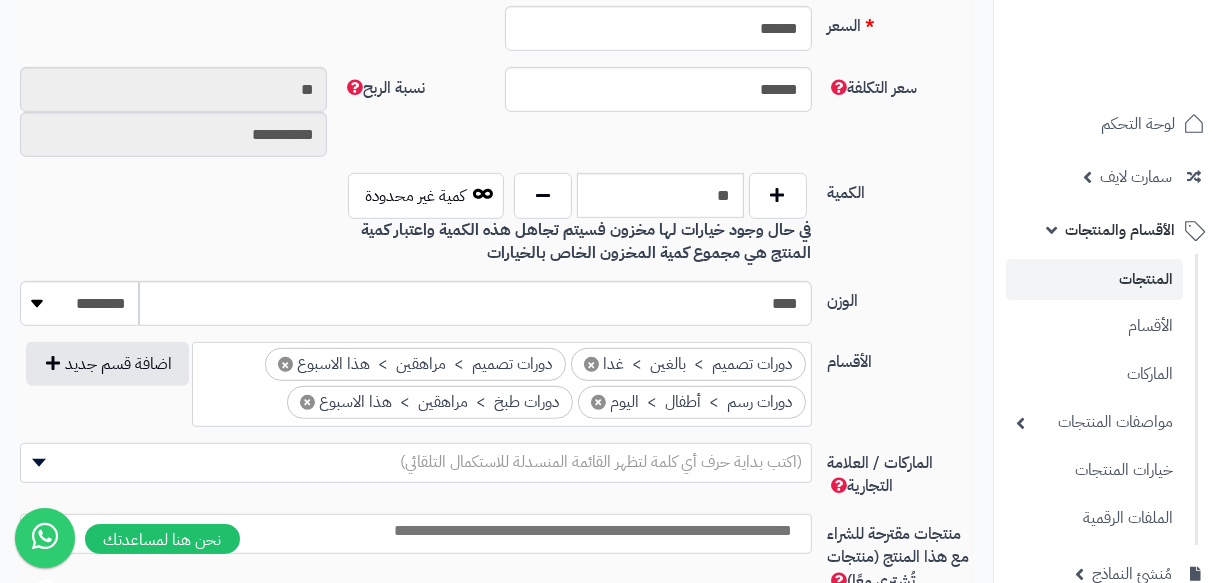 click at bounding box center [269, 397] 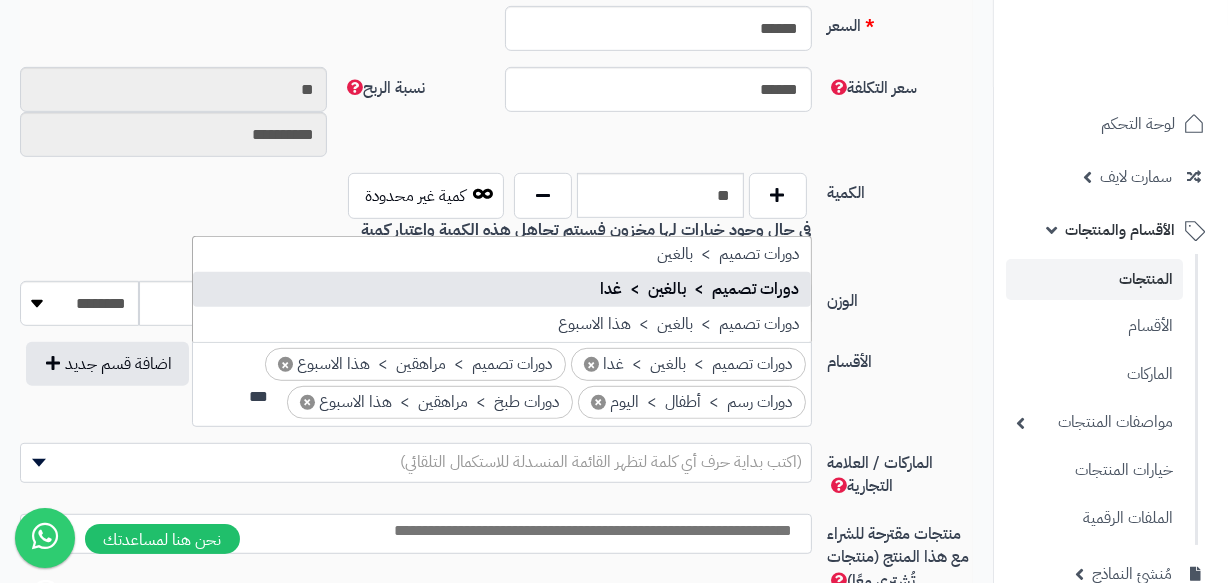 scroll, scrollTop: 0, scrollLeft: 0, axis: both 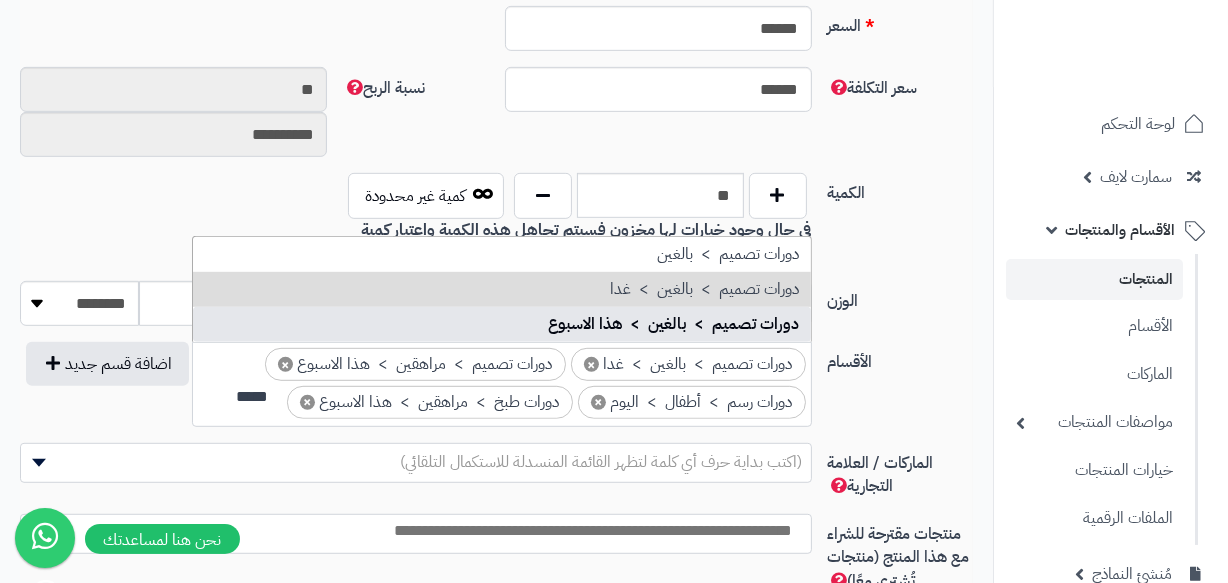 type on "*****" 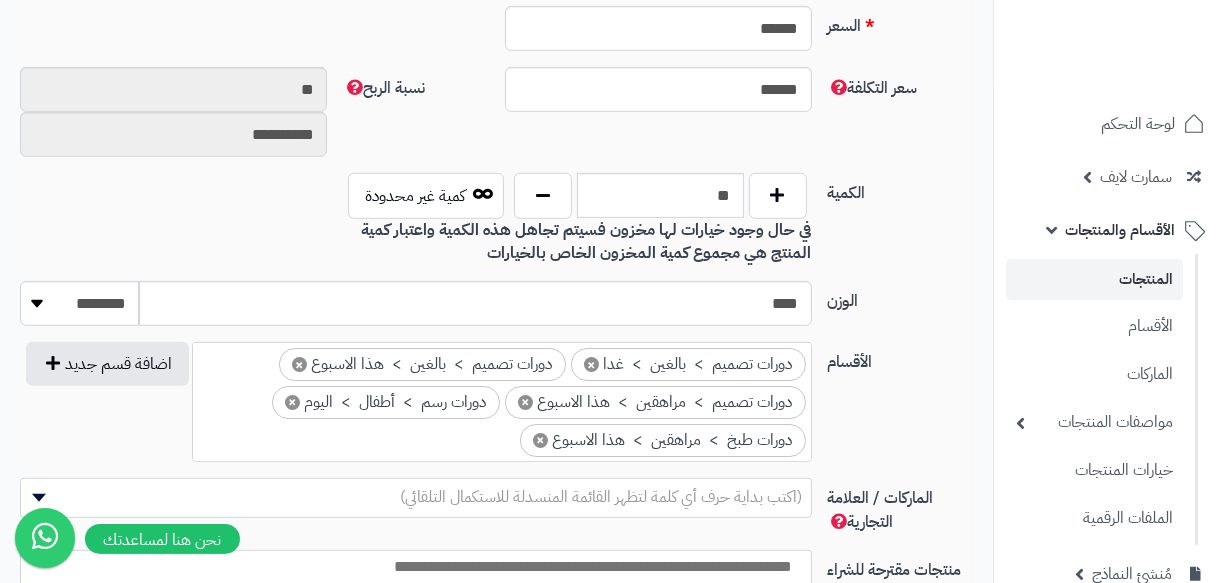 scroll, scrollTop: 142, scrollLeft: 0, axis: vertical 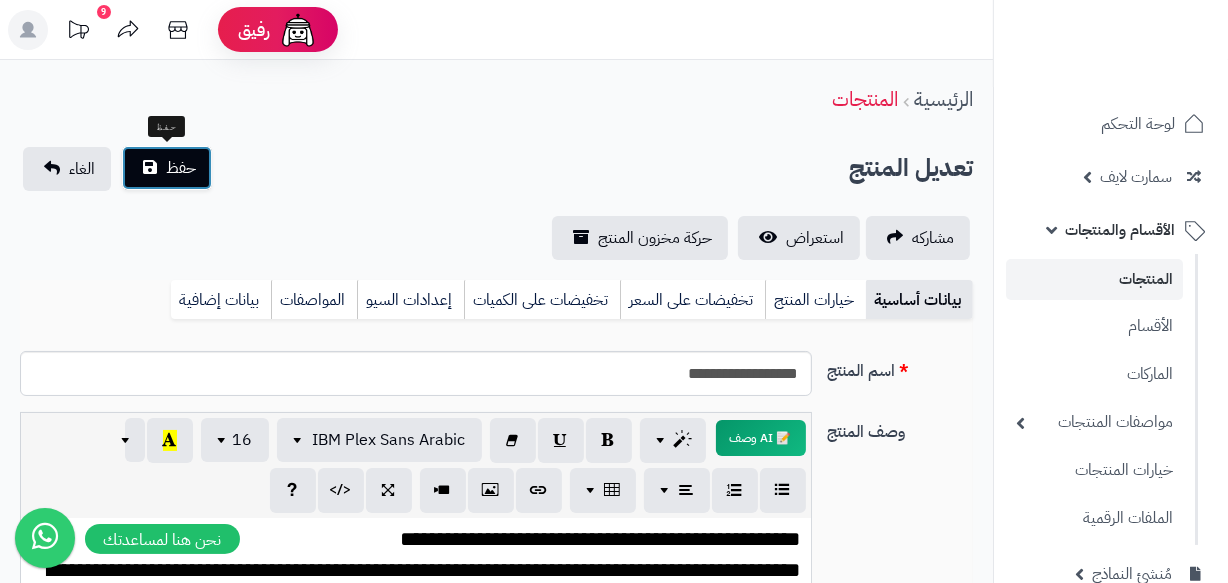 click on "حفظ" at bounding box center (181, 168) 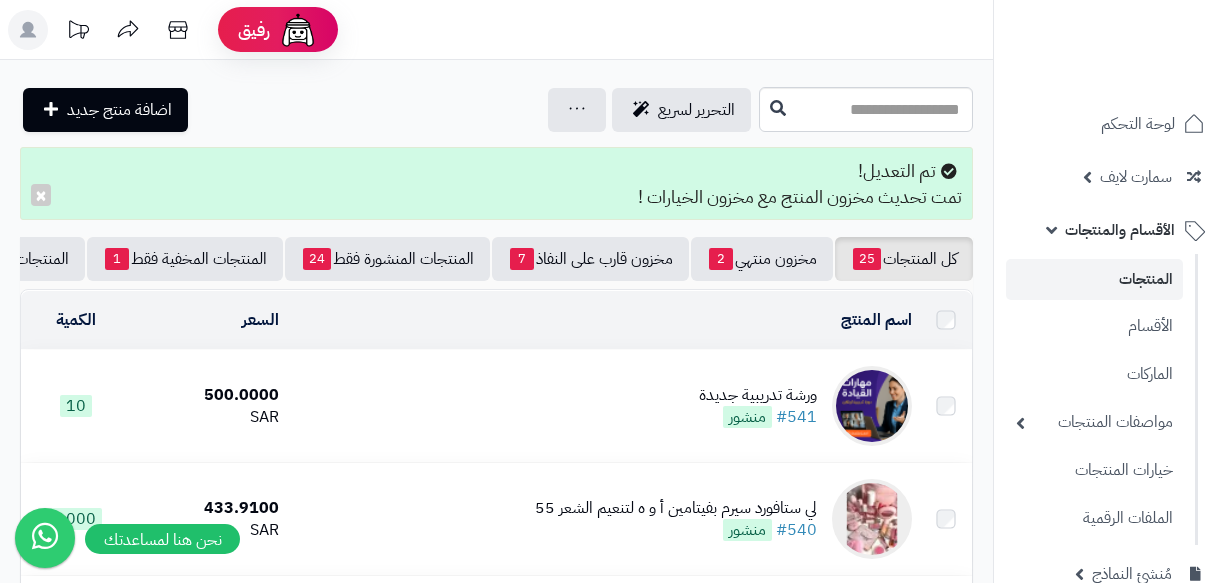 scroll, scrollTop: 0, scrollLeft: 0, axis: both 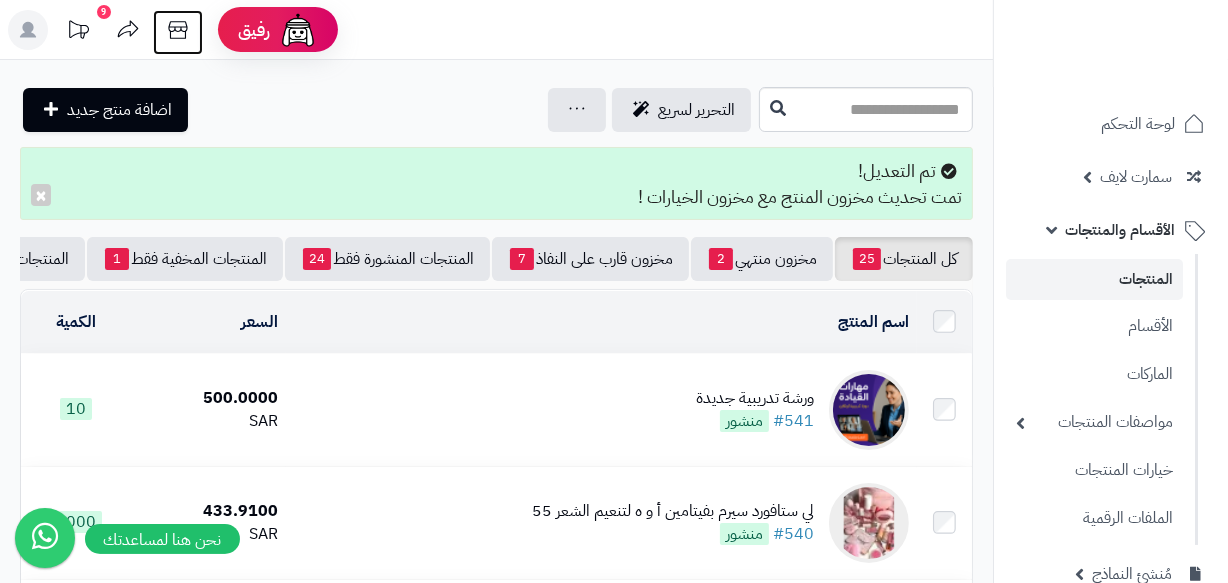 click 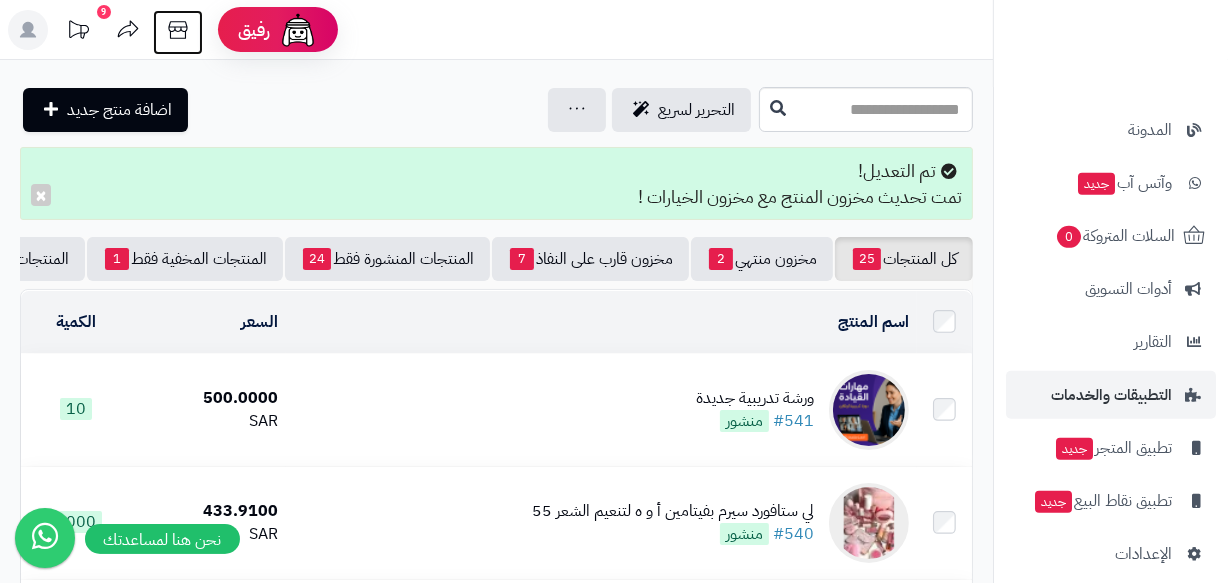 scroll, scrollTop: 781, scrollLeft: 0, axis: vertical 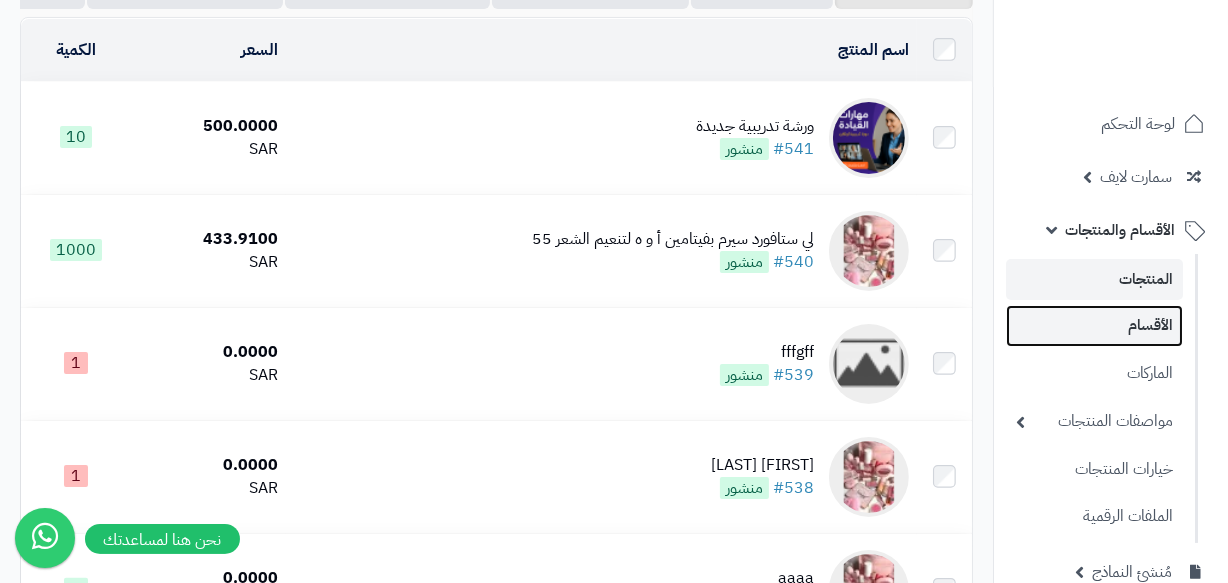 click on "الأقسام" at bounding box center [1094, 325] 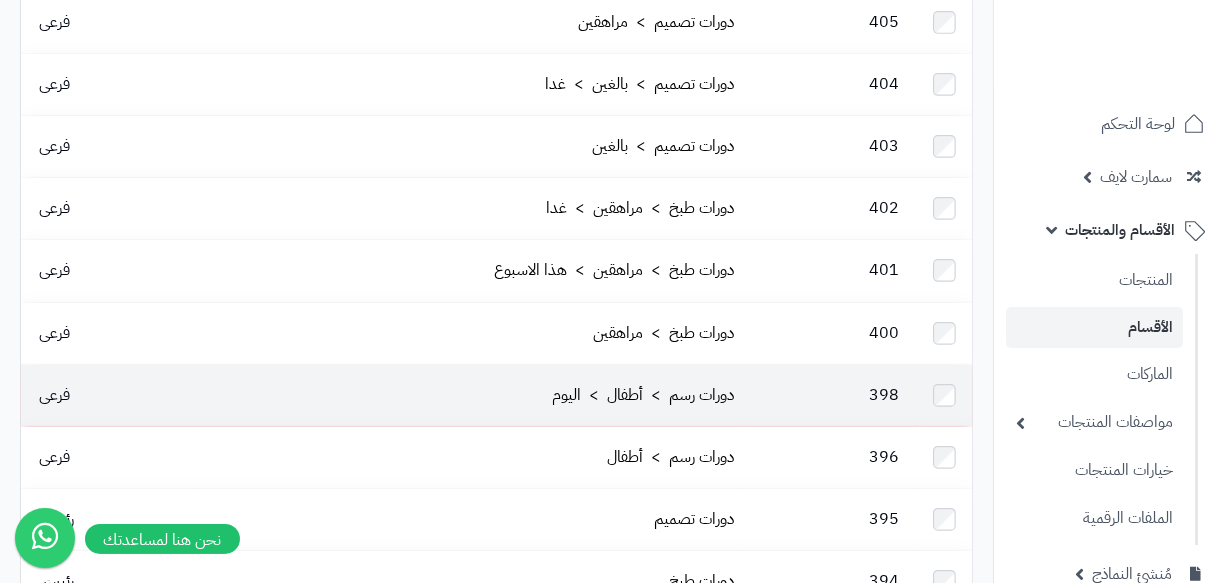 scroll, scrollTop: 454, scrollLeft: 0, axis: vertical 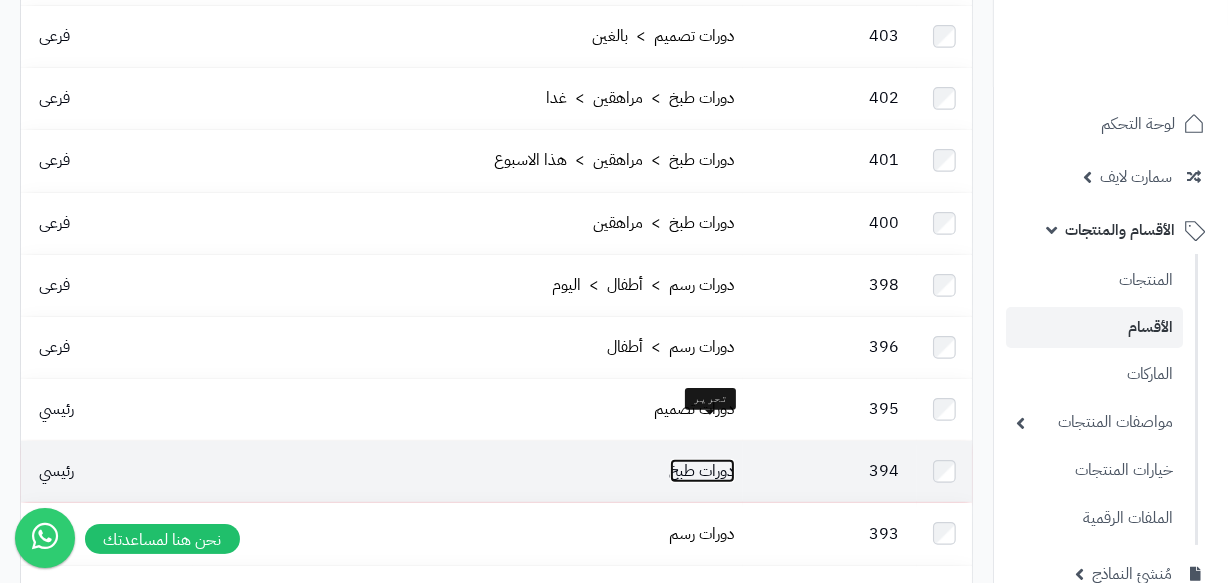click on "دورات طبخ" at bounding box center [702, 471] 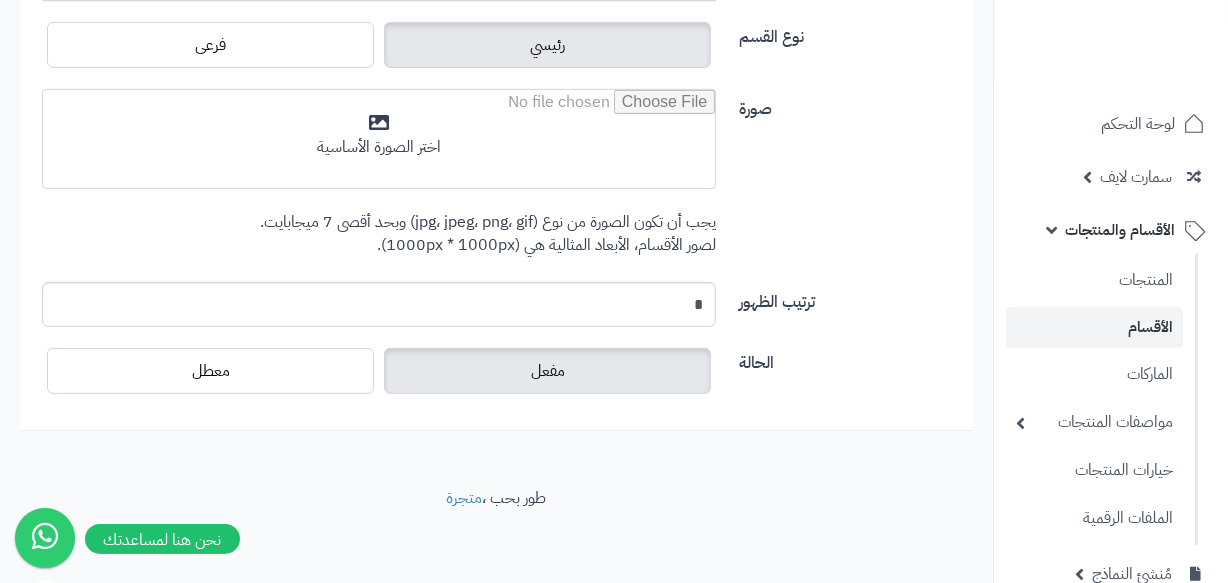 scroll, scrollTop: 760, scrollLeft: 0, axis: vertical 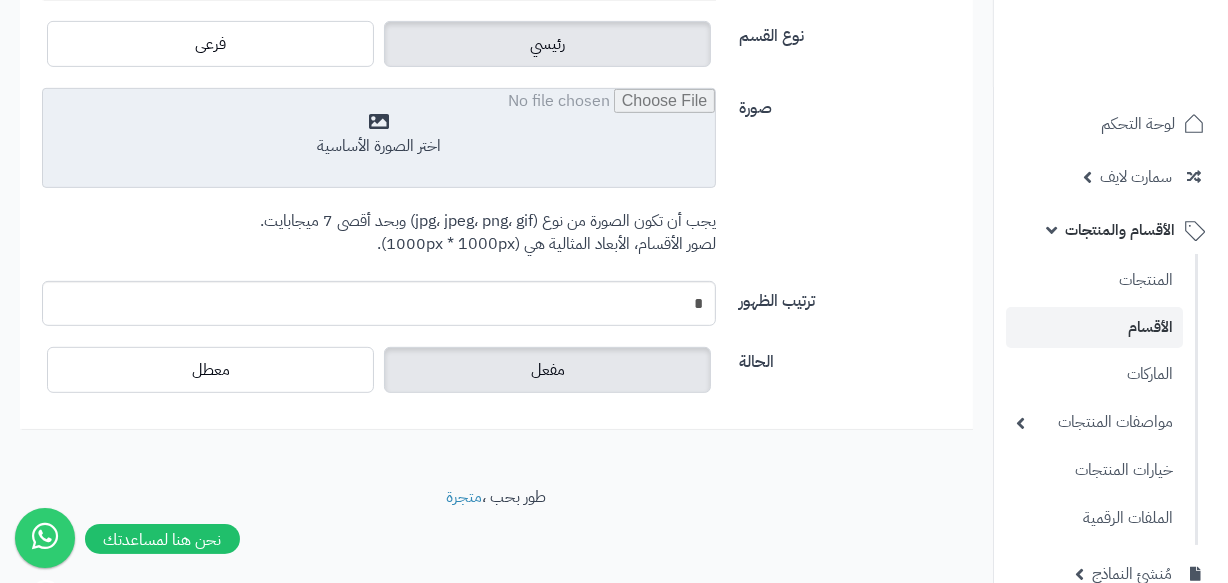 click at bounding box center [379, 139] 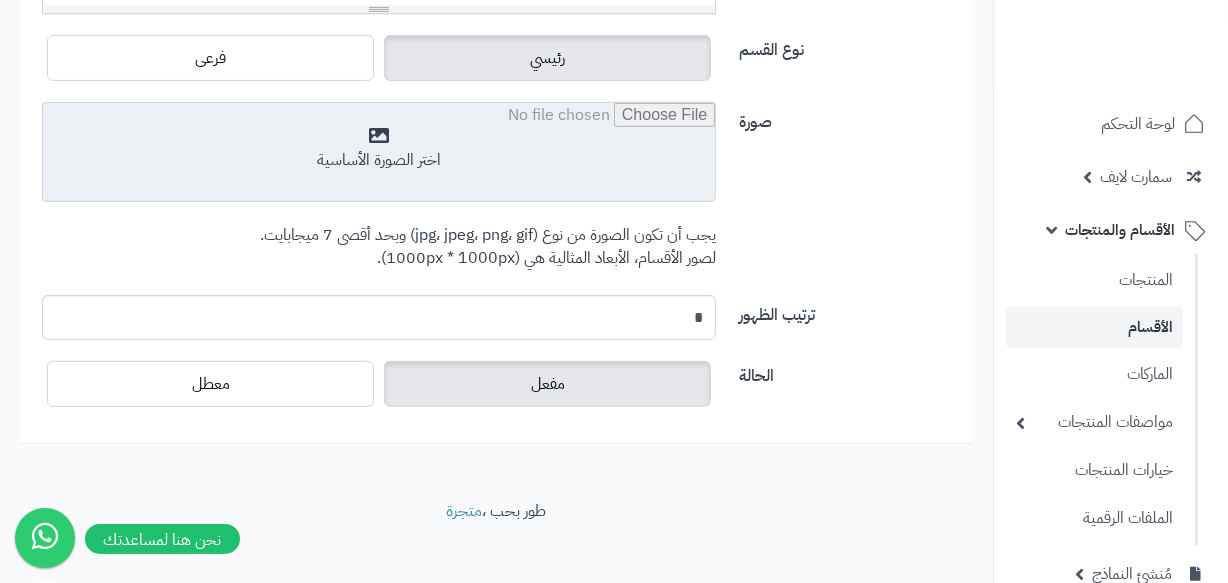 scroll, scrollTop: 580, scrollLeft: 0, axis: vertical 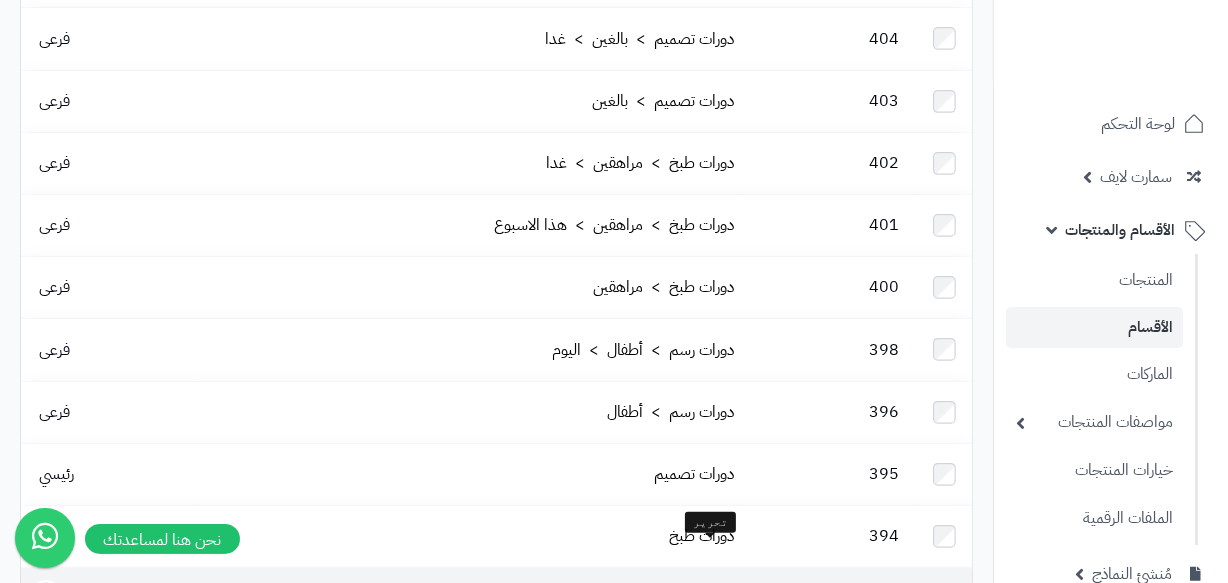 click on "دورات رسم" at bounding box center (702, 598) 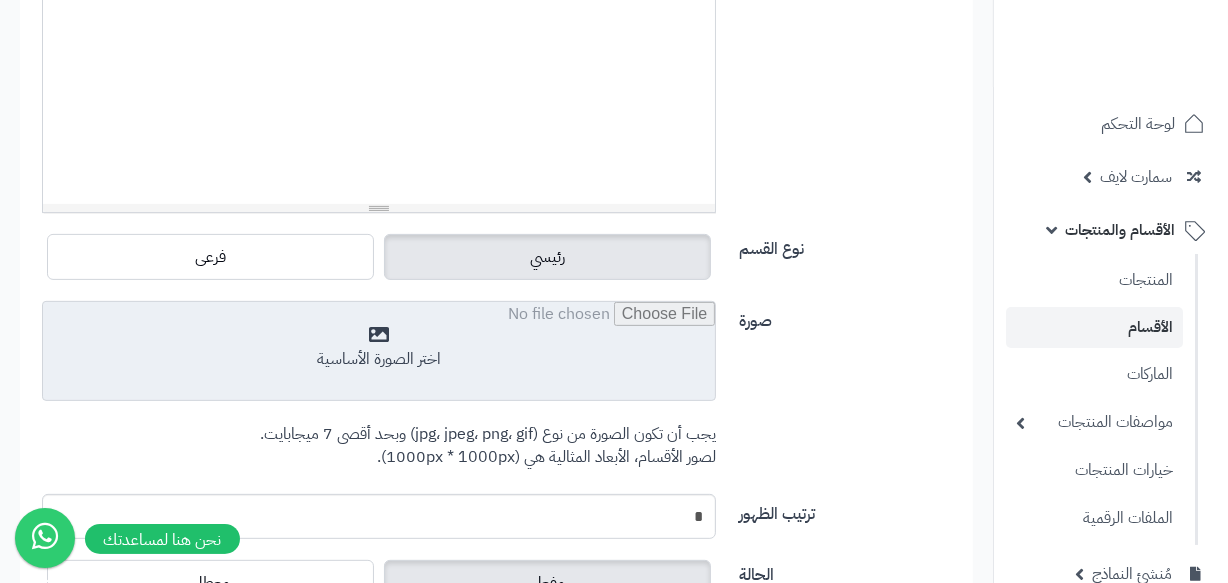 scroll, scrollTop: 547, scrollLeft: 0, axis: vertical 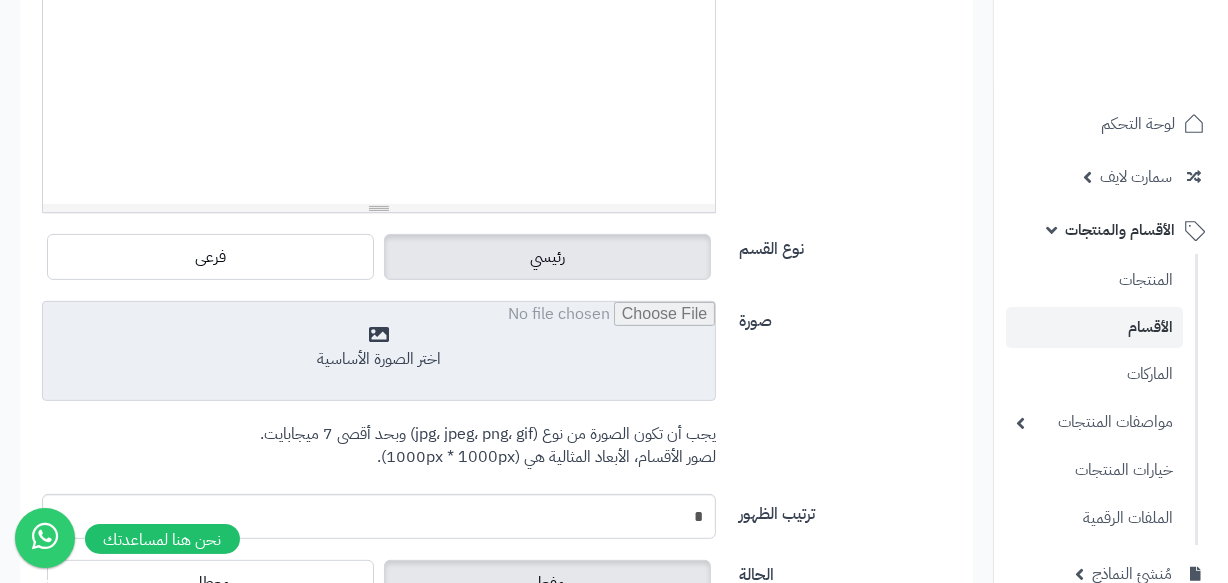 click at bounding box center (379, 352) 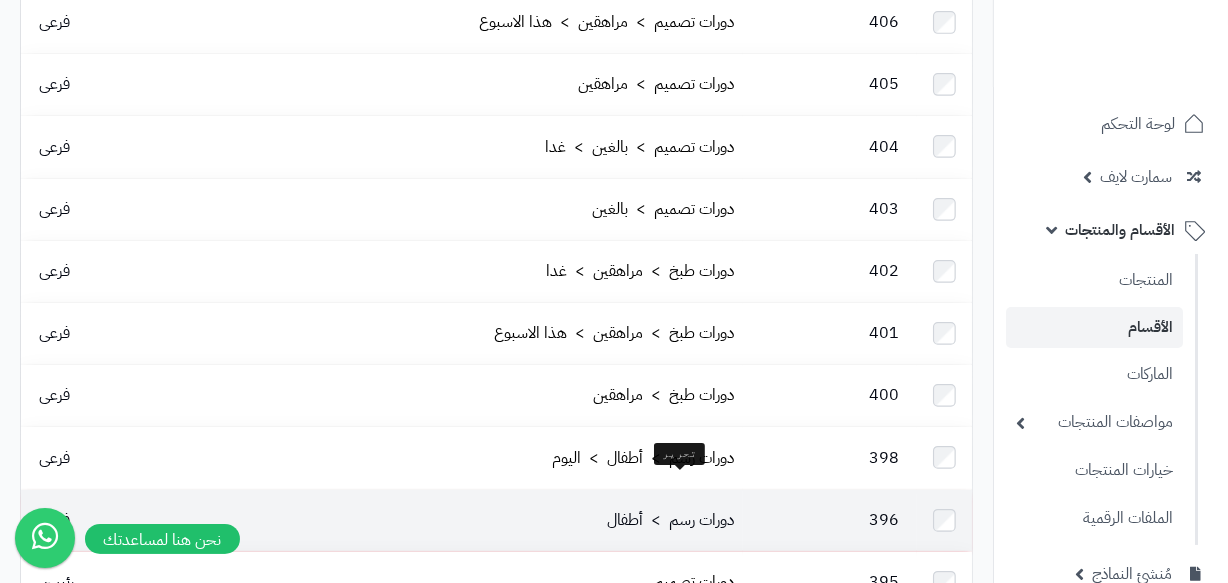 scroll, scrollTop: 454, scrollLeft: 0, axis: vertical 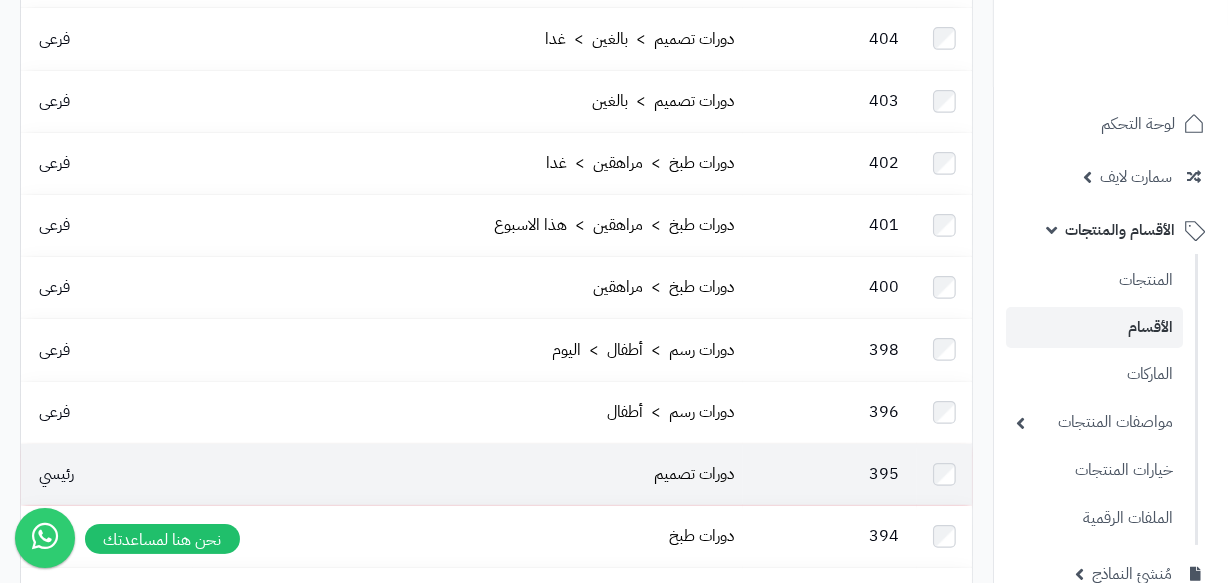 click on "دورات تصميم" at bounding box center [467, 474] 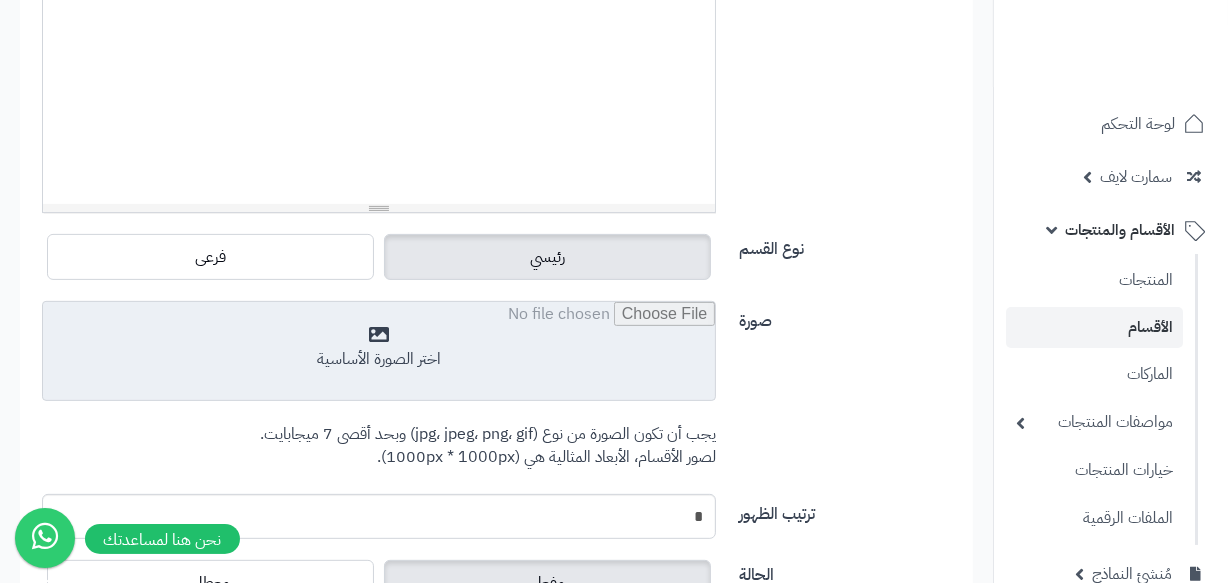 click at bounding box center [379, 352] 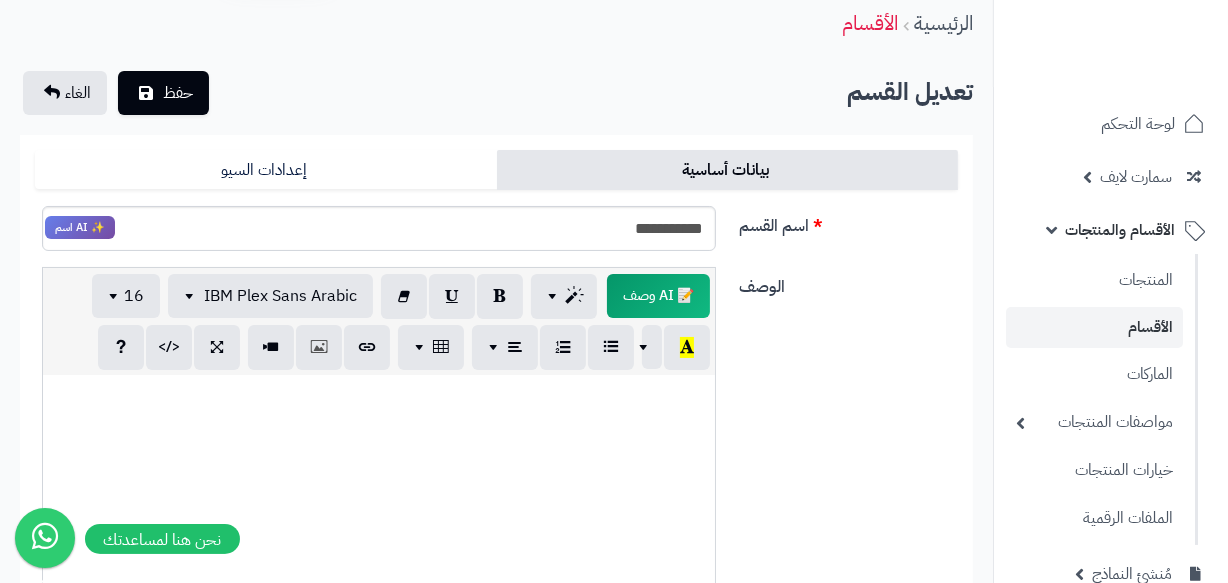 scroll, scrollTop: 0, scrollLeft: 0, axis: both 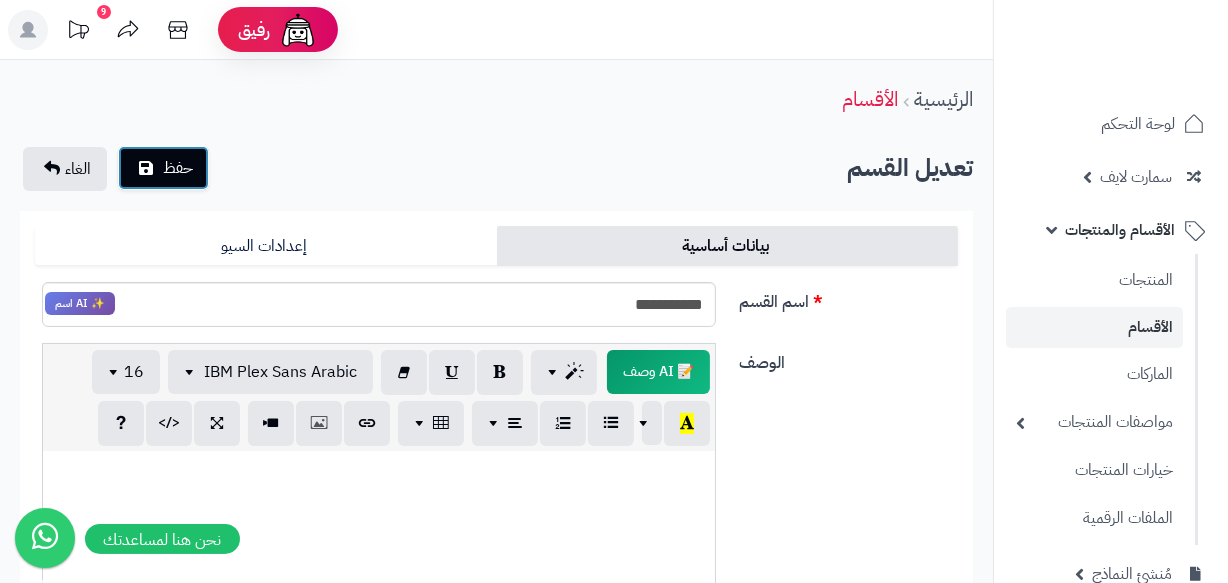 click on "حفظ" at bounding box center (178, 168) 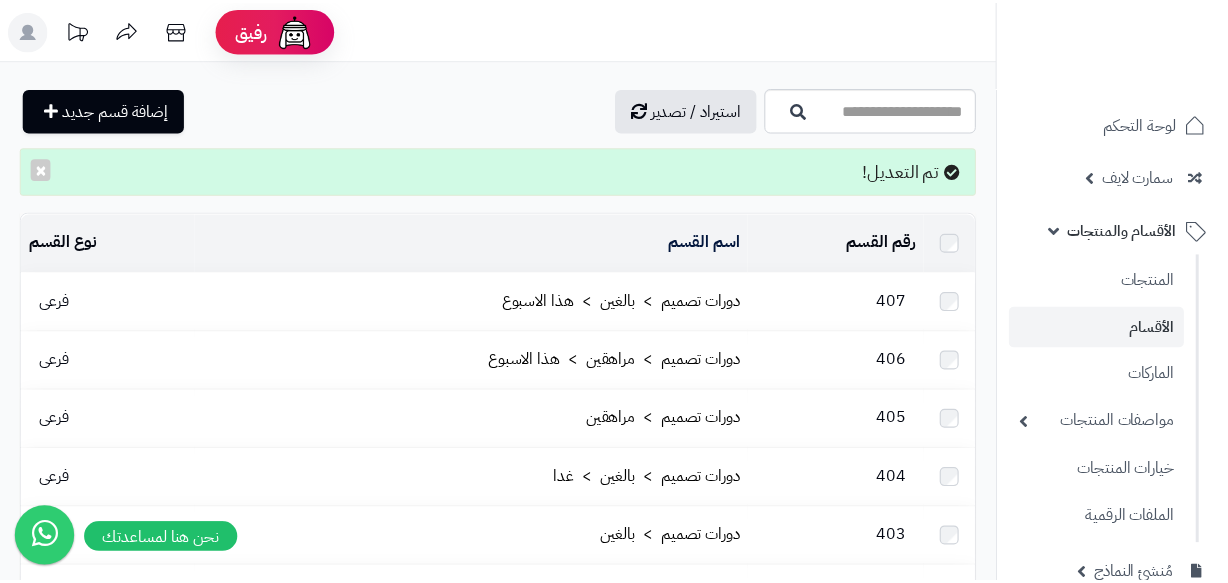 scroll, scrollTop: 0, scrollLeft: 0, axis: both 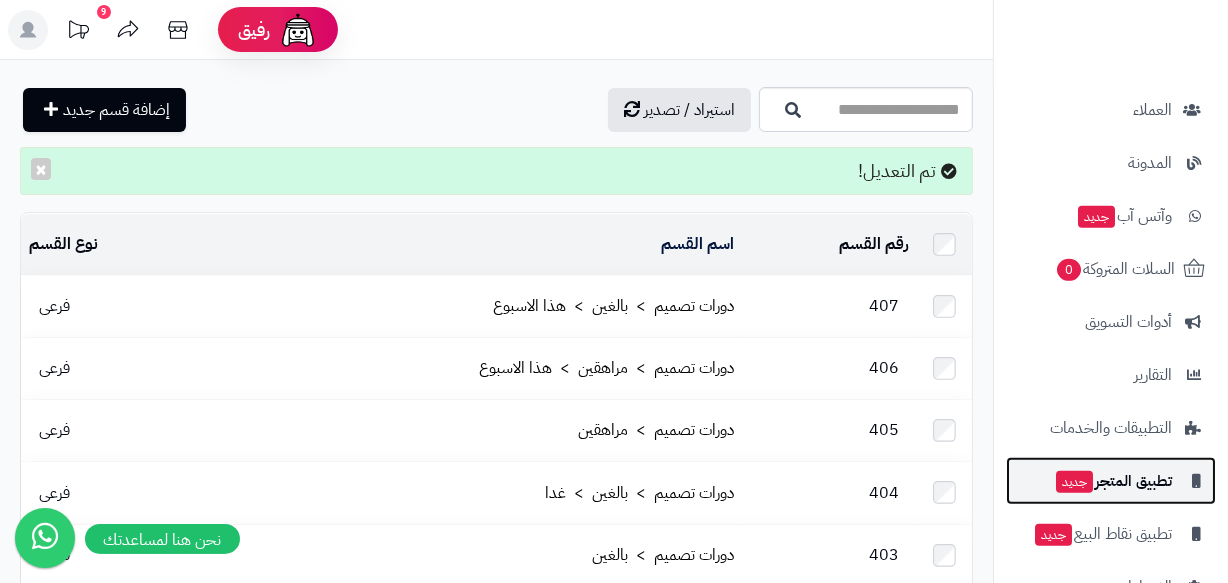 click on "تطبيق المتجر    جديد" at bounding box center (1113, 481) 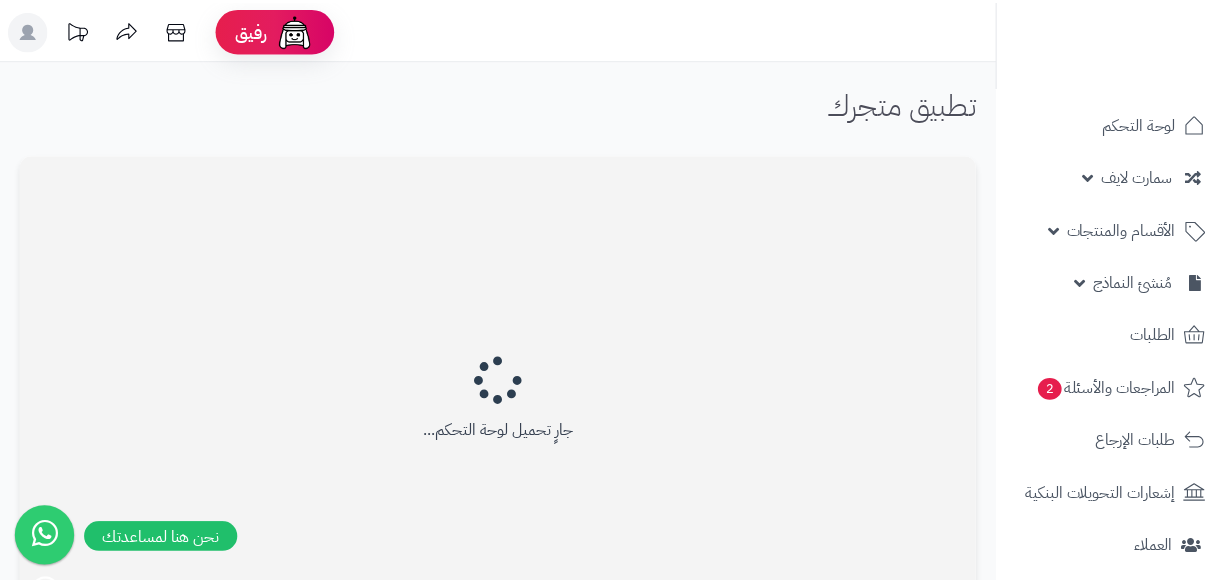 scroll, scrollTop: 0, scrollLeft: 0, axis: both 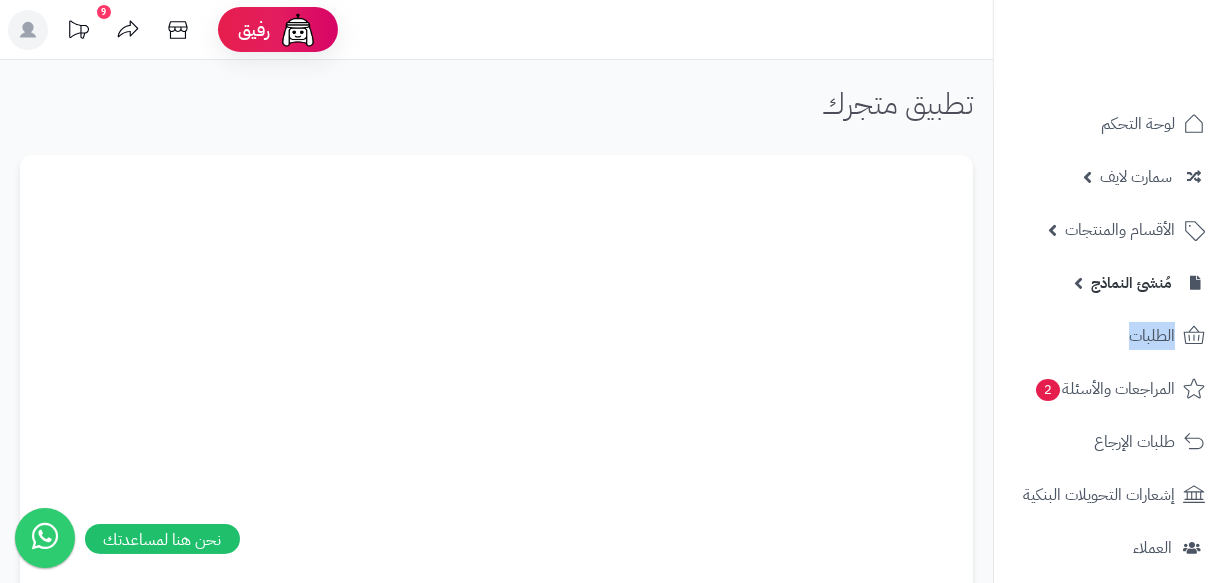 drag, startPoint x: 999, startPoint y: 312, endPoint x: 1000, endPoint y: 288, distance: 24.020824 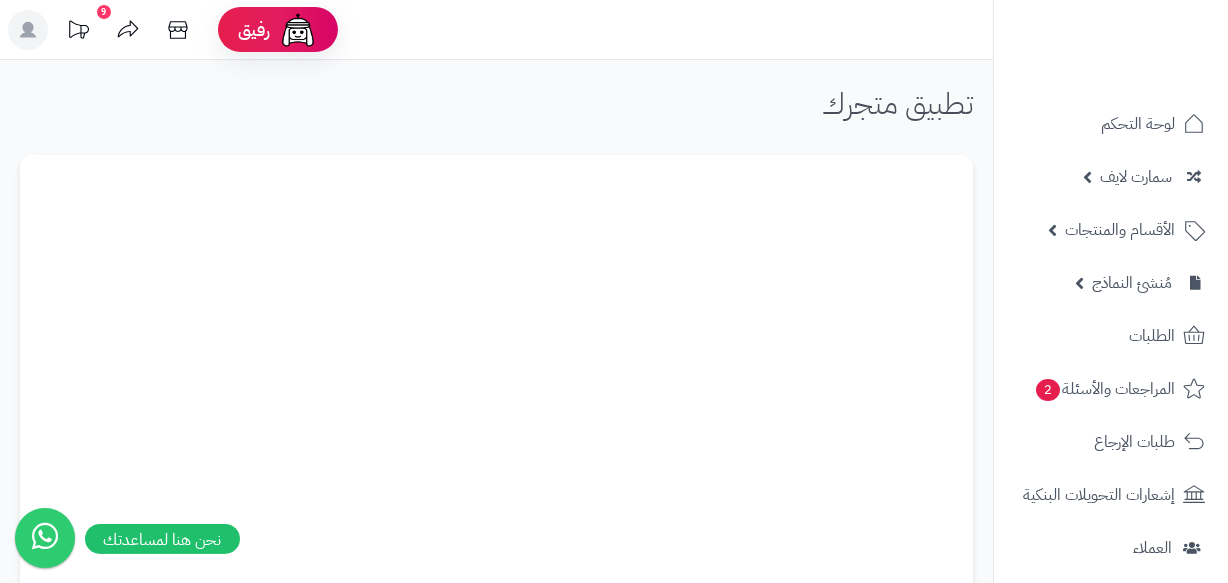 click on "جارٍ تحميل لوحة التحكم..." at bounding box center [496, 558] 